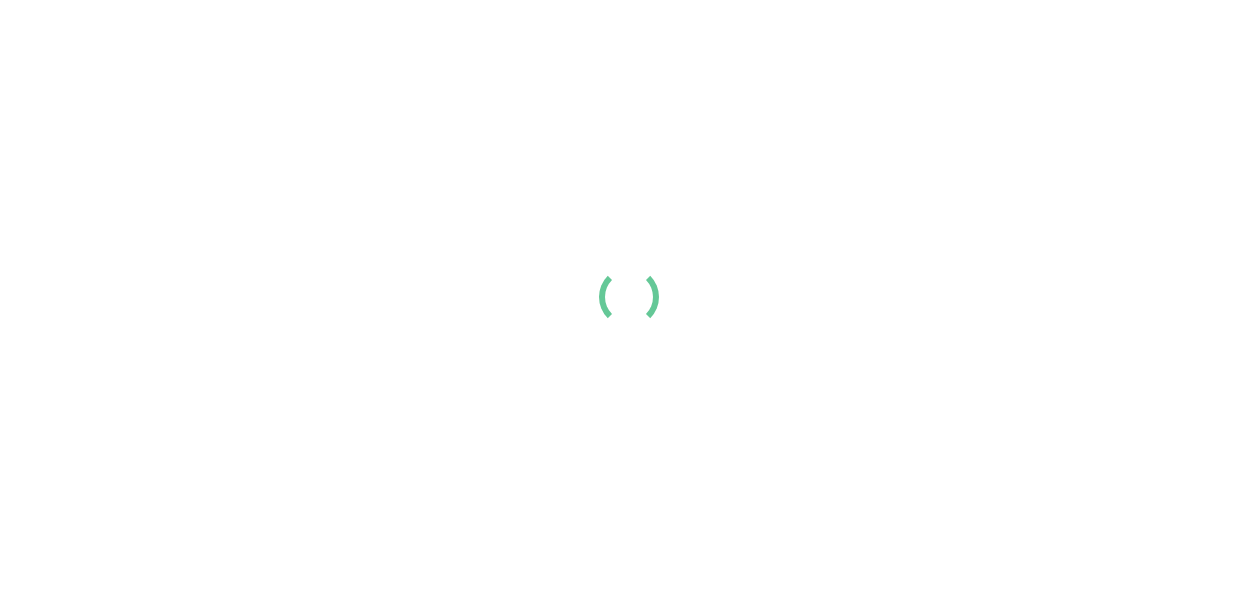 scroll, scrollTop: 0, scrollLeft: 0, axis: both 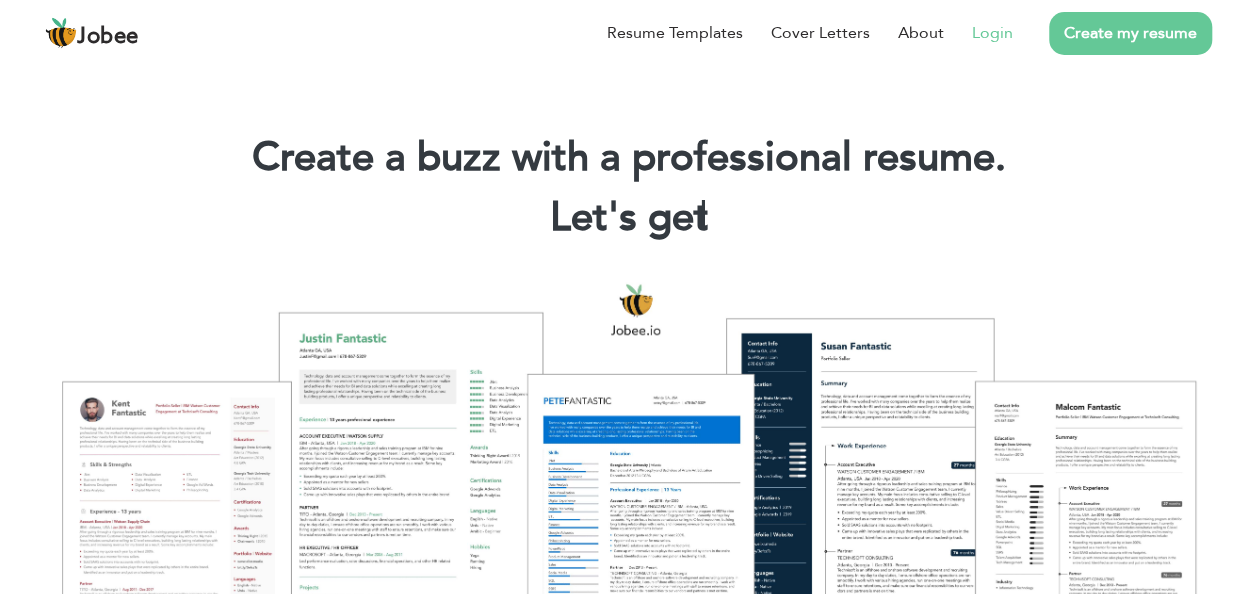 click on "Login" at bounding box center (992, 33) 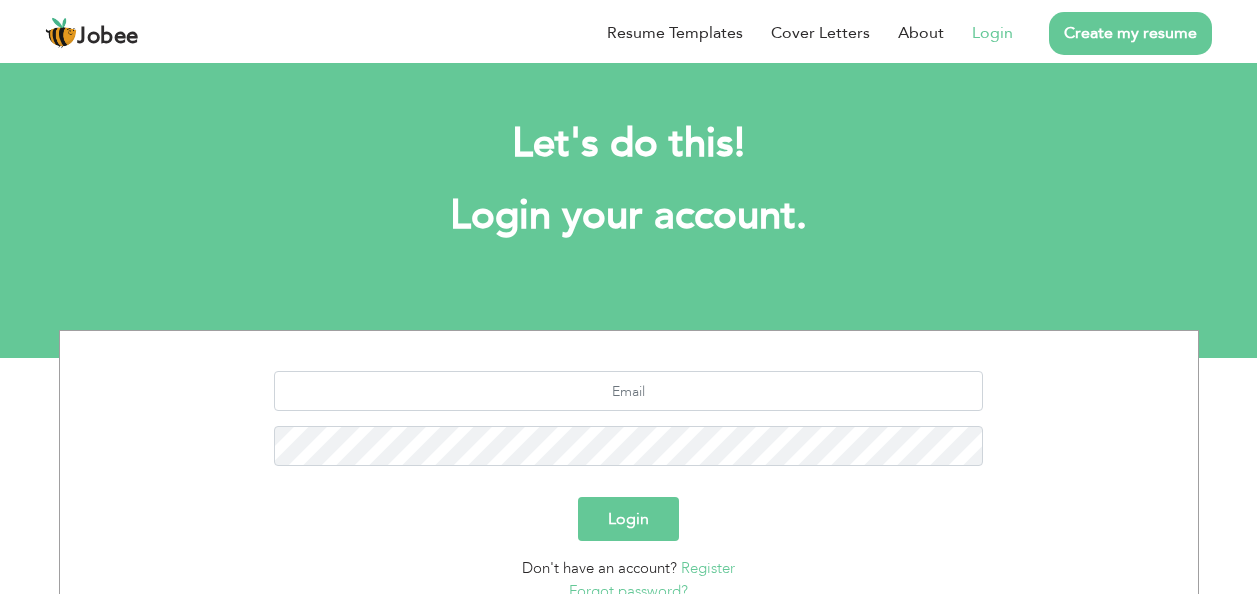 scroll, scrollTop: 0, scrollLeft: 0, axis: both 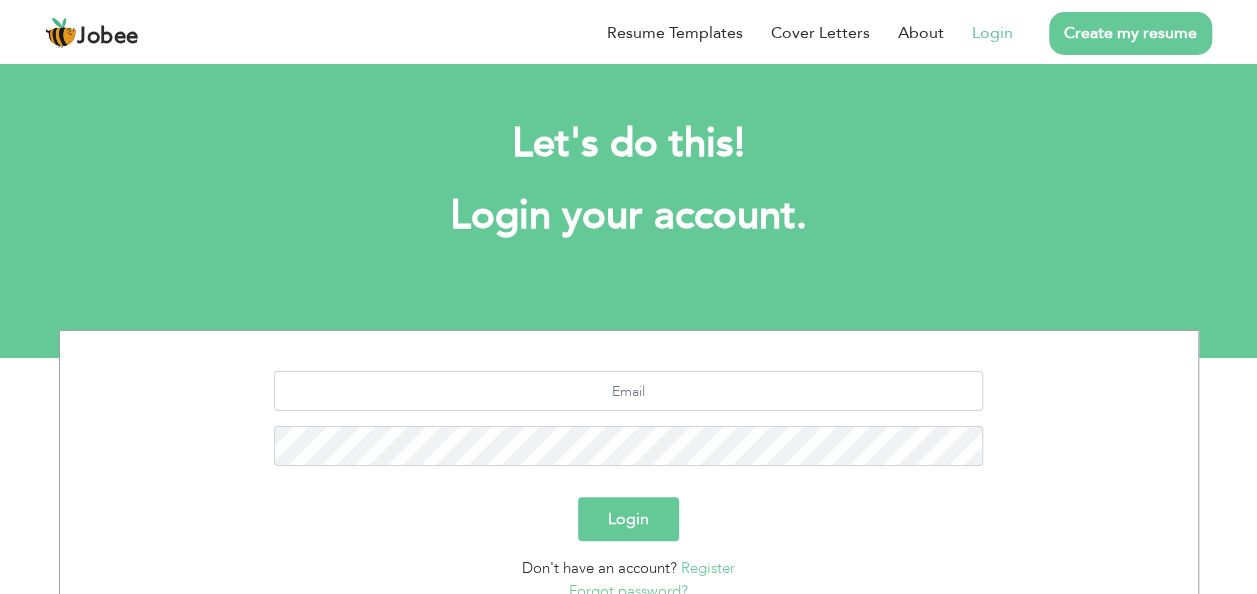 click on "Login" at bounding box center [628, 519] 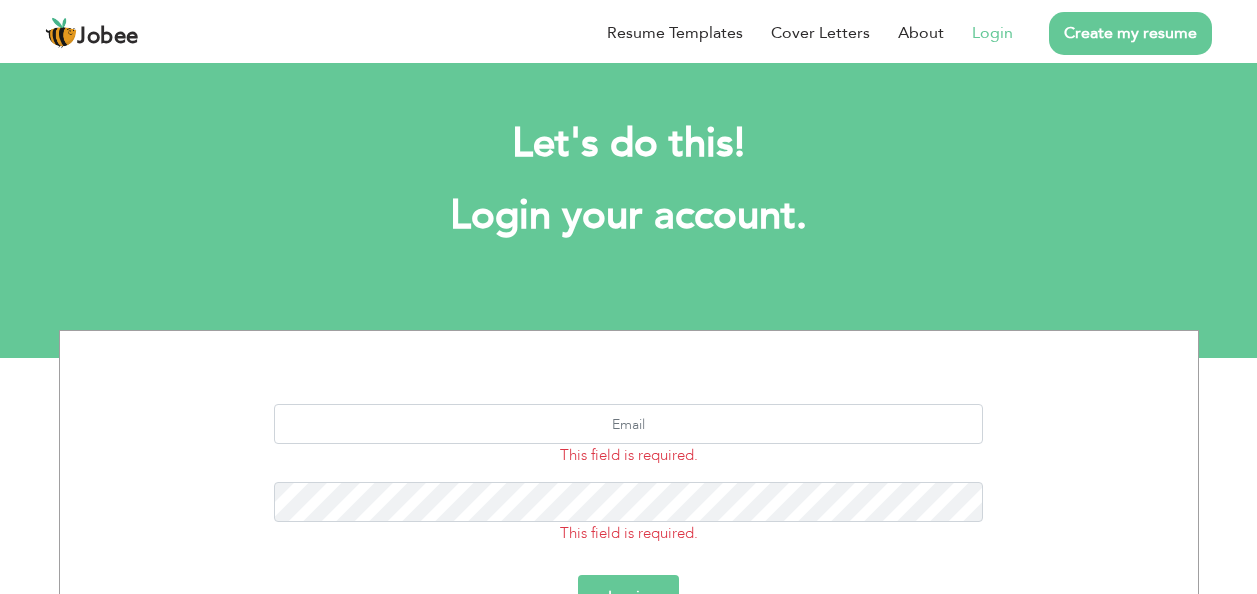 scroll, scrollTop: 0, scrollLeft: 0, axis: both 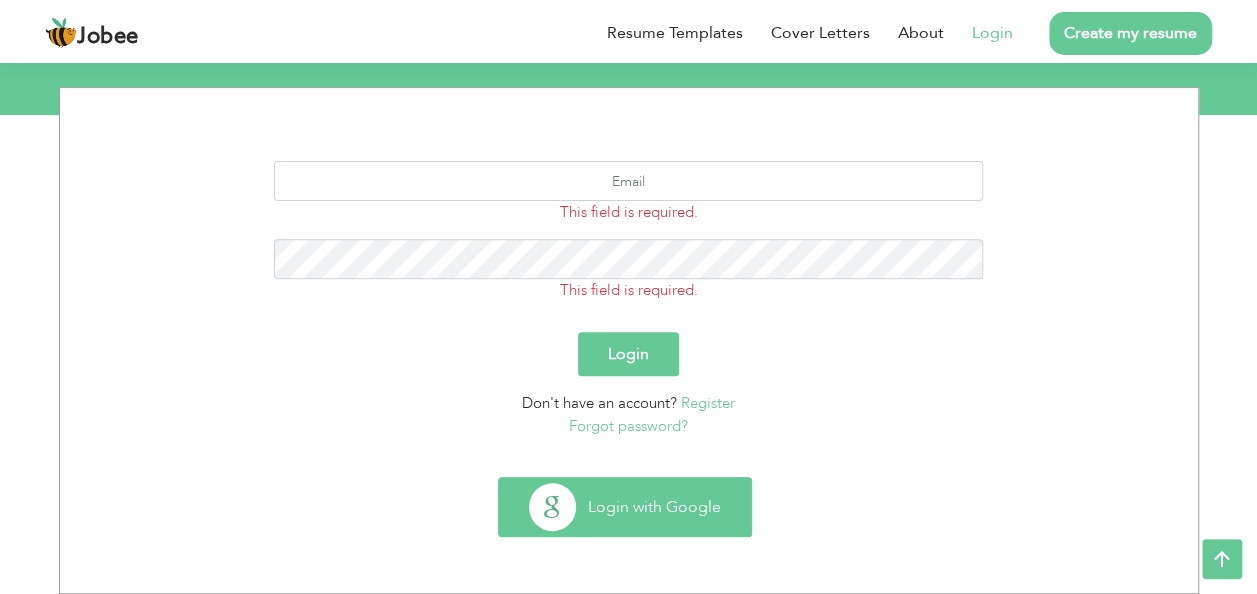 click on "Login with Google" at bounding box center (625, 507) 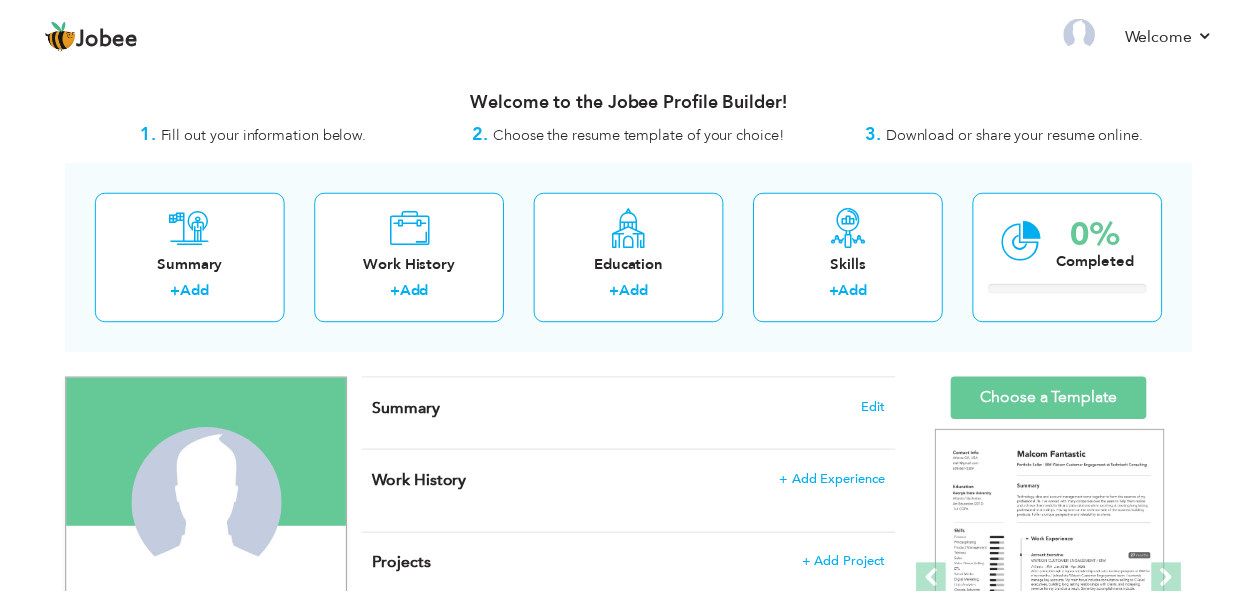 scroll, scrollTop: 0, scrollLeft: 0, axis: both 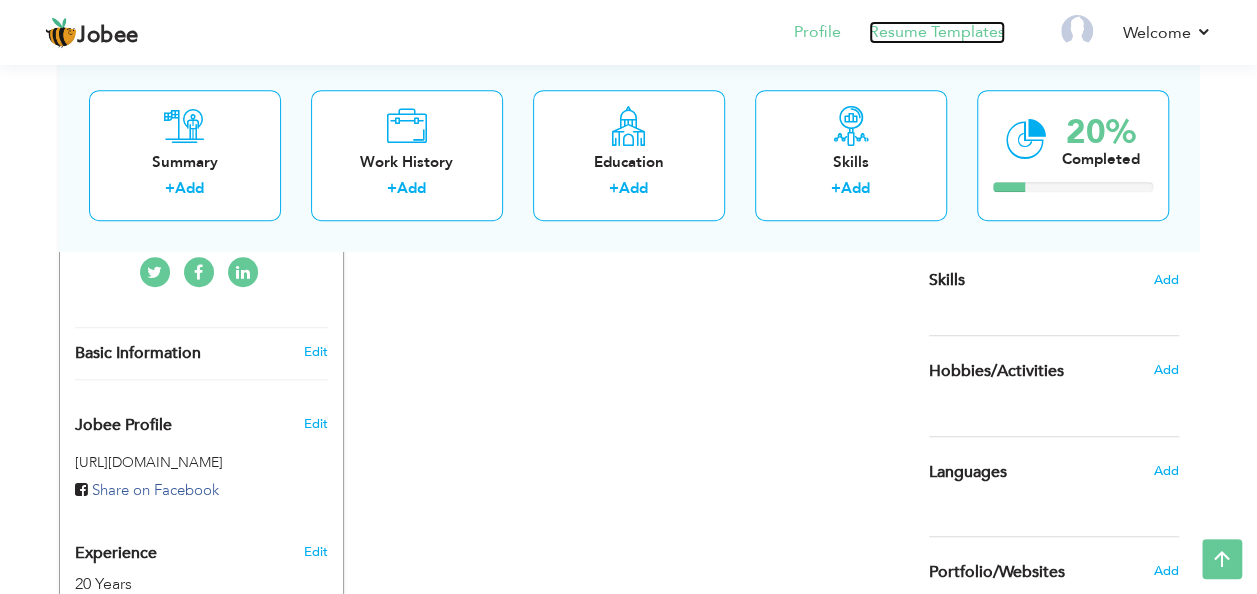 click on "Resume Templates" at bounding box center (937, 32) 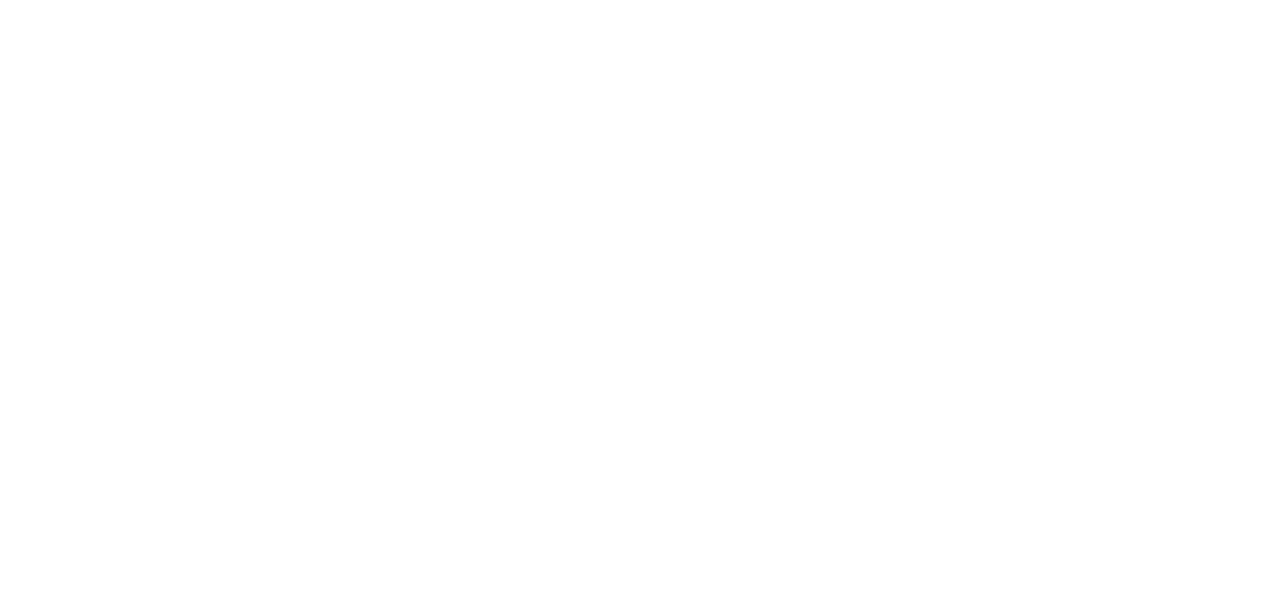 scroll, scrollTop: 0, scrollLeft: 0, axis: both 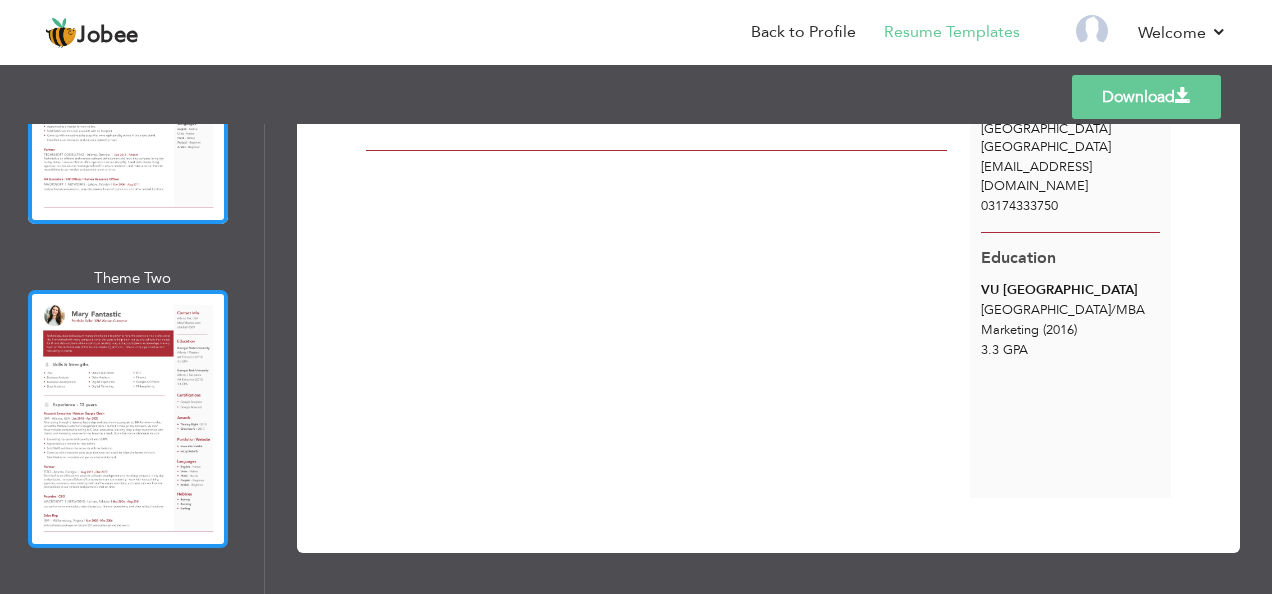 click at bounding box center [128, 419] 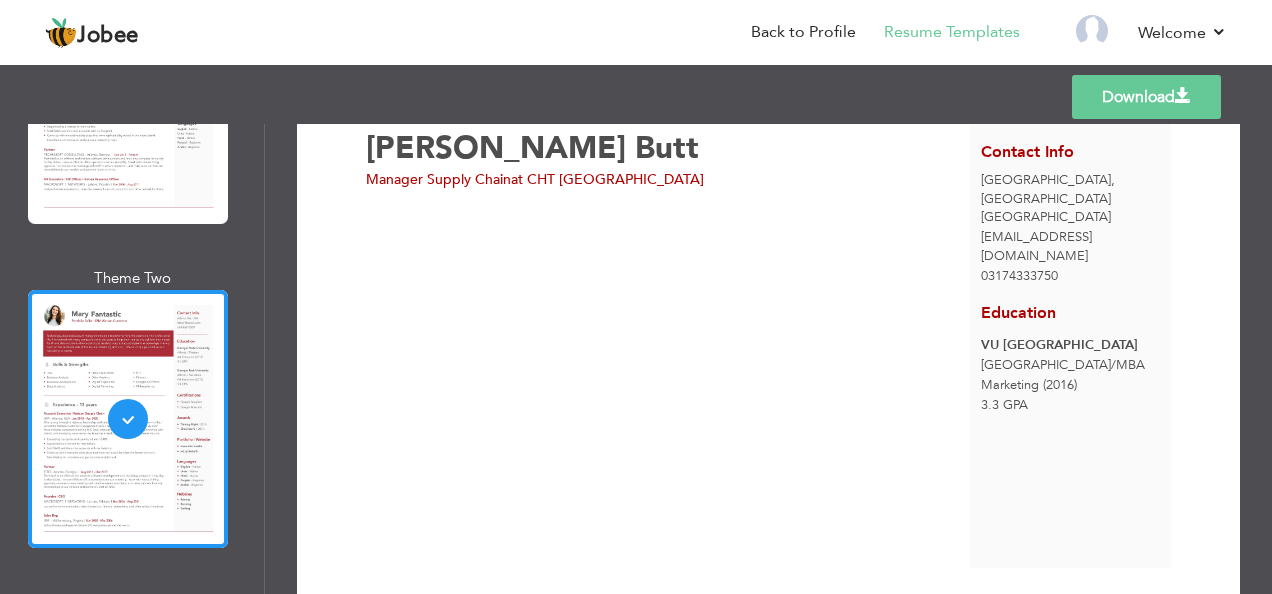 scroll, scrollTop: 0, scrollLeft: 0, axis: both 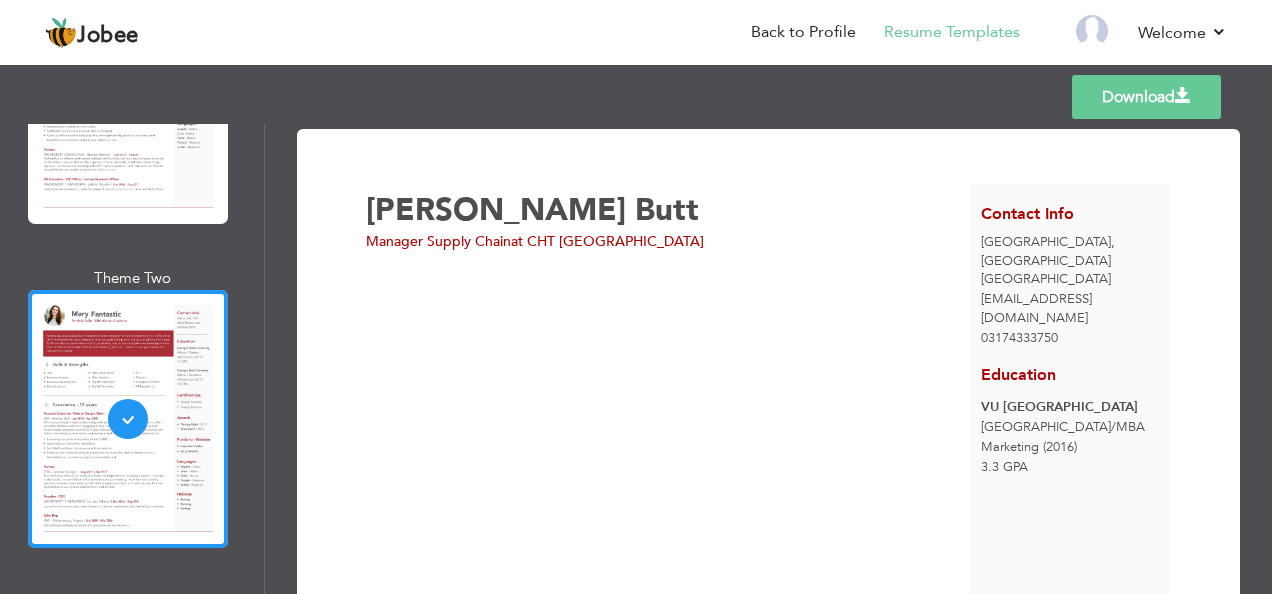 click on "3.3 GPA" at bounding box center (1004, 467) 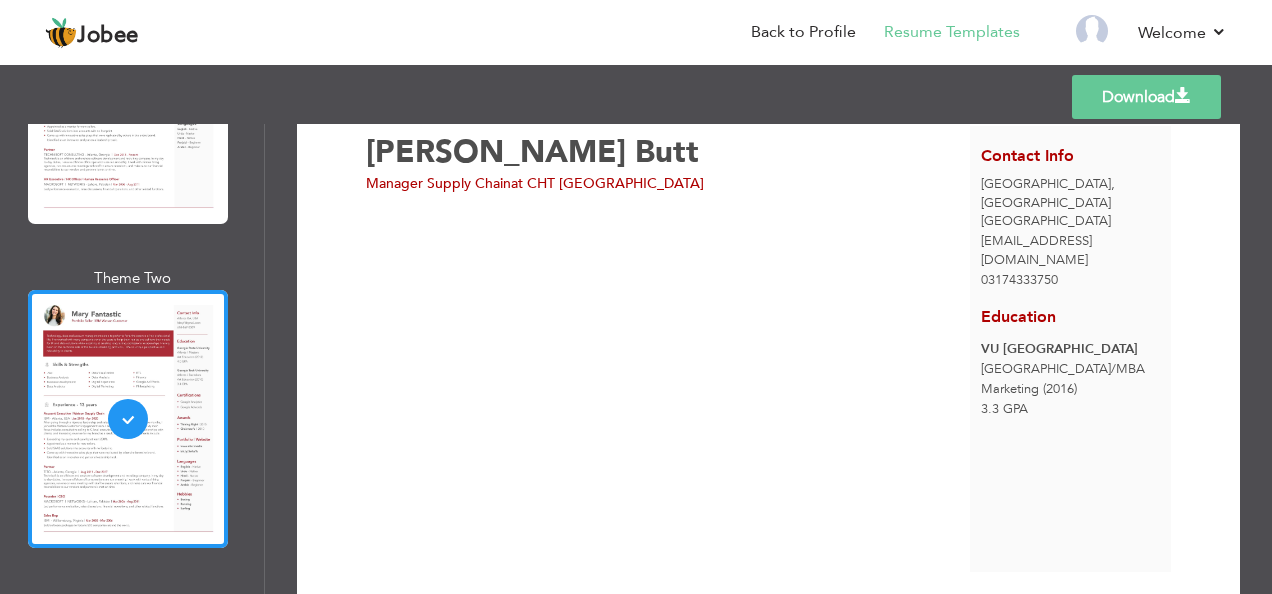 scroll, scrollTop: 0, scrollLeft: 0, axis: both 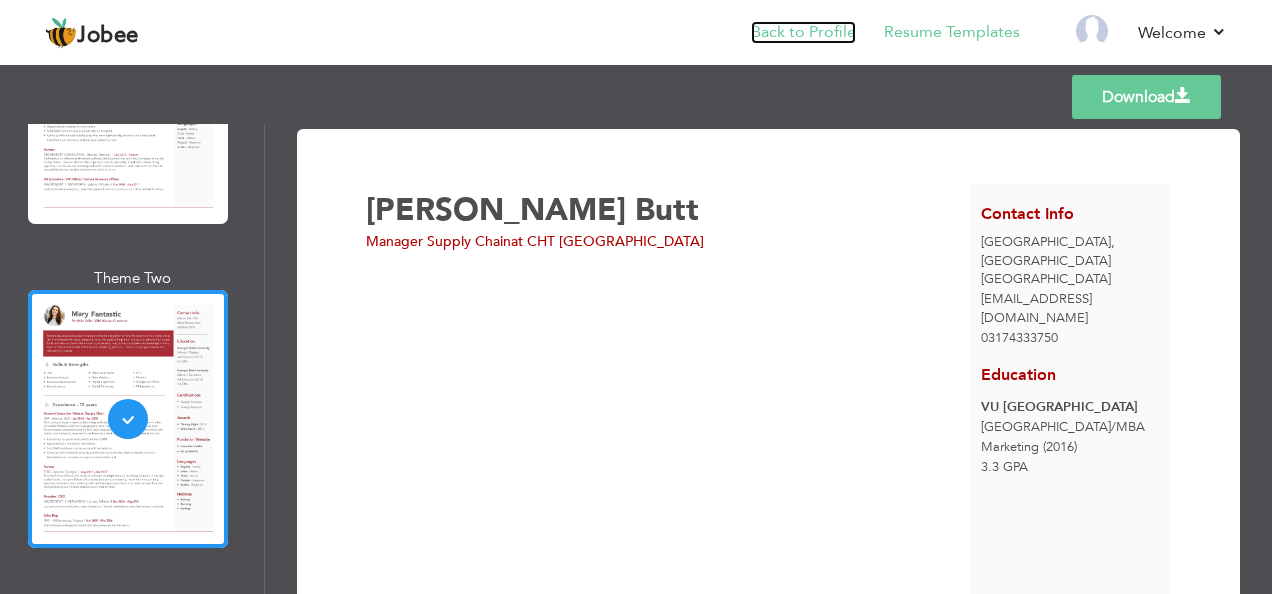 click on "Back to Profile" at bounding box center (803, 32) 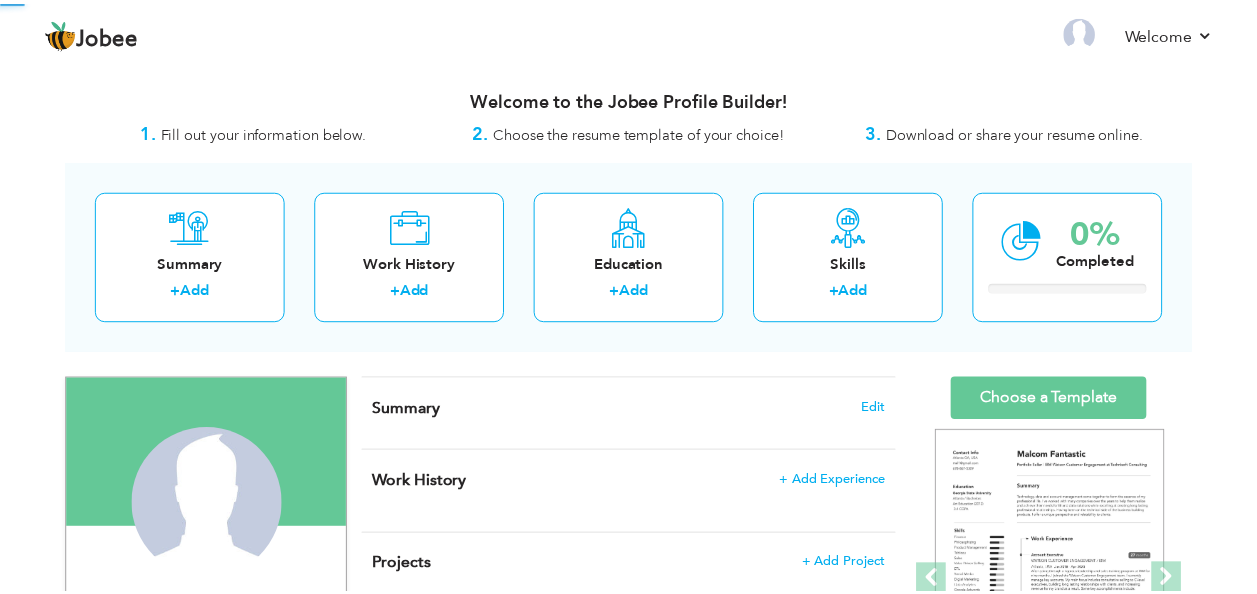 scroll, scrollTop: 0, scrollLeft: 0, axis: both 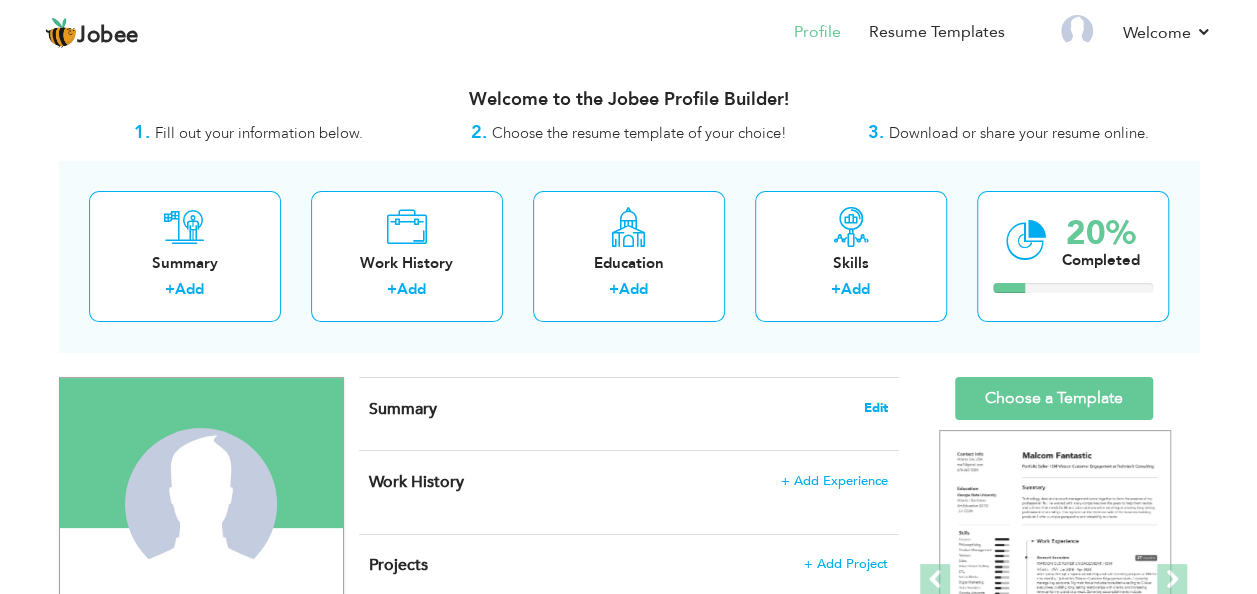 click on "Edit" at bounding box center [876, 408] 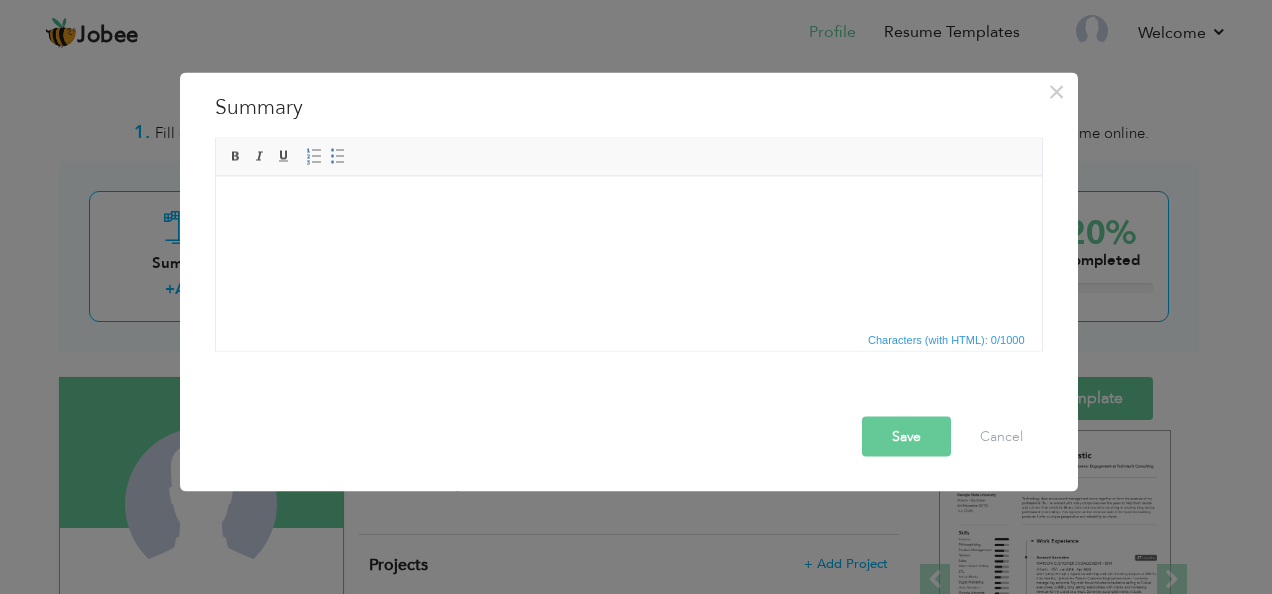 click at bounding box center [628, 206] 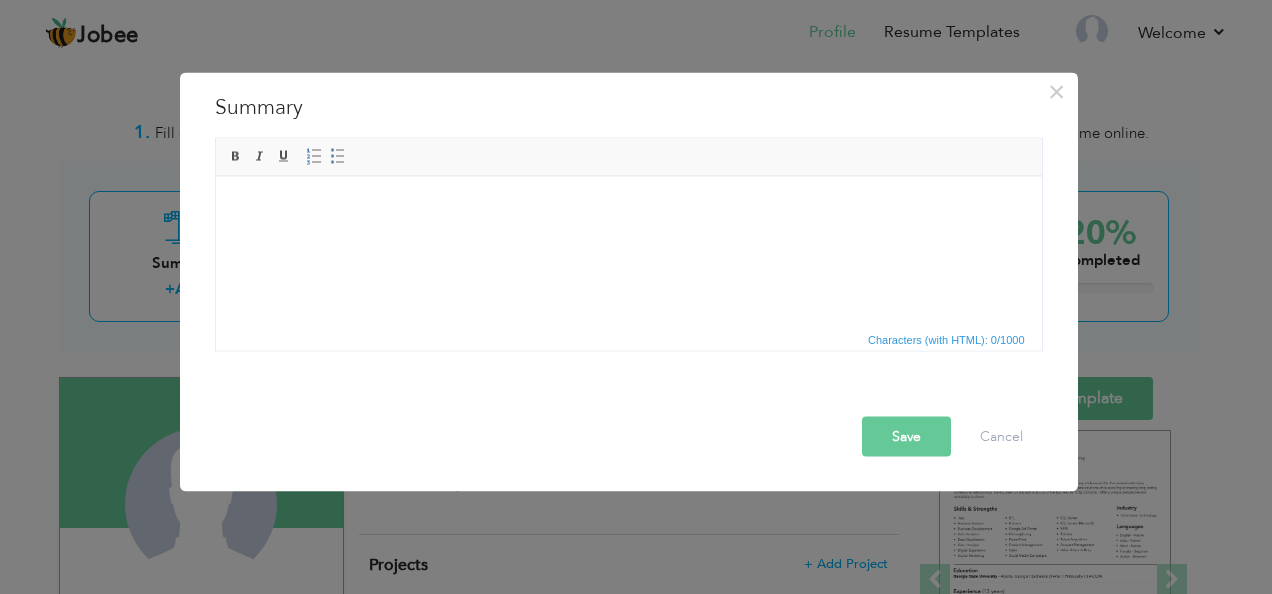 click at bounding box center (628, 206) 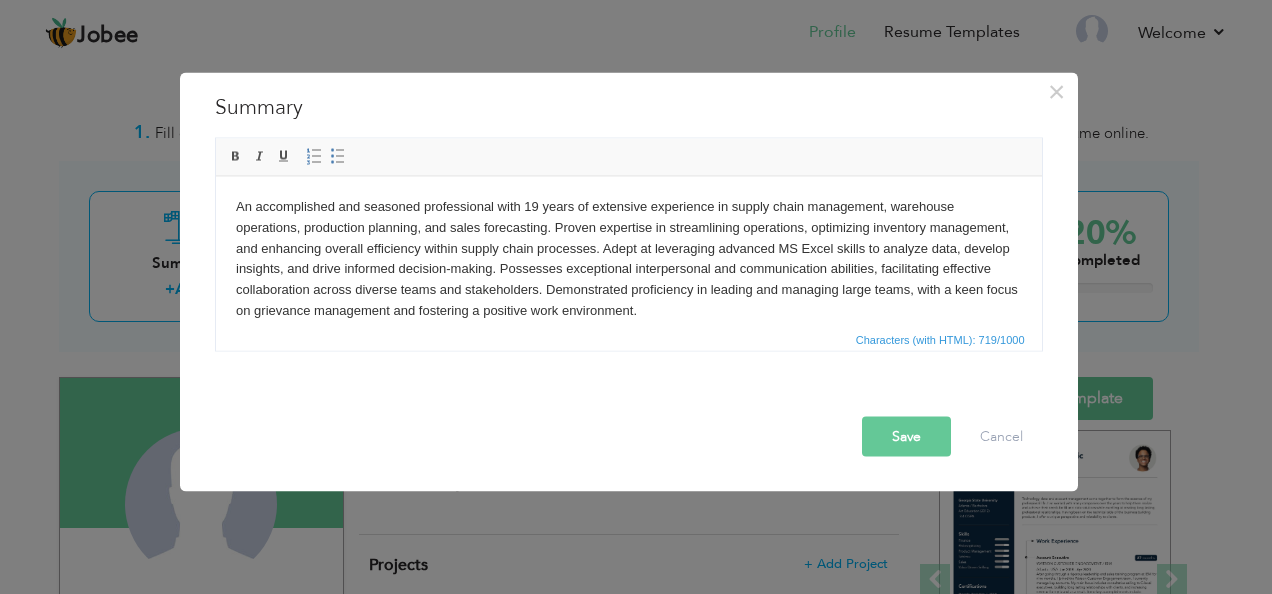 click on "Save" at bounding box center (906, 437) 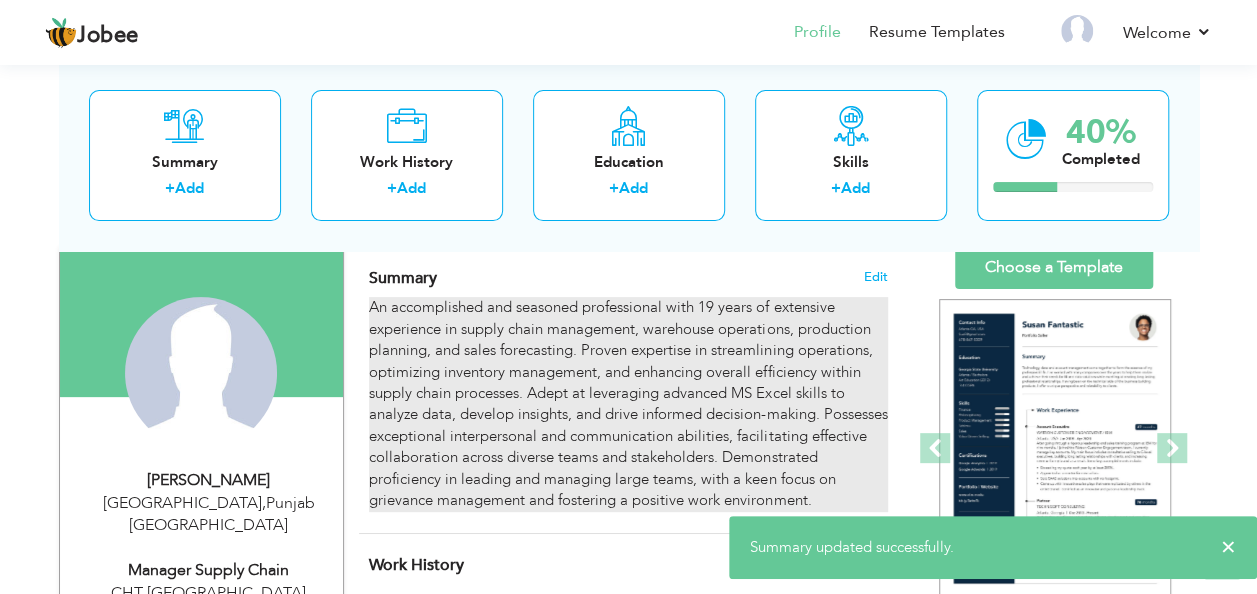 scroll, scrollTop: 100, scrollLeft: 0, axis: vertical 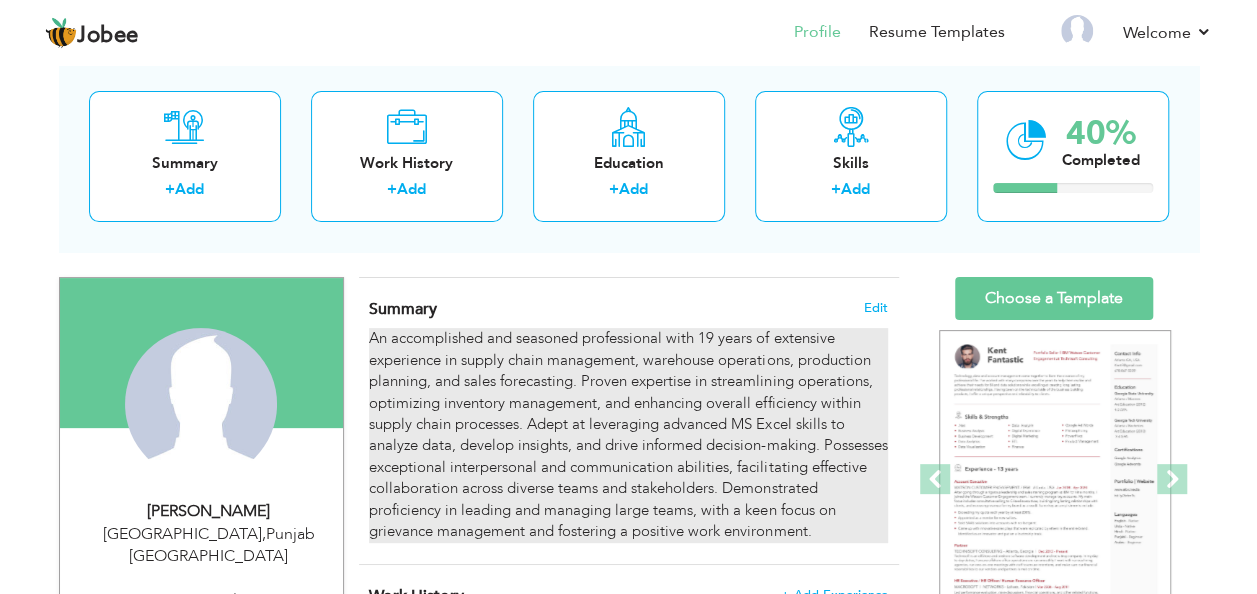 click on "An accomplished and seasoned professional with 19 years of extensive experience in supply chain management, warehouse operations, production planning, and sales forecasting. Proven expertise in streamlining operations, optimizing inventory management, and enhancing overall efficiency within supply chain processes. Adept at leveraging advanced MS Excel skills to analyze data, develop insights, and drive informed decision-making. Possesses exceptional interpersonal and communication abilities, facilitating effective collaboration across diverse teams and stakeholders. Demonstrated proficiency in leading and managing large teams, with a keen focus on grievance management and fostering a positive work environment." at bounding box center (628, 435) 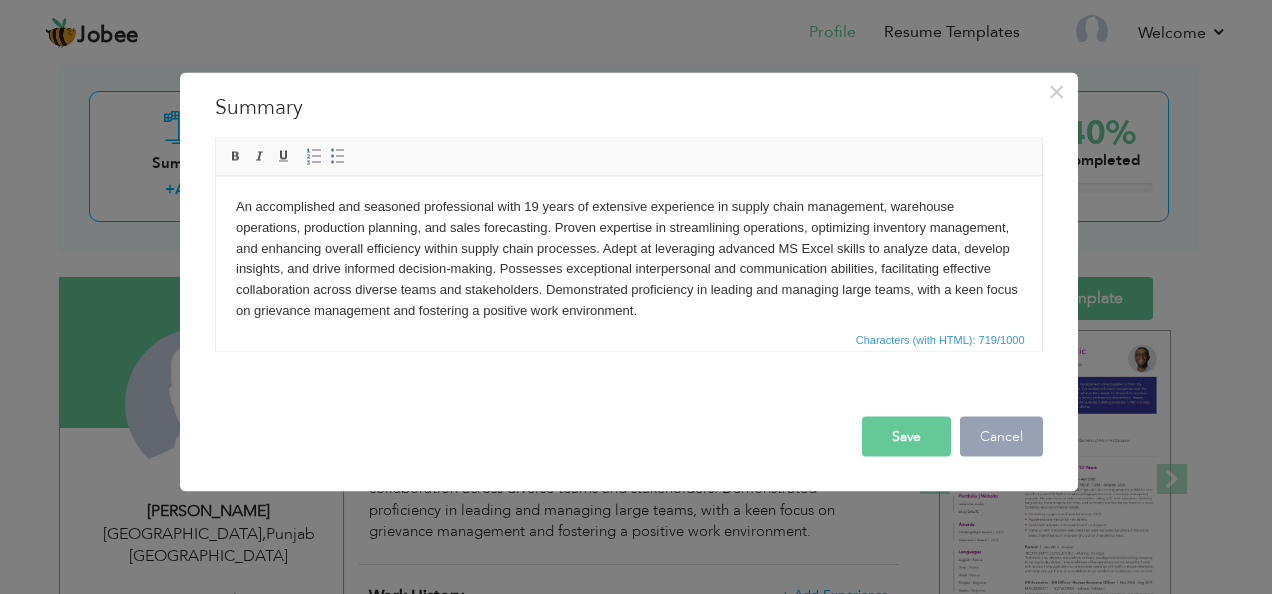 click on "Cancel" at bounding box center [1001, 437] 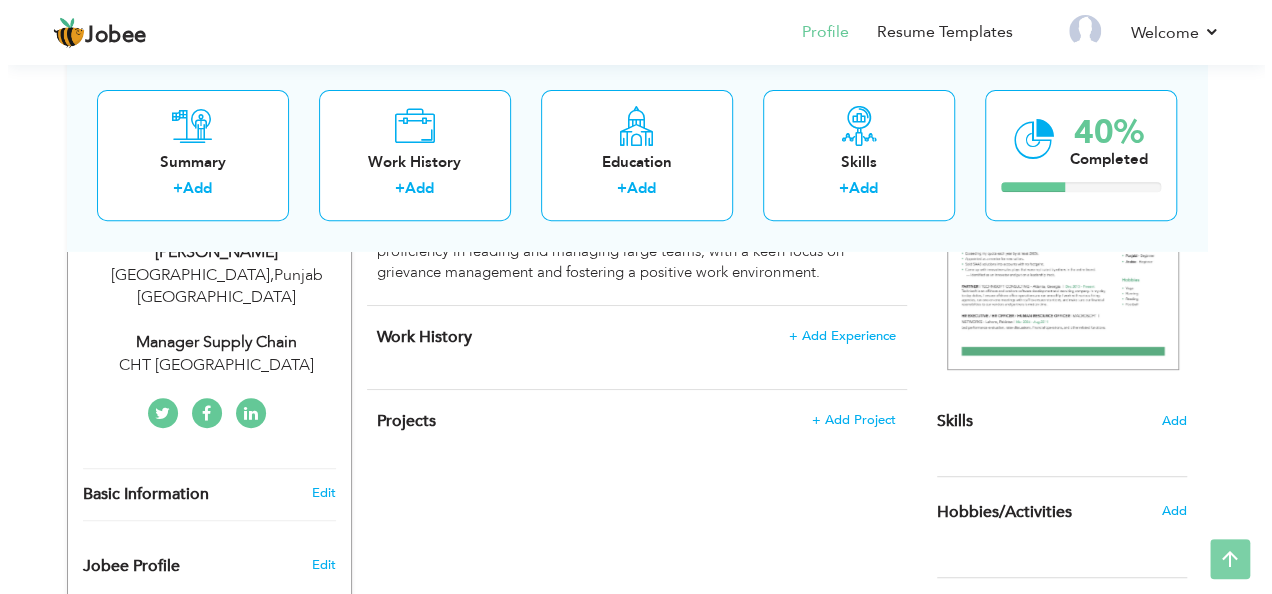 scroll, scrollTop: 400, scrollLeft: 0, axis: vertical 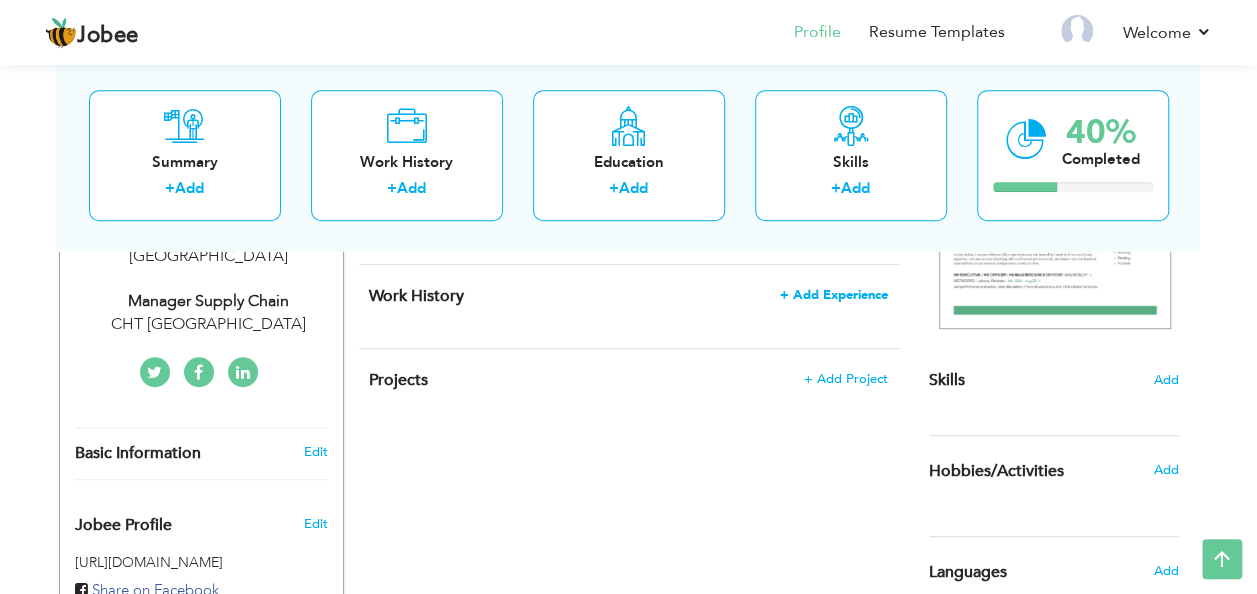 click on "+ Add Experience" at bounding box center [834, 295] 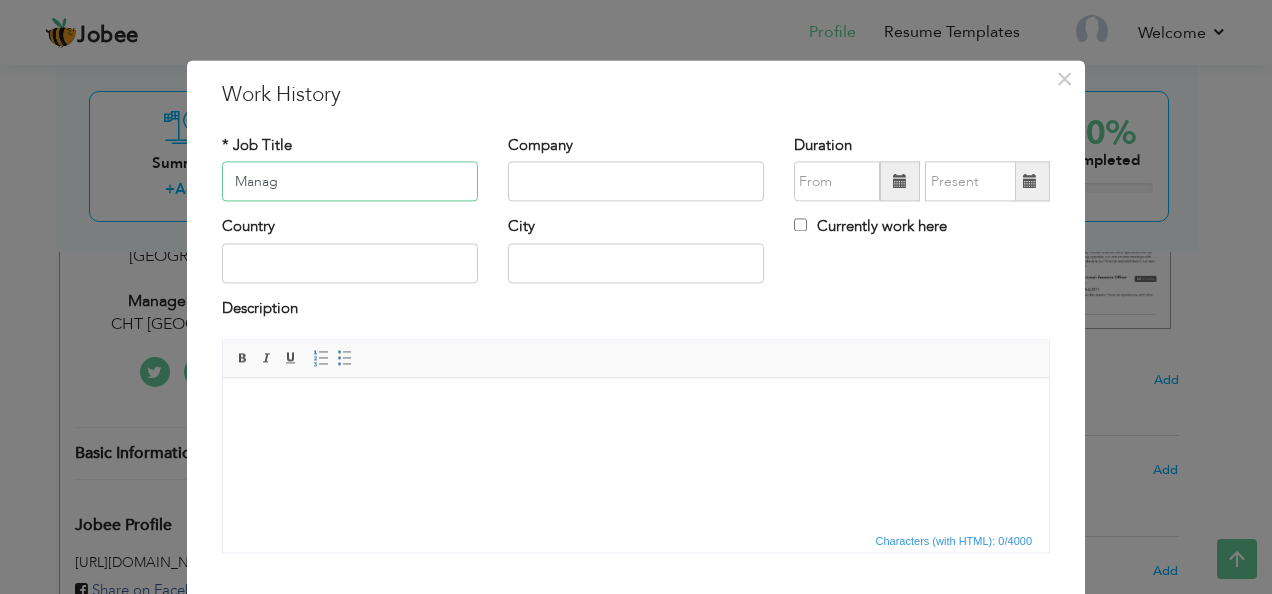 type on "Manager Supply Chain" 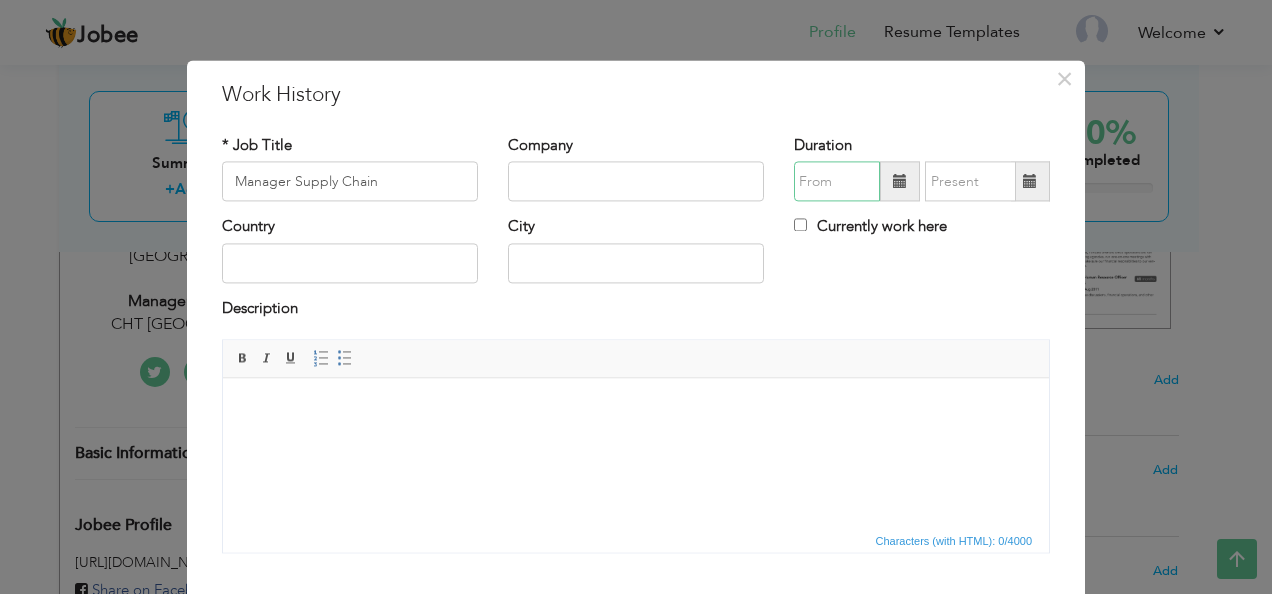 type on "07/2025" 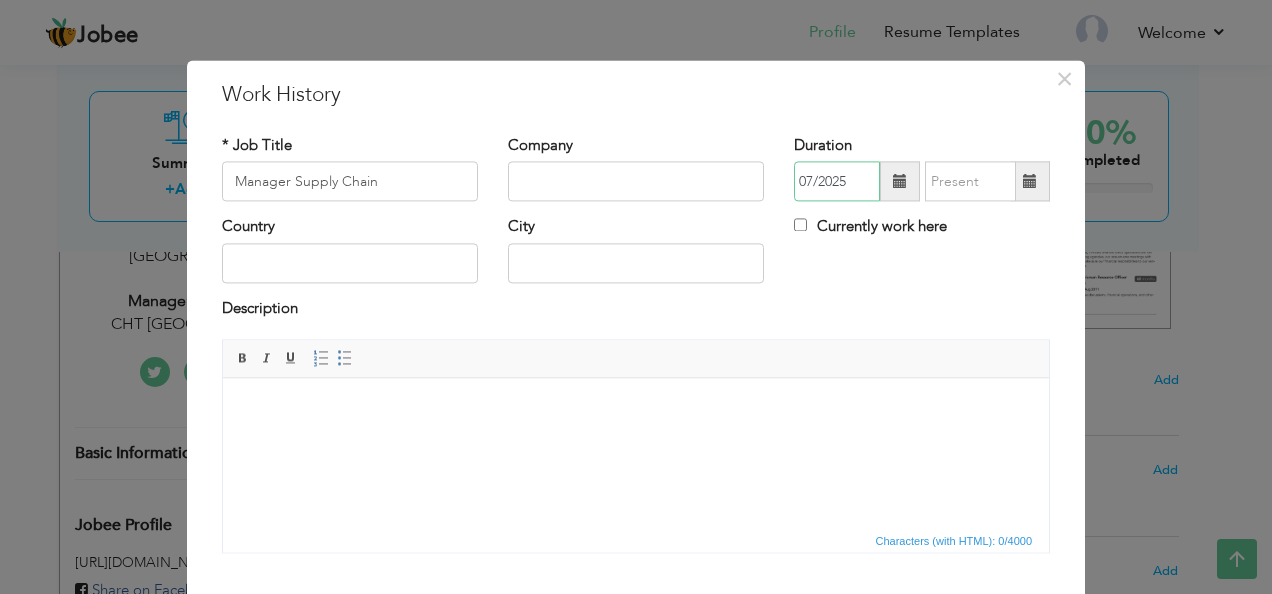 type 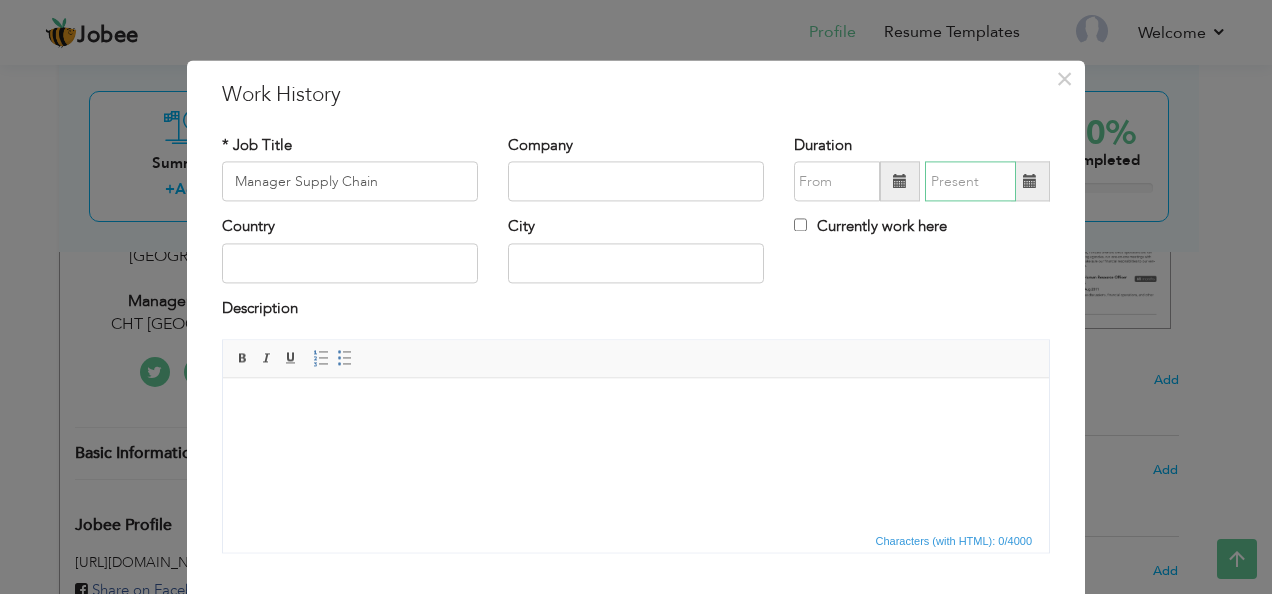 type on "07/2025" 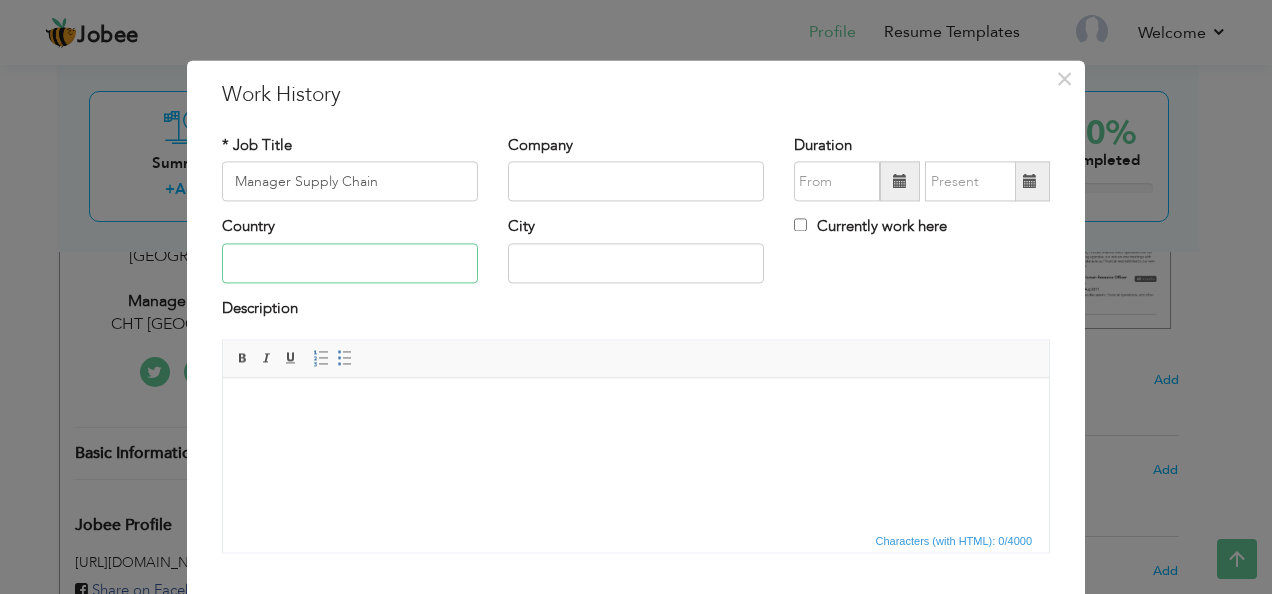 type on "166" 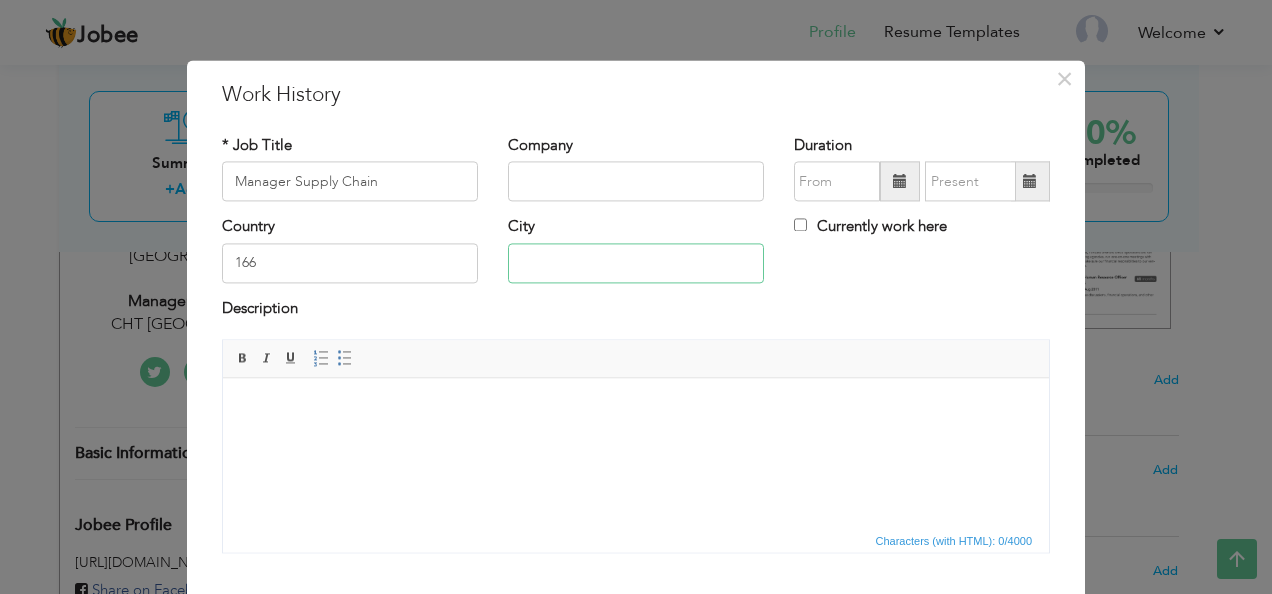 type on "[GEOGRAPHIC_DATA]" 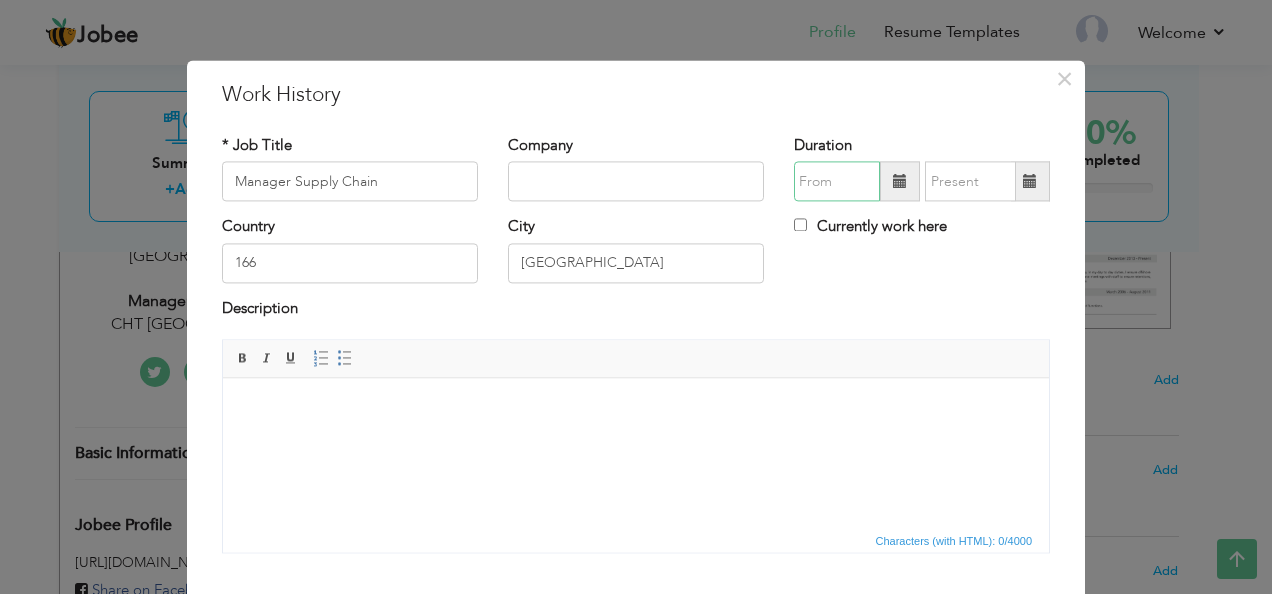 type on "07/2025" 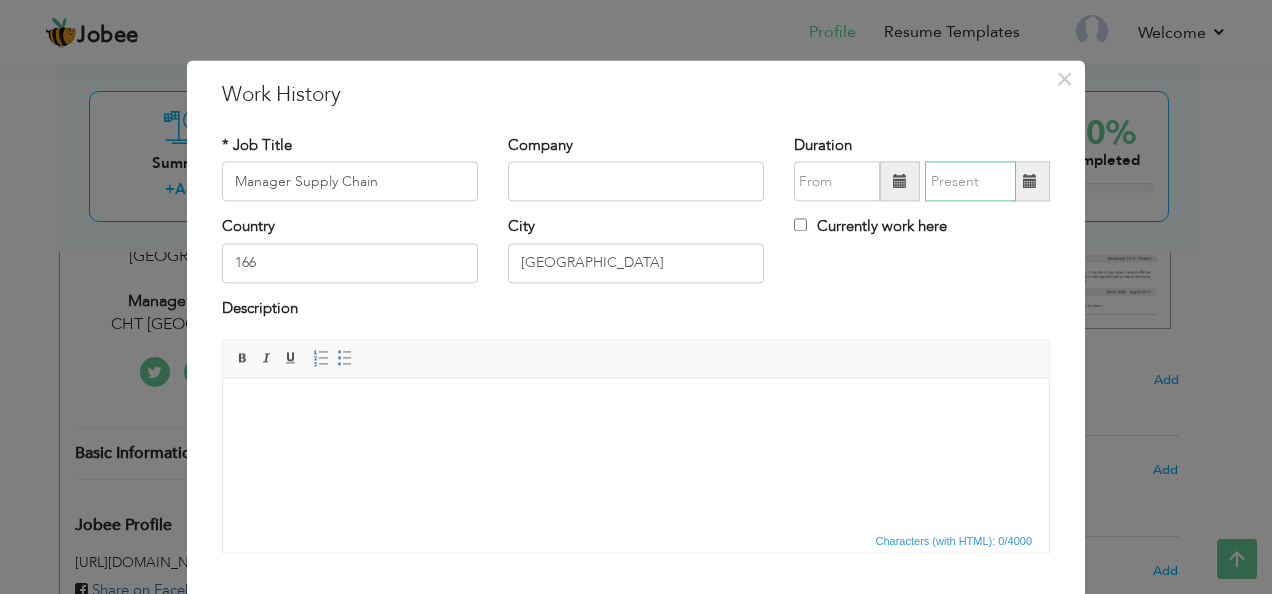 type on "07/2025" 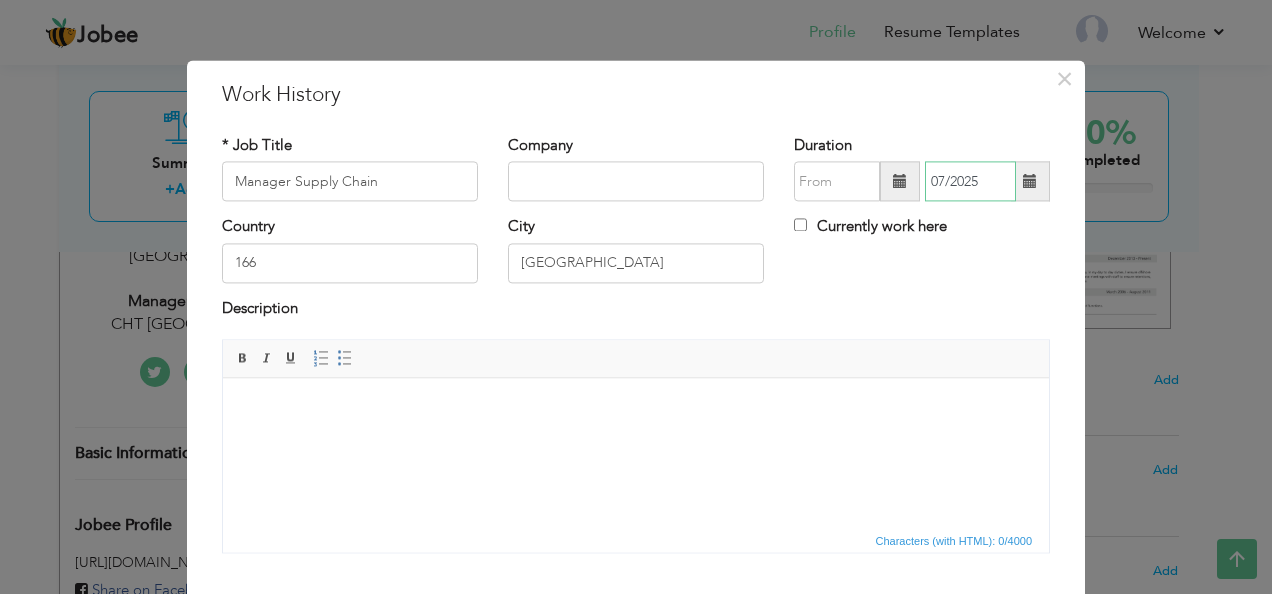 type 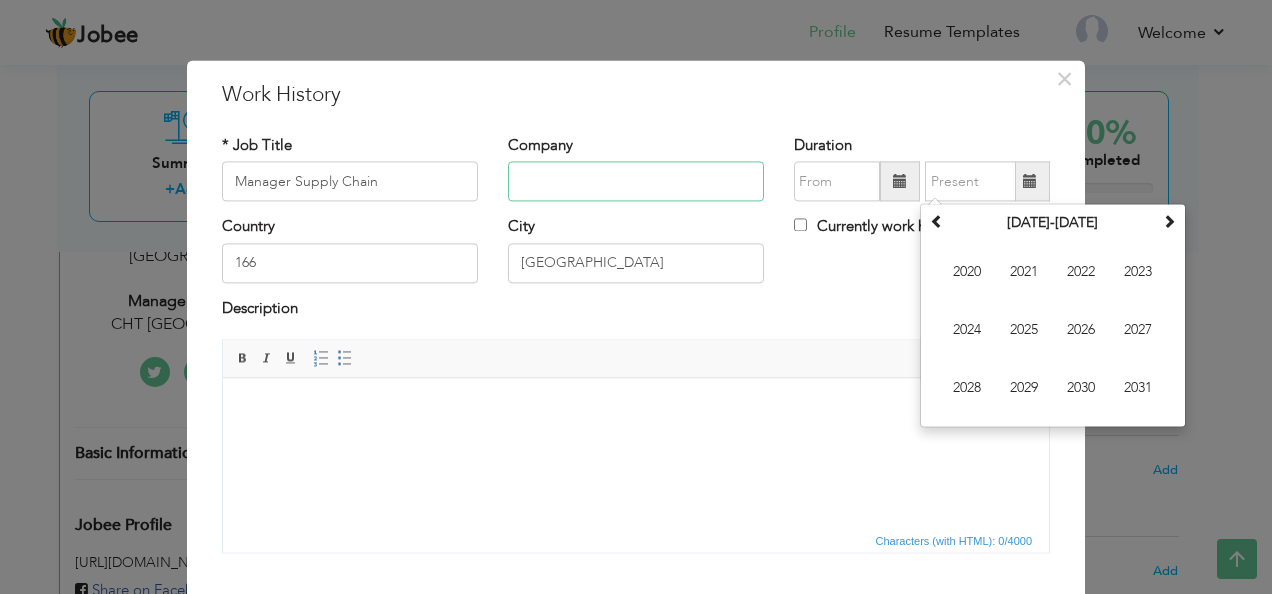 click at bounding box center [636, 182] 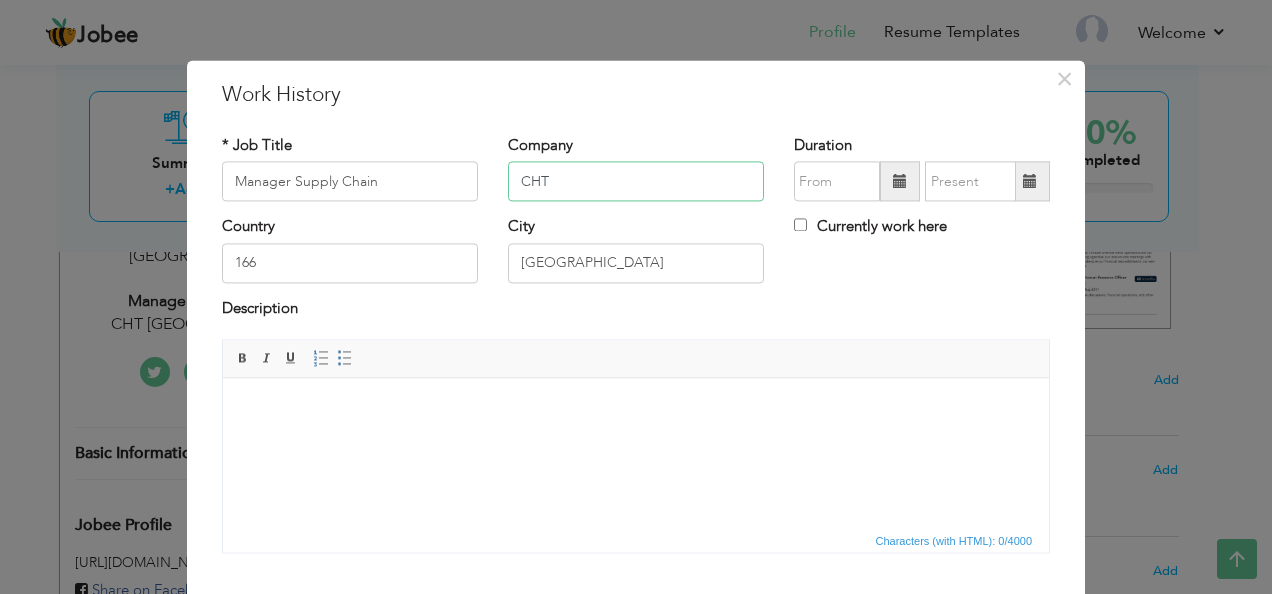 type on "CHT [GEOGRAPHIC_DATA]" 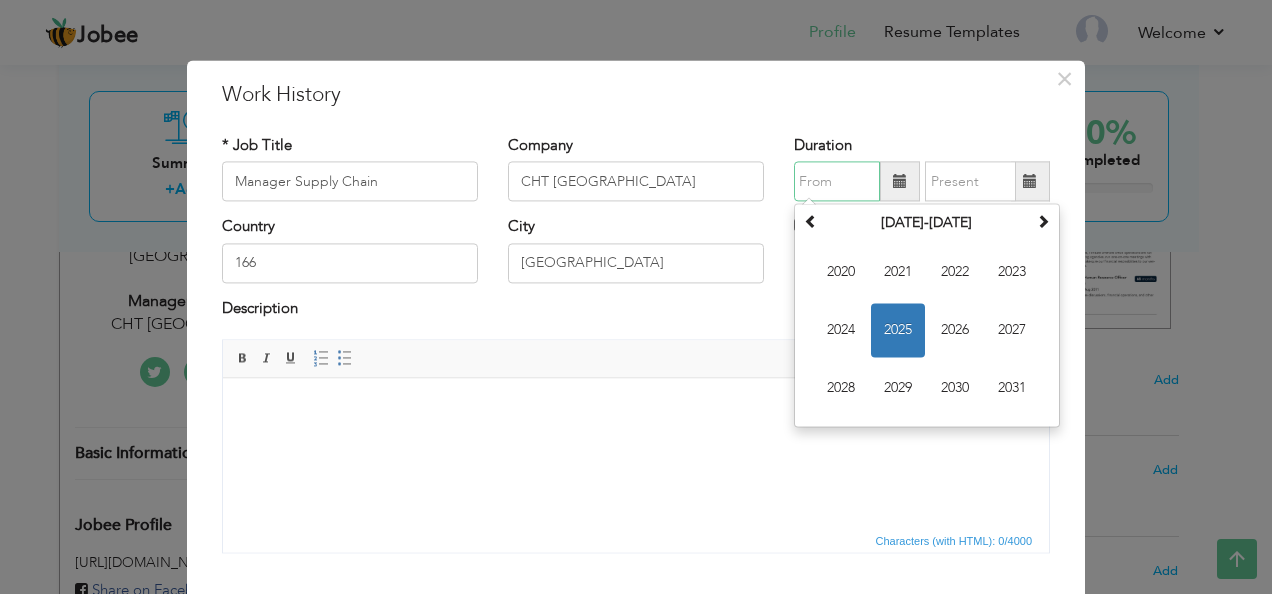type on "07/2025" 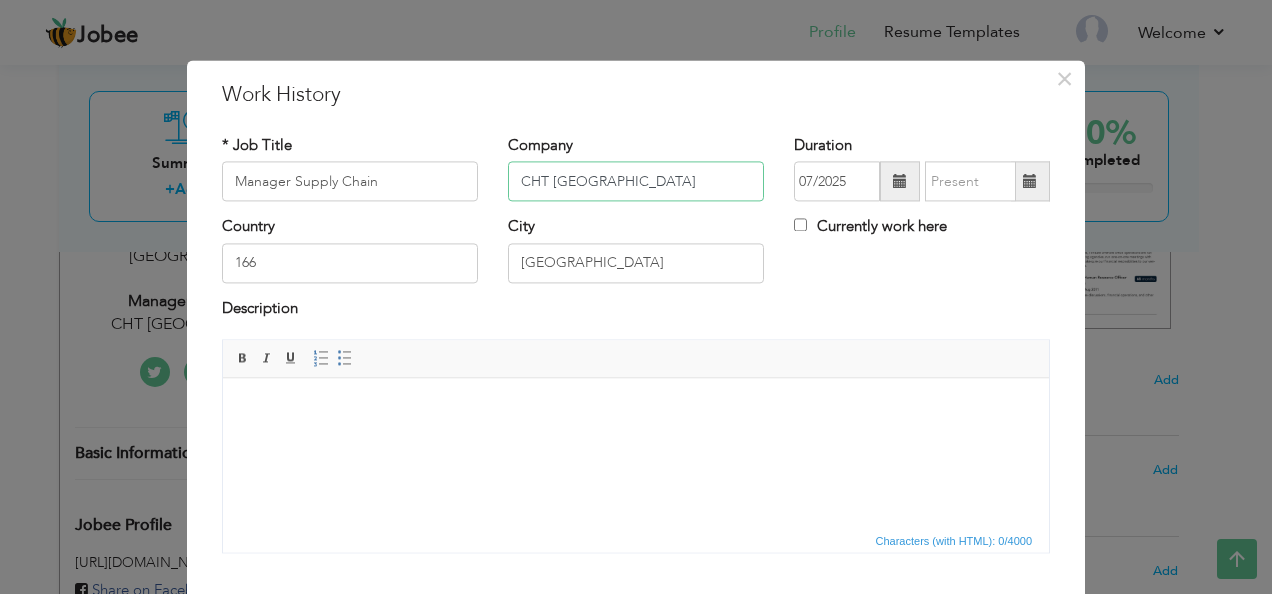 click on "CHT [GEOGRAPHIC_DATA]" at bounding box center (636, 182) 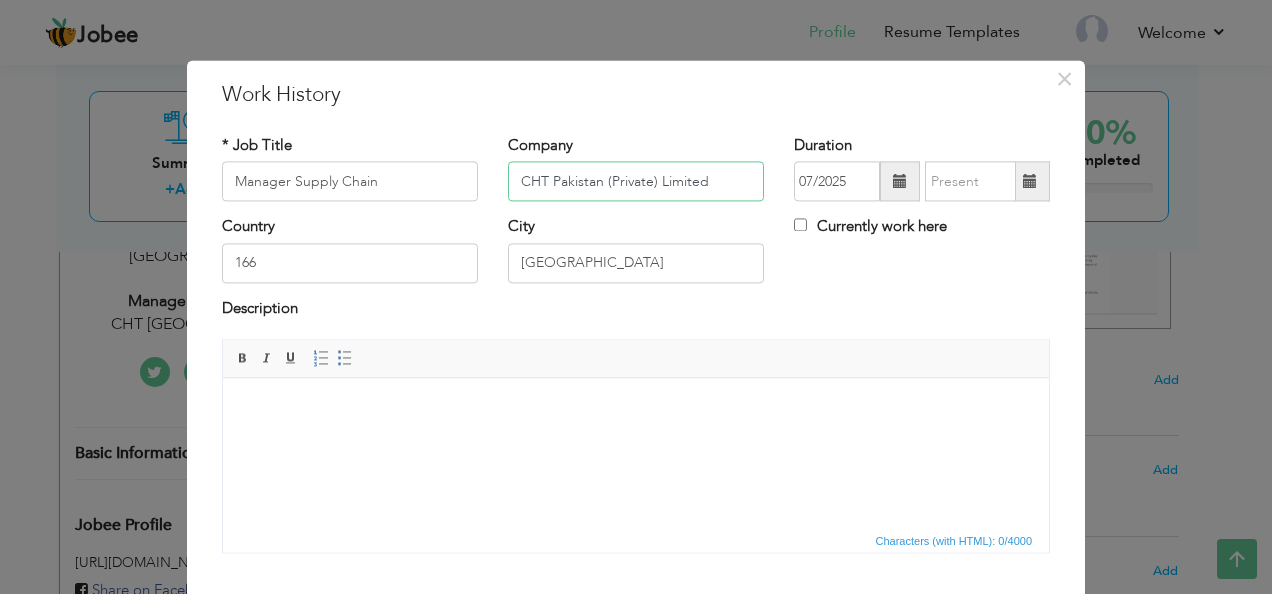 type on "CHT Pakistan (Private) Limited" 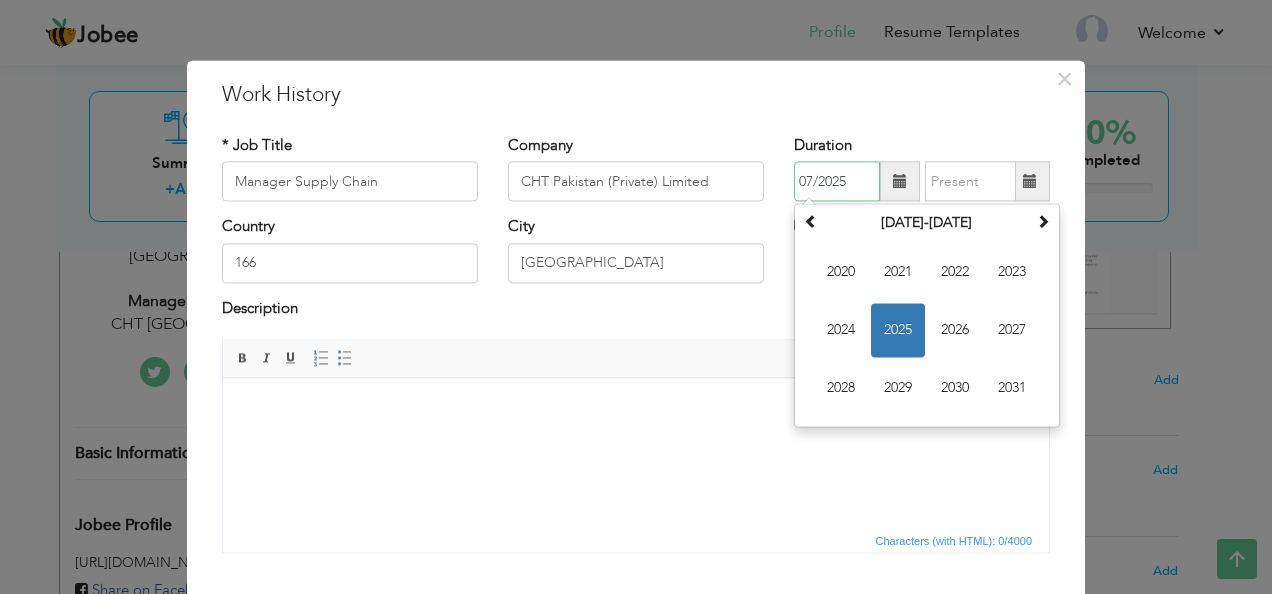 click on "07/2025" at bounding box center (837, 182) 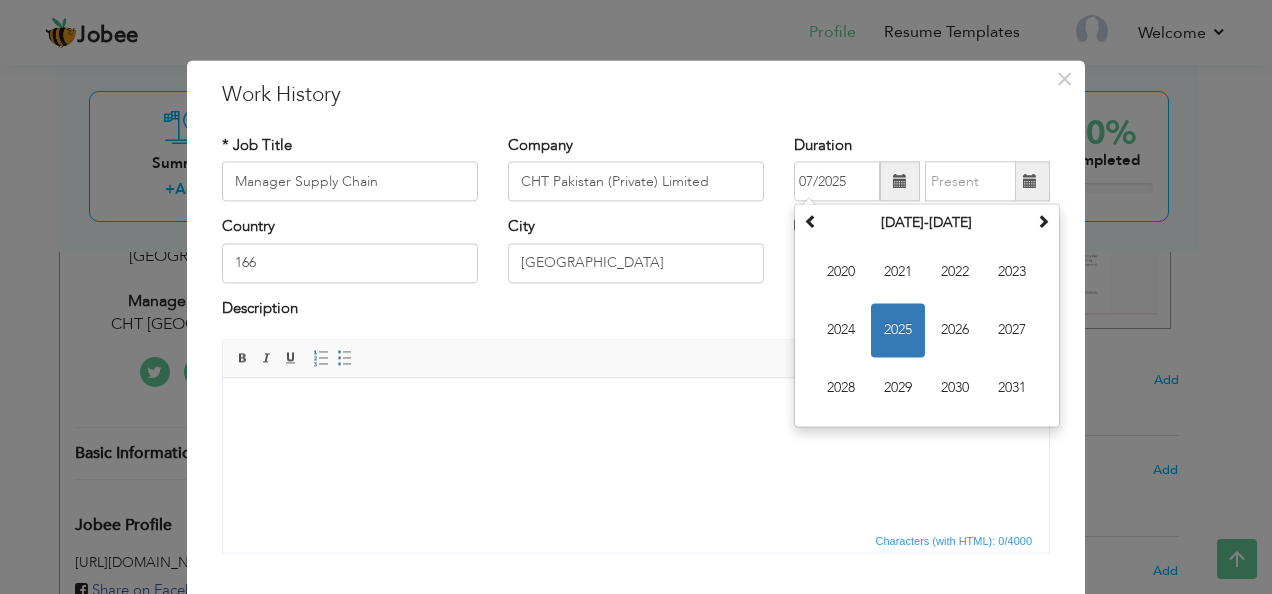 click at bounding box center [900, 181] 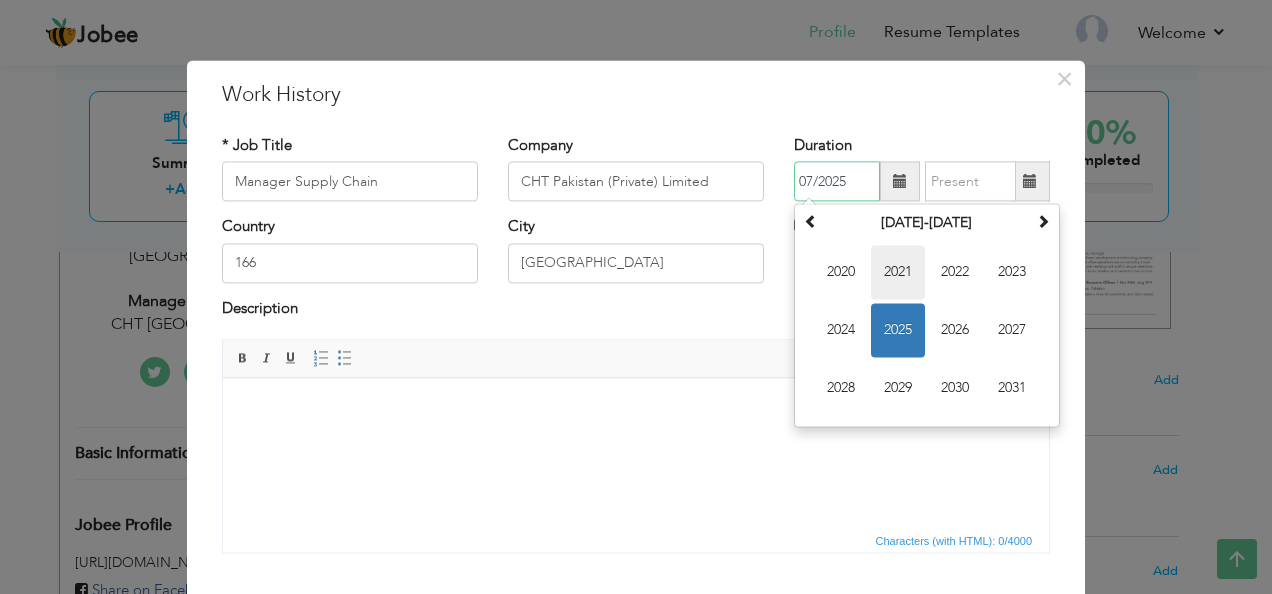 click on "2021" at bounding box center (898, 273) 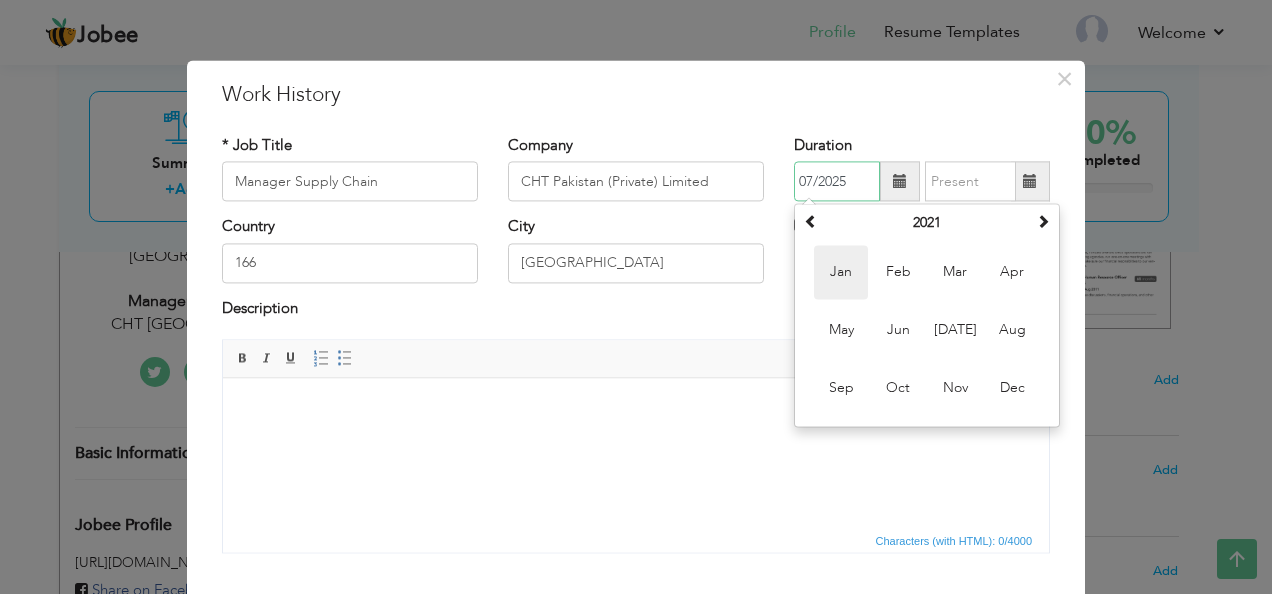 click on "Jan" at bounding box center (841, 273) 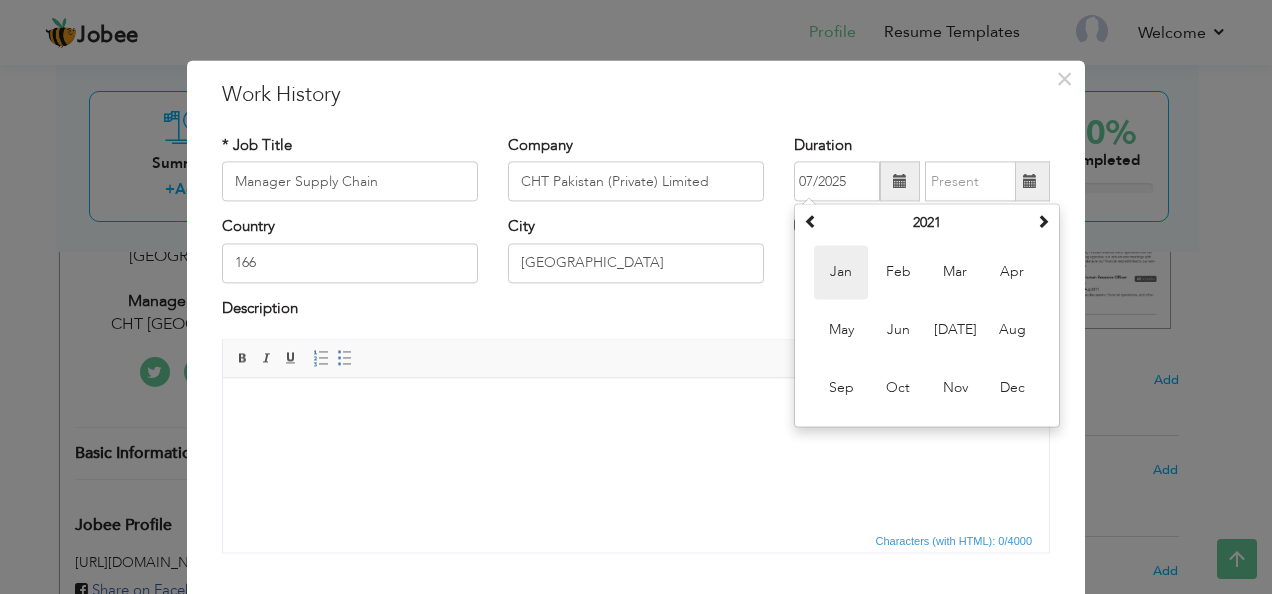 type on "01/2021" 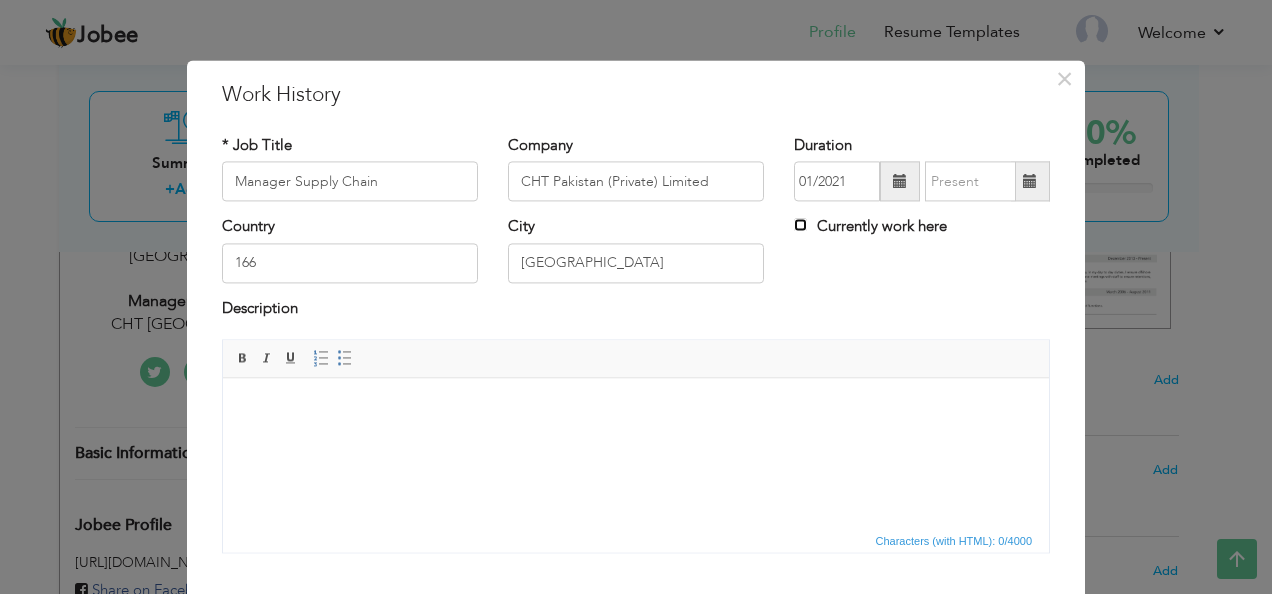 click on "Currently work here" at bounding box center (800, 225) 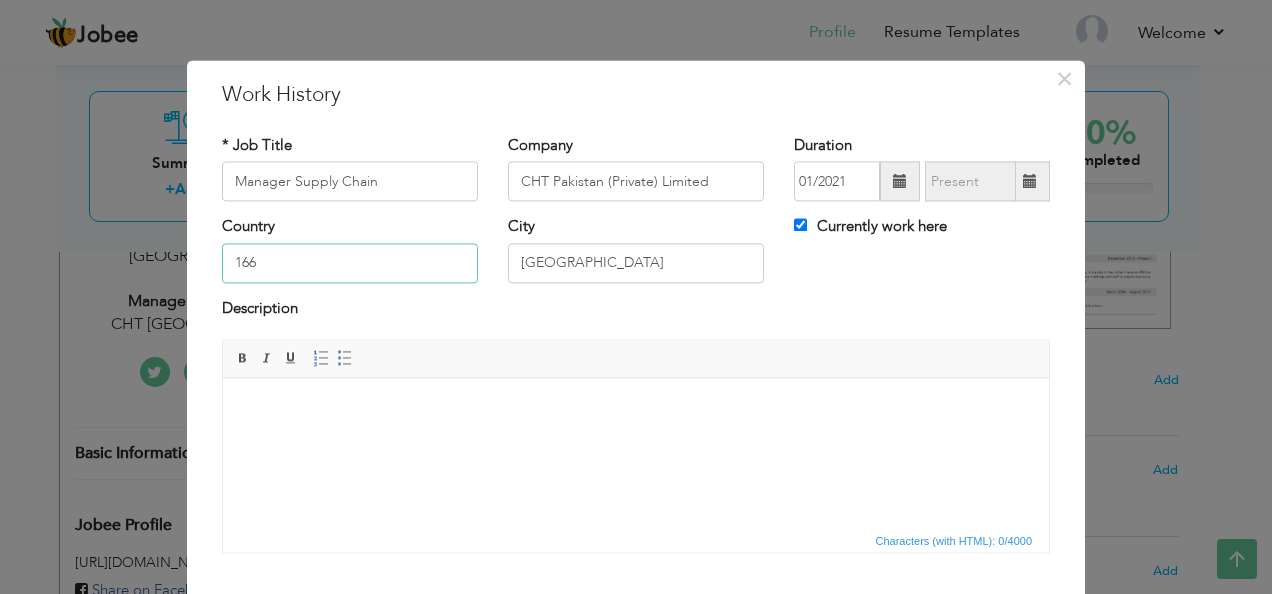 click on "166" at bounding box center [350, 263] 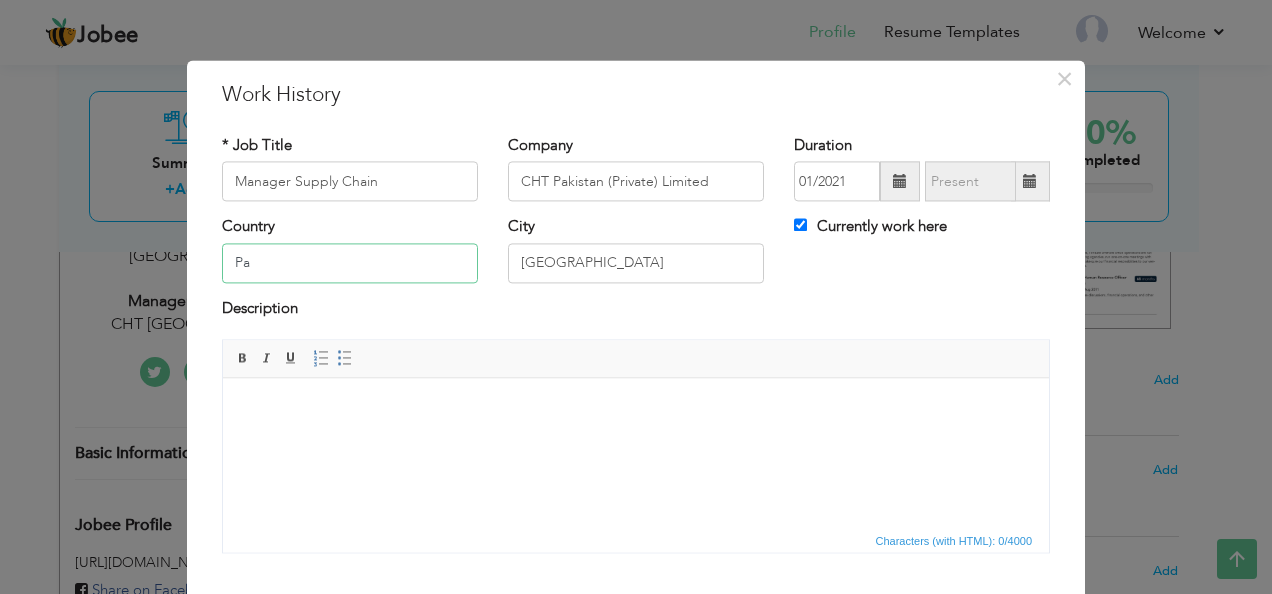 type on "[GEOGRAPHIC_DATA]" 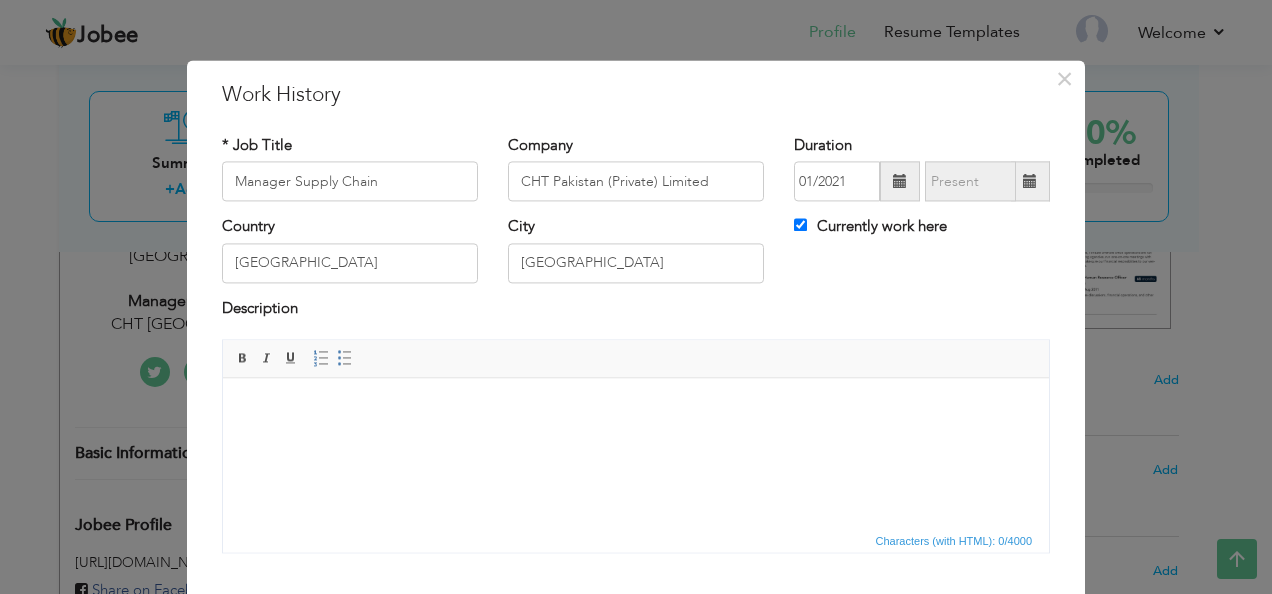 click at bounding box center (636, 408) 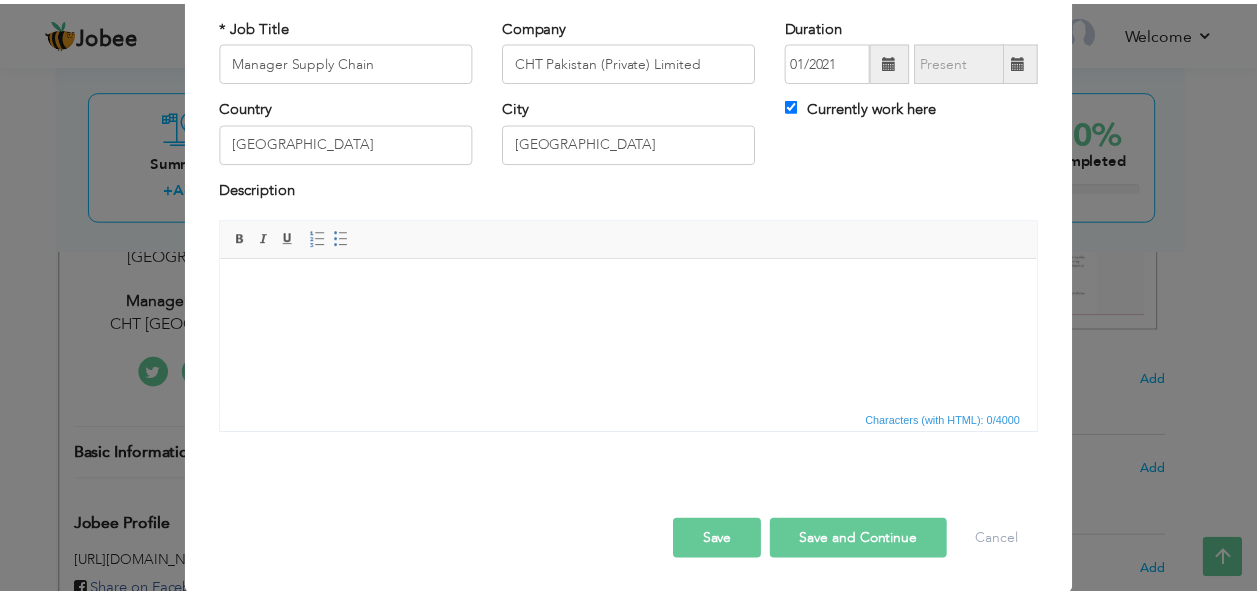 scroll, scrollTop: 120, scrollLeft: 0, axis: vertical 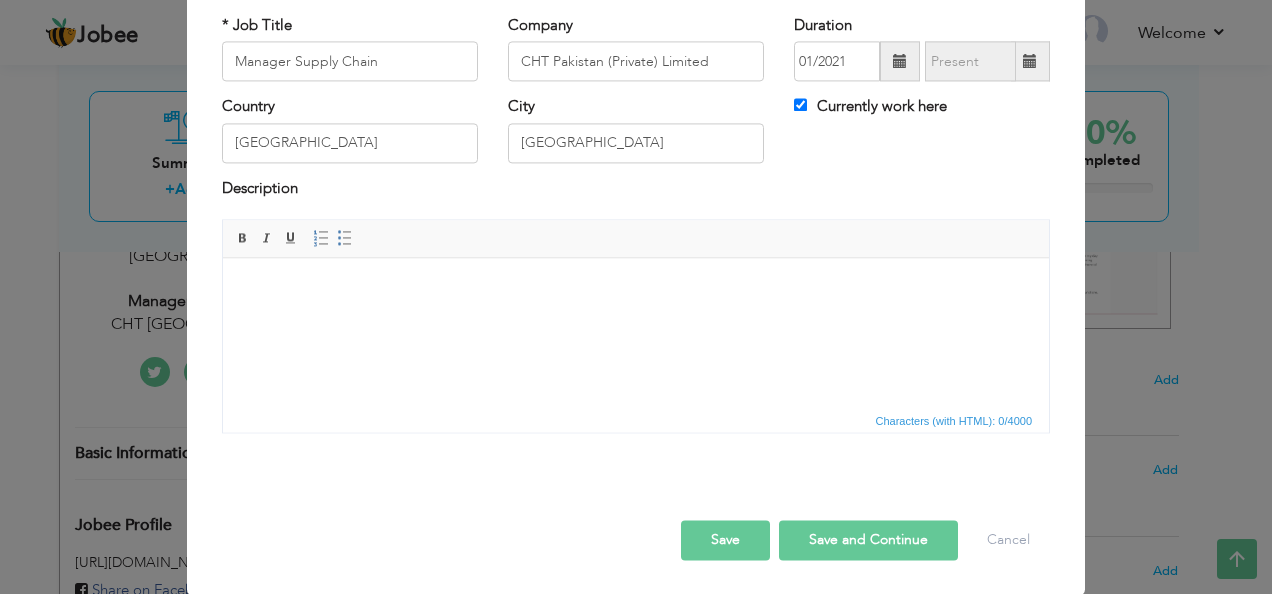 click on "Save" at bounding box center [725, 541] 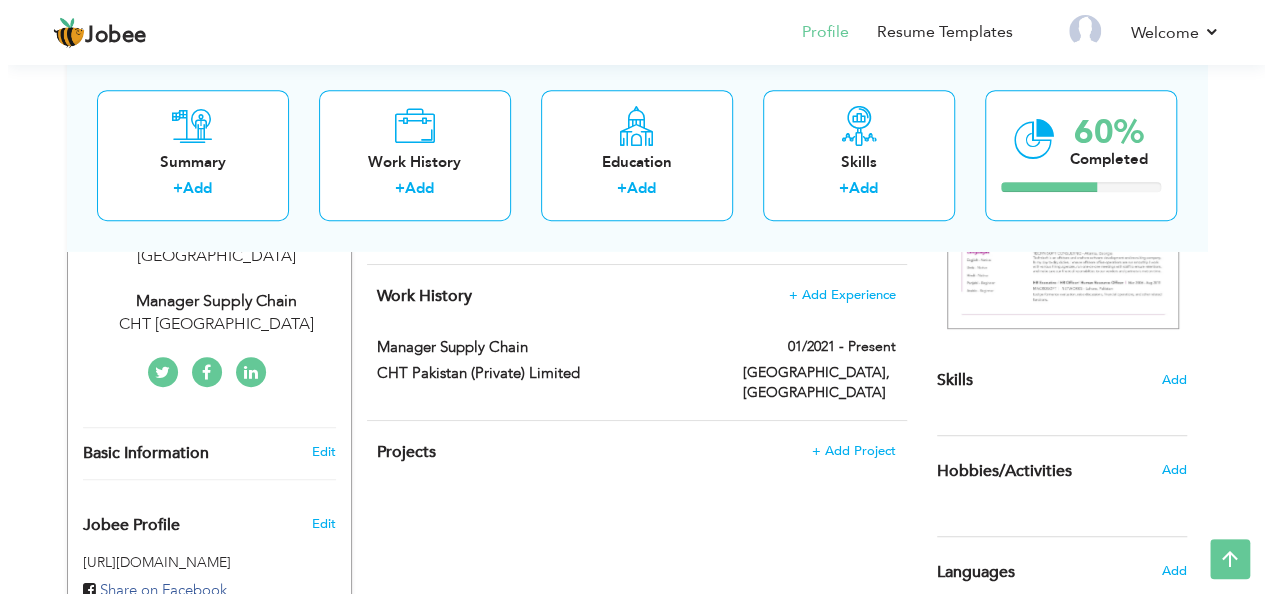 scroll, scrollTop: 300, scrollLeft: 0, axis: vertical 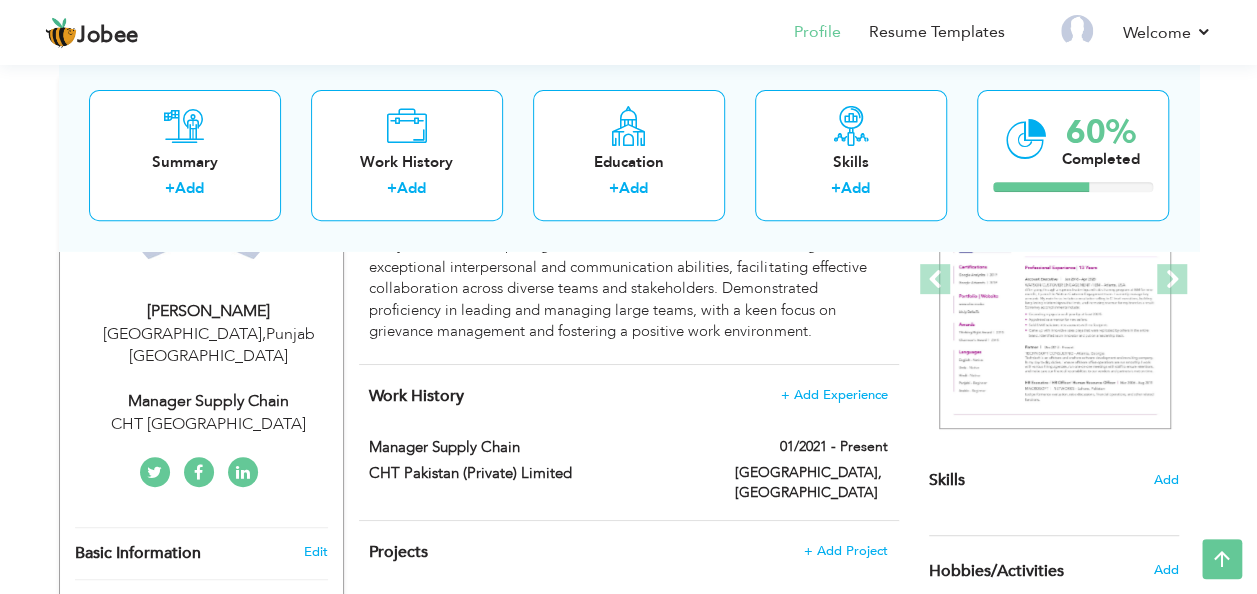 click on "Work History
+ Add Experience
Manager Supply Chain
01/2021 - Present
Manager Supply Chain
01/2021 - Present Lahore, Pakistan ×" at bounding box center (629, 442) 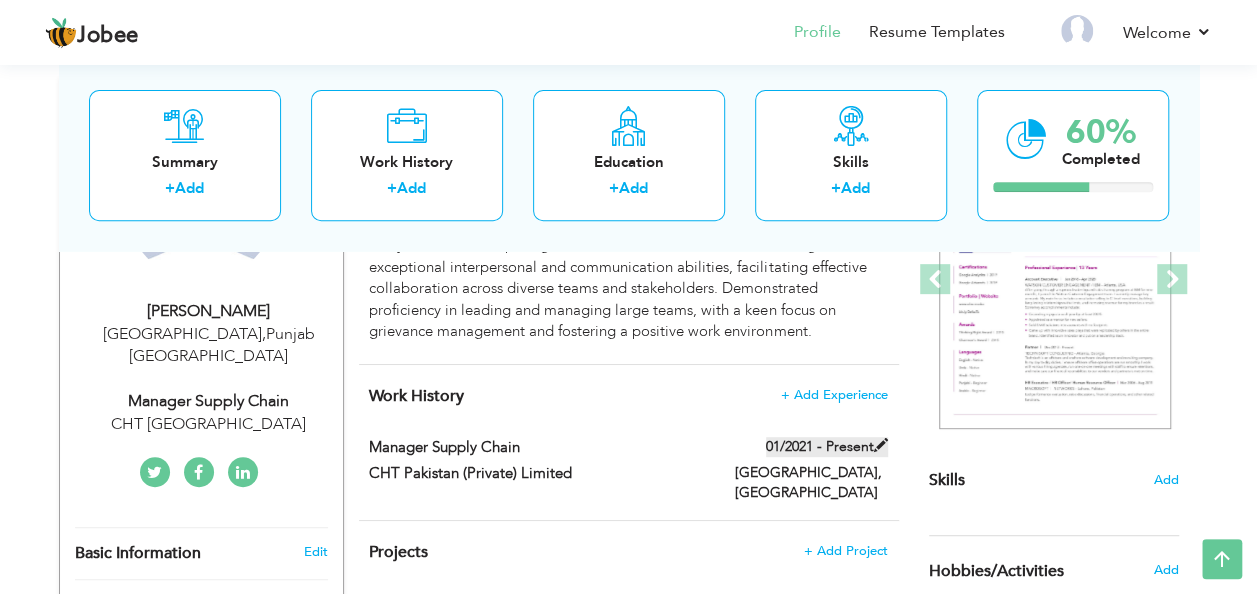 click at bounding box center [881, 445] 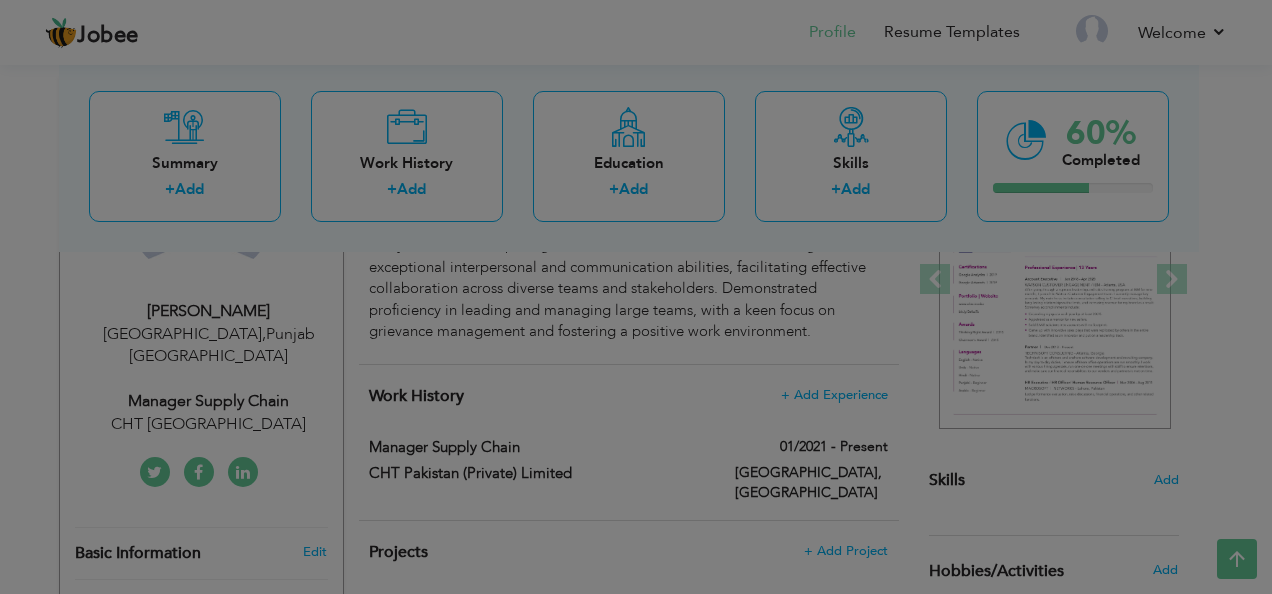 scroll, scrollTop: 0, scrollLeft: 0, axis: both 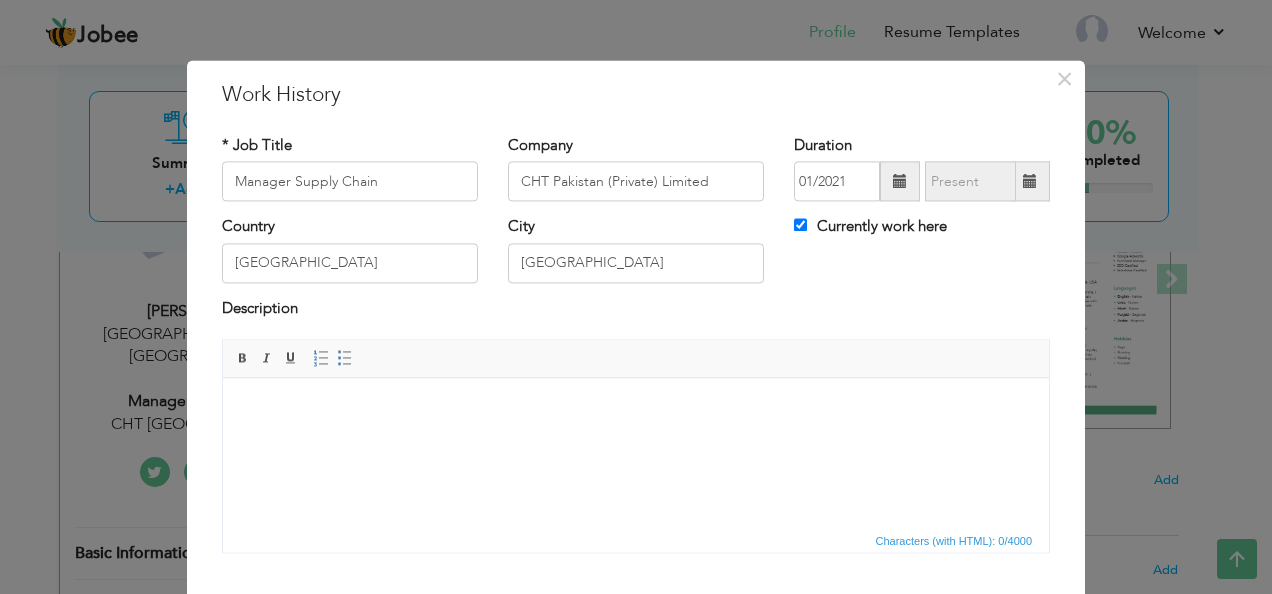 click at bounding box center (636, 408) 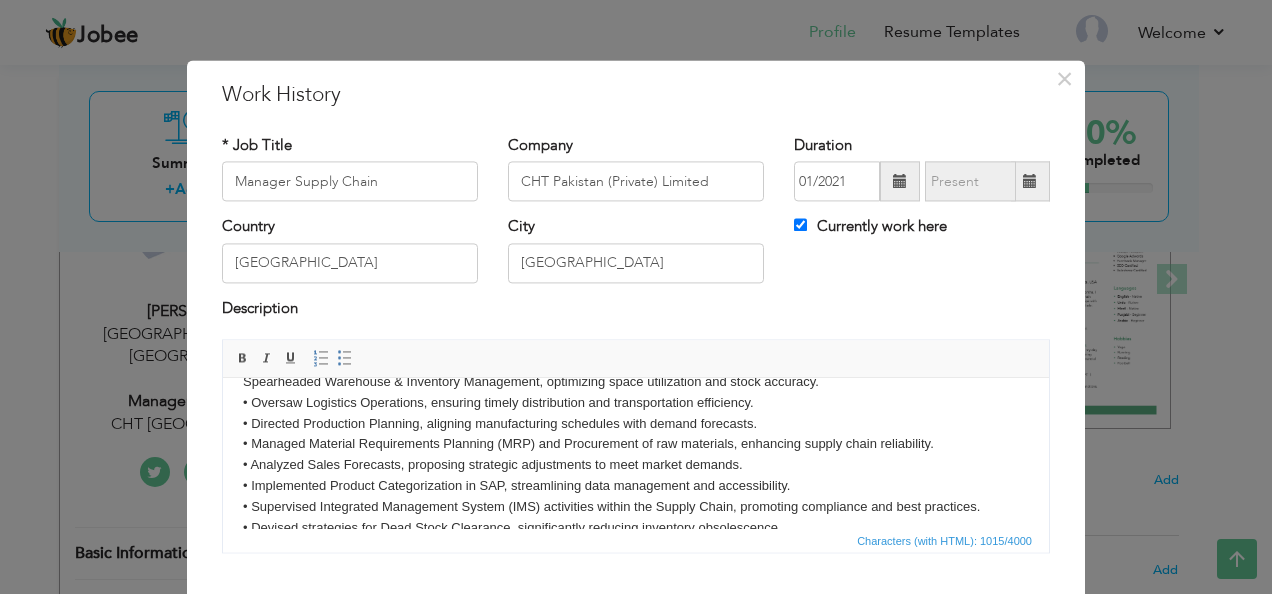 scroll, scrollTop: 0, scrollLeft: 0, axis: both 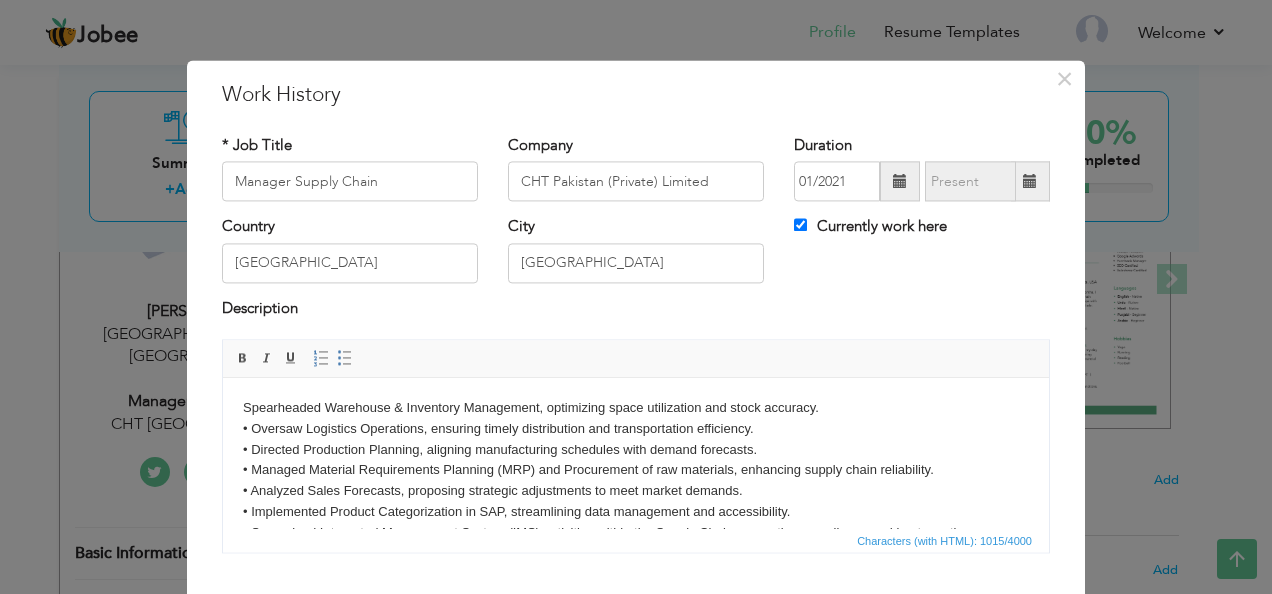 click on "Spearheaded Warehouse & Inventory Management, optimizing space utilization and stock accuracy. • Oversaw Logistics Operations, ensuring timely distribution and transportation efficiency. • Directed Production Planning, aligning manufacturing schedules with demand forecasts. • Managed Material Requirements Planning (MRP) and Procurement of raw materials, enhancing supply chain reliability. • Analyzed Sales Forecasts, proposing strategic adjustments to meet market demands. • Implemented Product Categorization in SAP, streamlining data management and accessibility. • Supervised Integrated Management System (IMS) activities within the Supply Chain, promoting compliance and best practices. • Devised strategies for Dead Stock Clearance, significantly reducing inventory obsolescence. • Coordinated with Senior Management on Product Costing, Target Customer Segmentation, and Sales Trend Monitoring for informed decision-making." at bounding box center (636, 502) 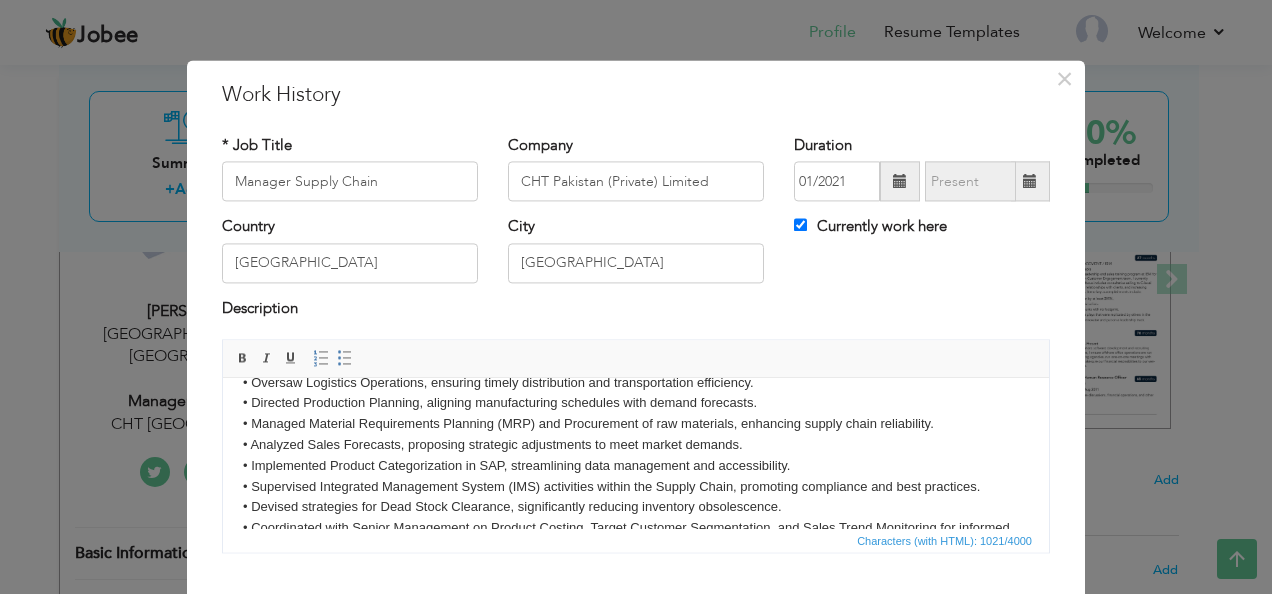 scroll, scrollTop: 118, scrollLeft: 0, axis: vertical 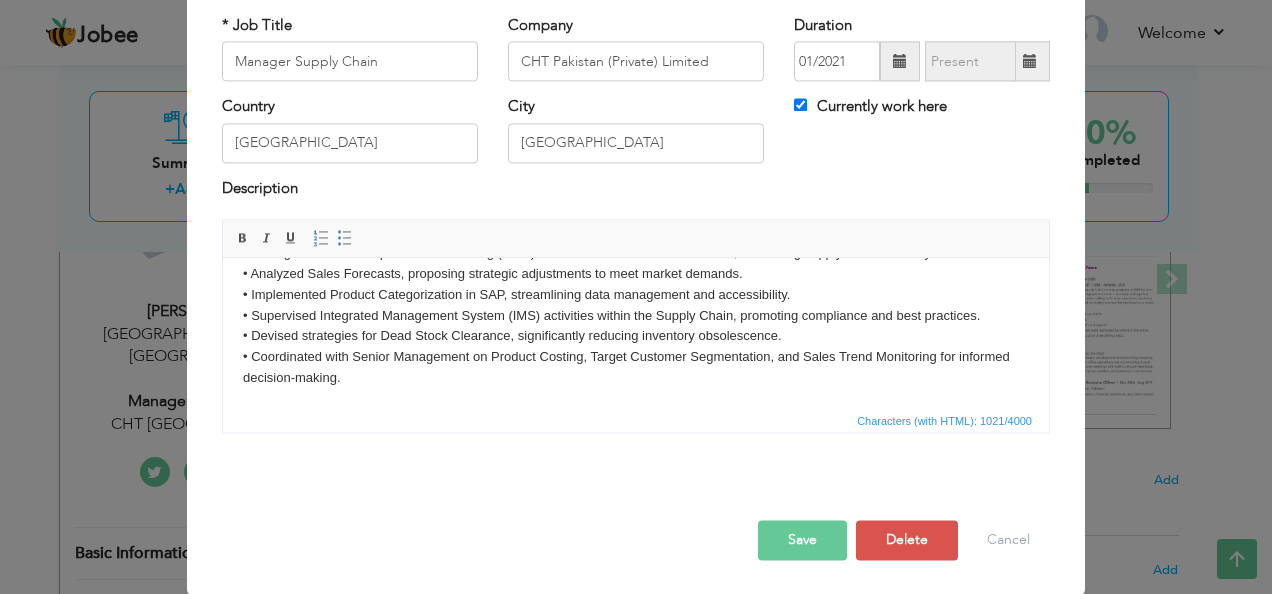 click on "Save" at bounding box center (802, 541) 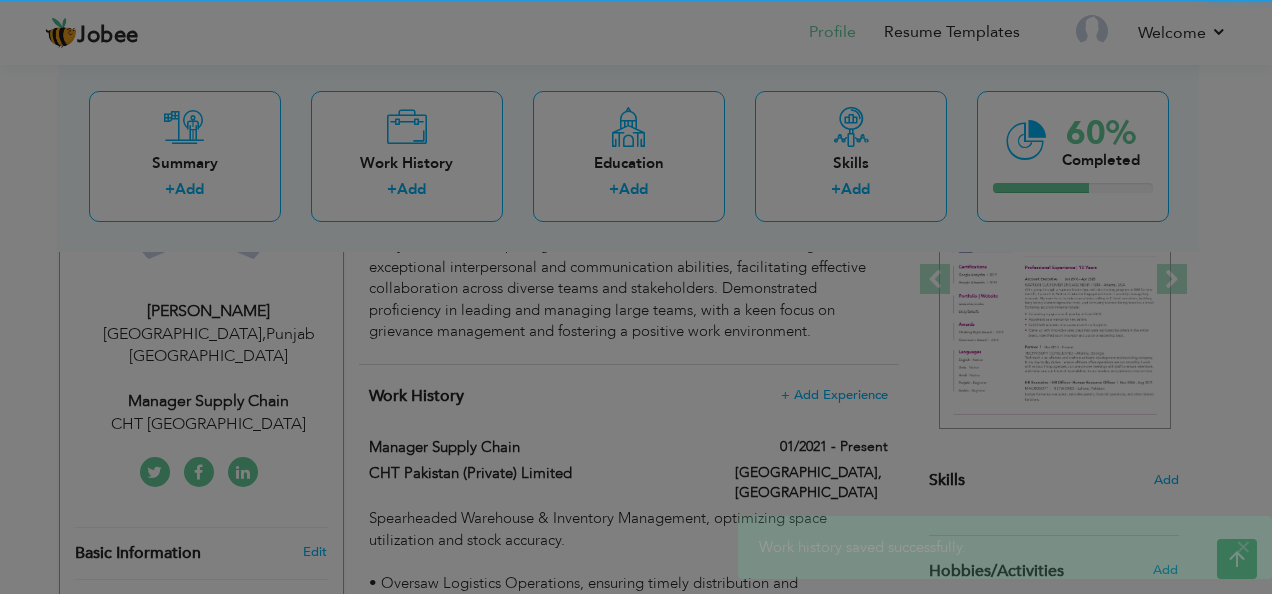 scroll, scrollTop: 0, scrollLeft: 0, axis: both 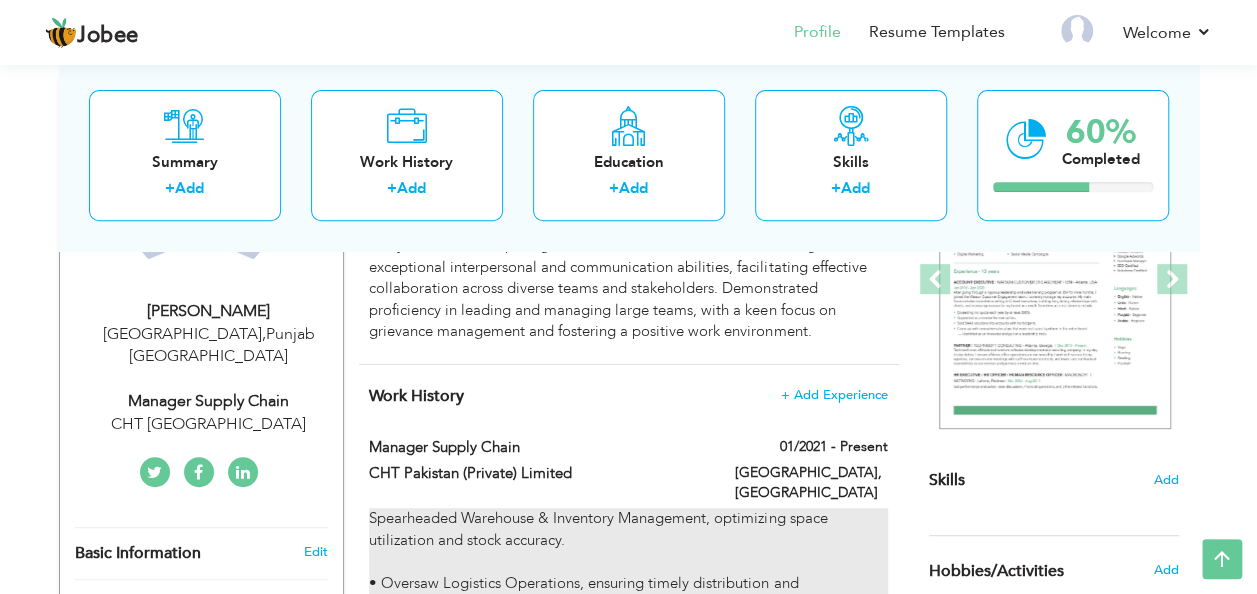 click on "Spearheaded Warehouse & Inventory Management, optimizing space utilization and stock accuracy.
• Oversaw Logistics Operations, ensuring timely distribution and transportation efficiency.
• Directed Production Planning, aligning manufacturing schedules with demand forecasts.
• Managed Material Requirements Planning (MRP) and Procurement of raw materials, enhancing supply chain reliability.
• Analyzed Sales Forecasts, proposing strategic adjustments to meet market demands.
• Implemented Product Categorization in SAP, streamlining data management and accessibility.
• Supervised Integrated Management System (IMS) activities within the Supply Chain, promoting compliance and best practices.
• Devised strategies for Dead Stock Clearance, significantly reducing inventory obsolescence.
• Coordinated with Senior Management on Product Costing, Target Customer Segmentation, and Sales Trend Monitoring for informed decision-making." at bounding box center (628, 722) 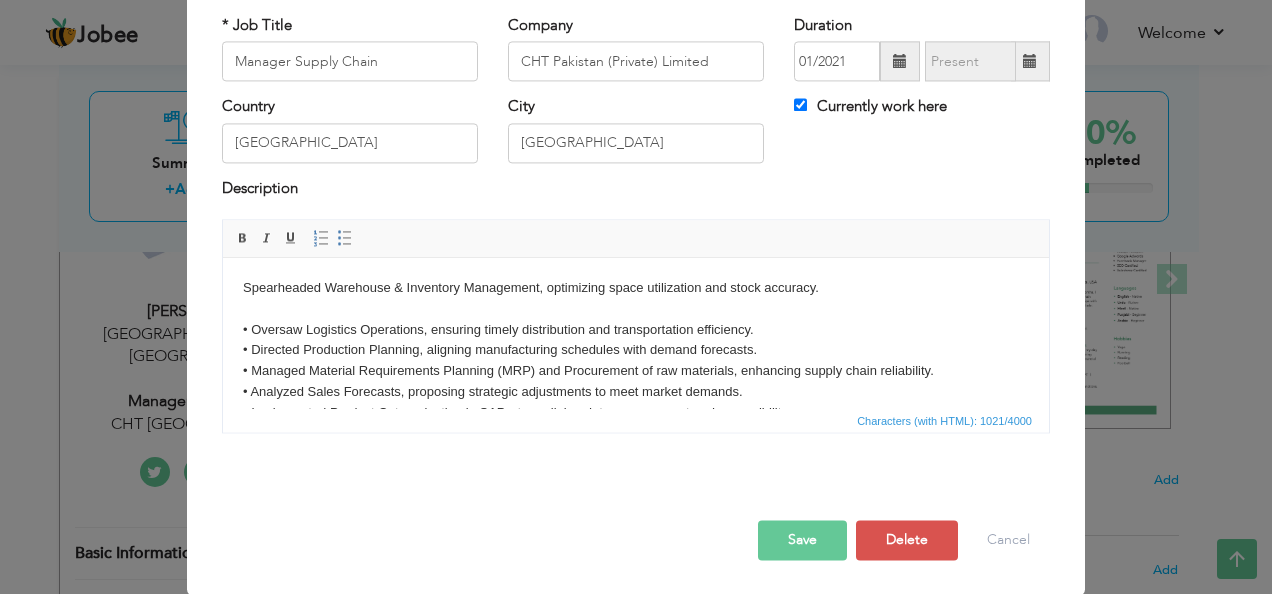 scroll, scrollTop: 0, scrollLeft: 0, axis: both 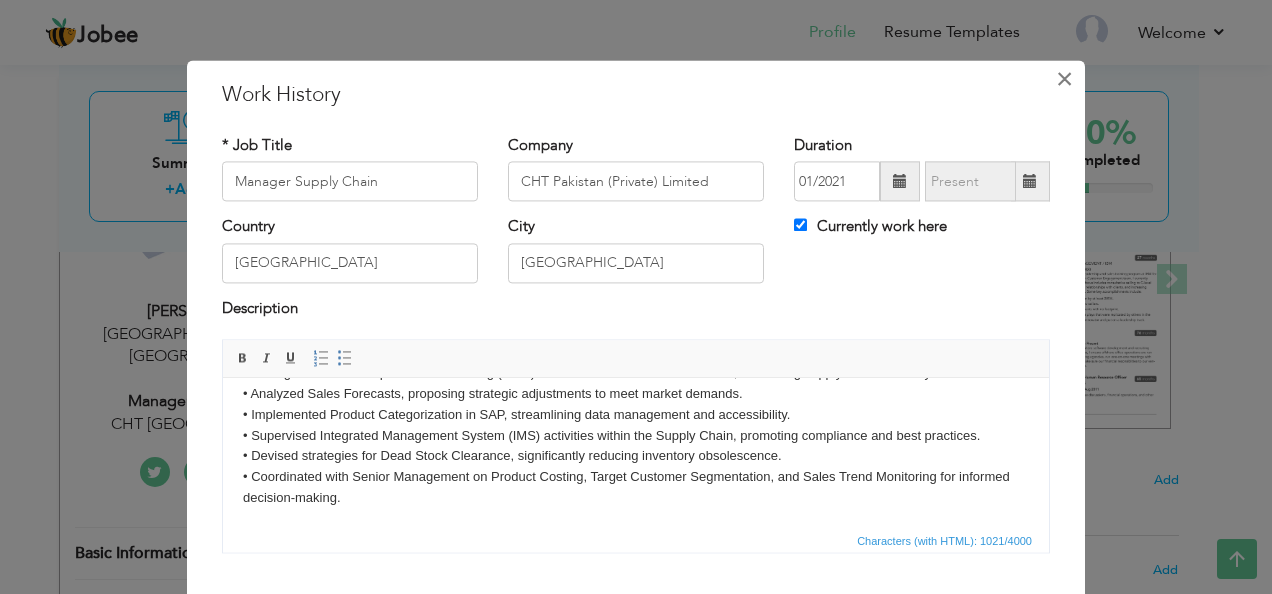 click on "×" at bounding box center [1064, 79] 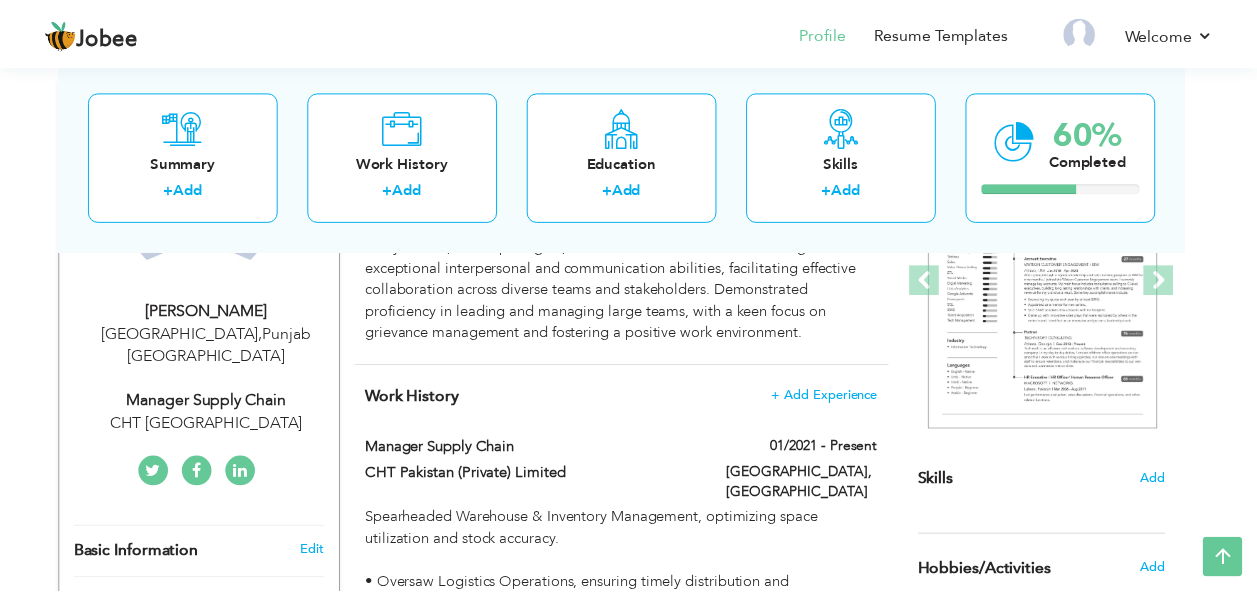 scroll, scrollTop: 0, scrollLeft: 0, axis: both 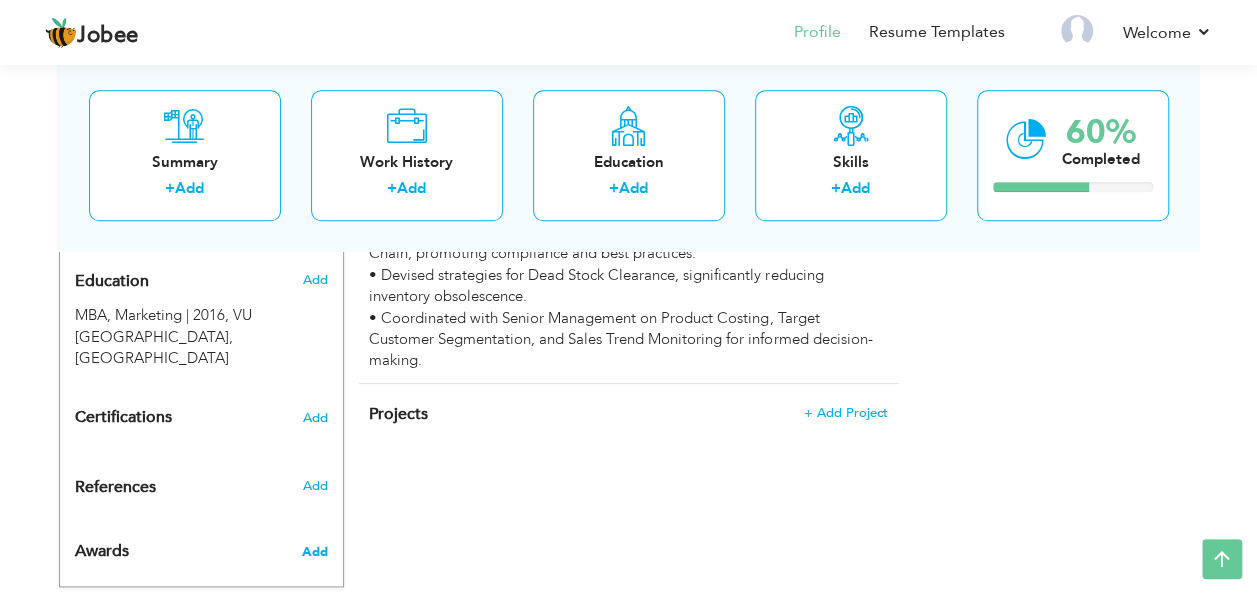 click on "Add" at bounding box center [314, 552] 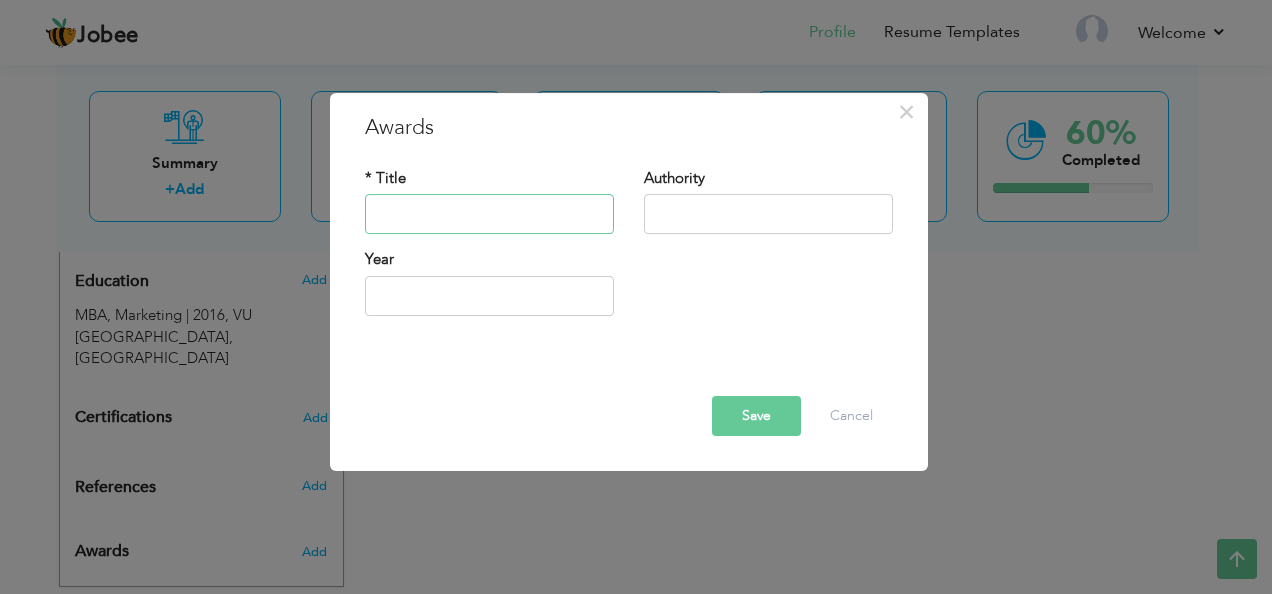 paste on "Values Sponsor – Responsibility | CHT Pakistan (Private) Limited" 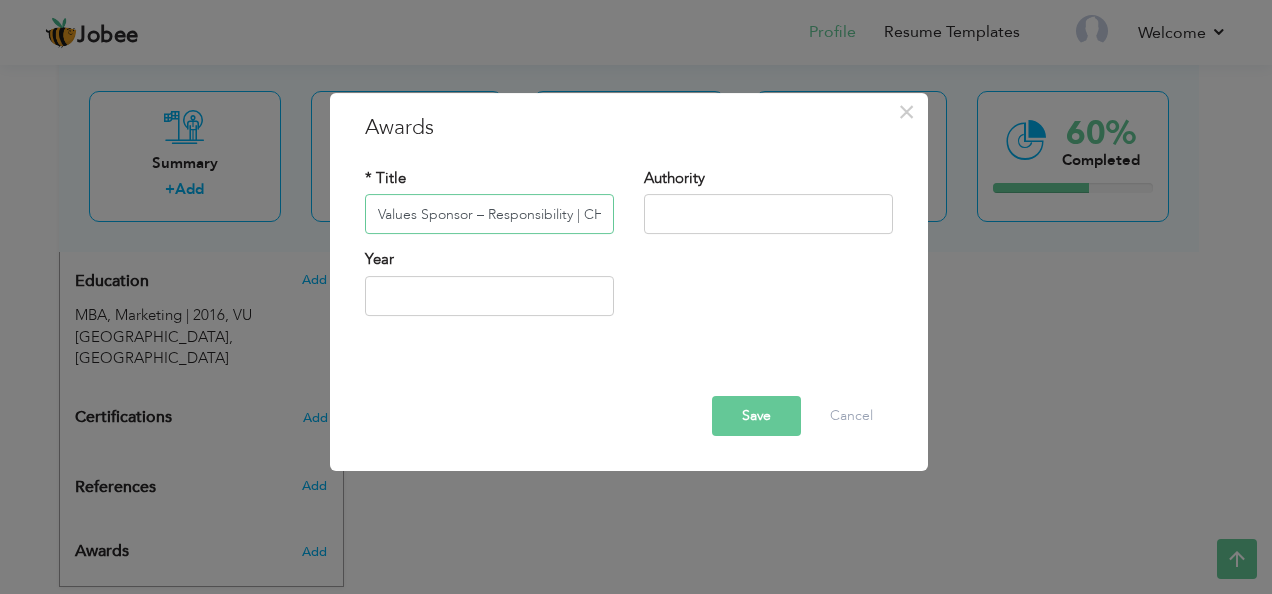 scroll, scrollTop: 0, scrollLeft: 167, axis: horizontal 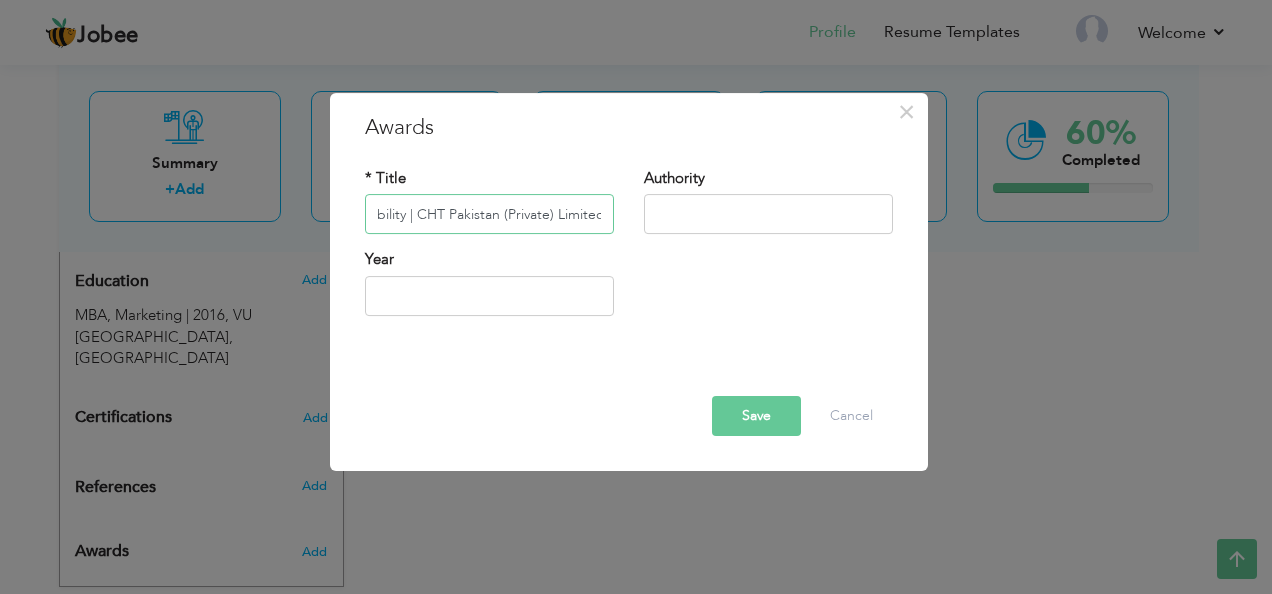 type on "Values Sponsor – Responsibility | CHT Pakistan (Private) Limited" 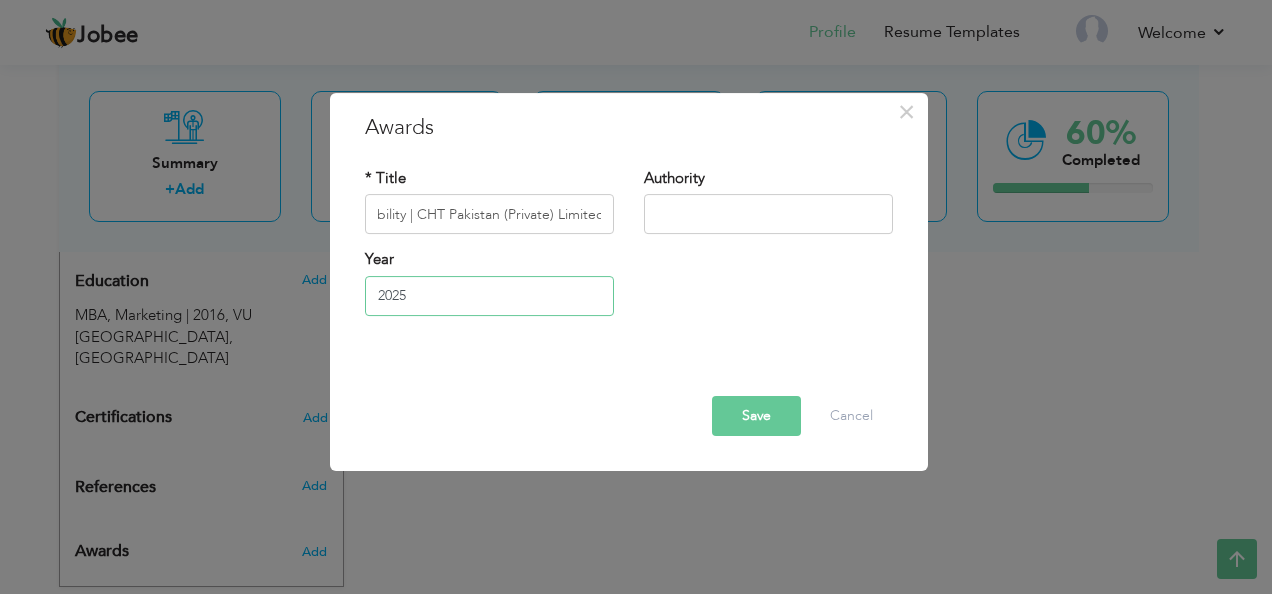 click on "2025" at bounding box center (489, 296) 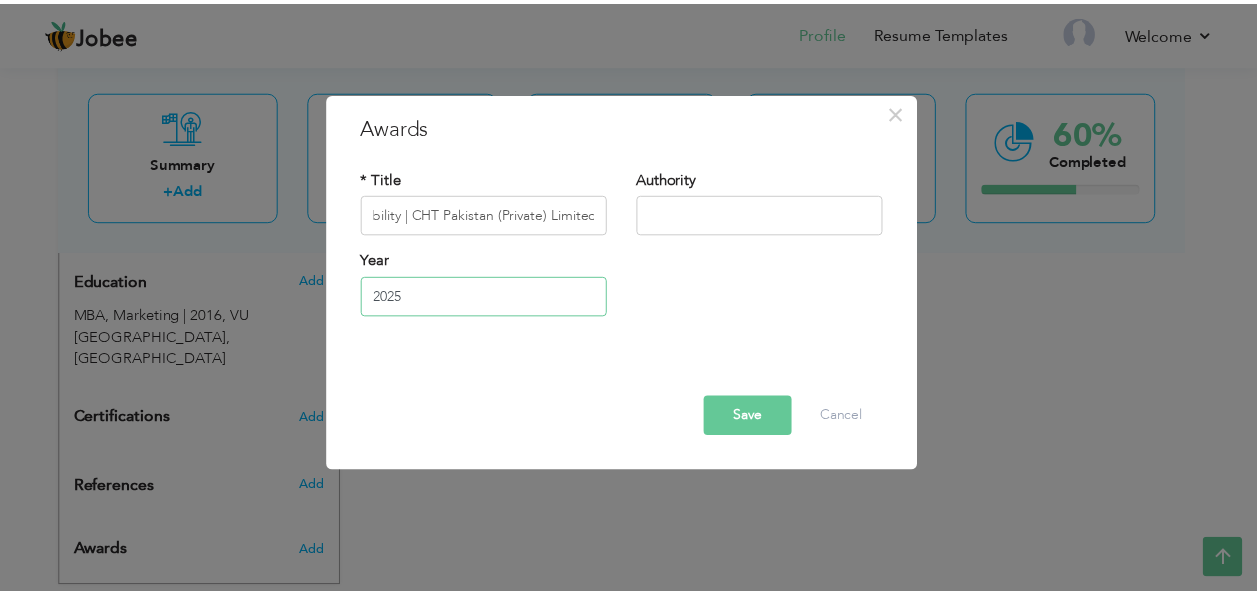 scroll, scrollTop: 0, scrollLeft: 0, axis: both 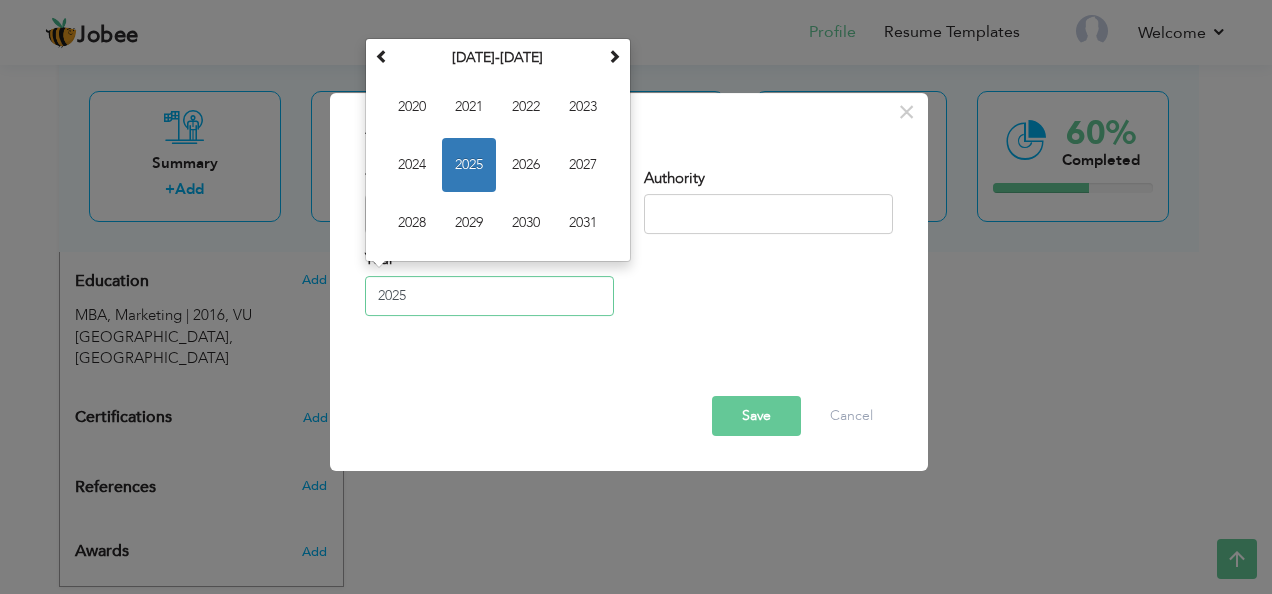 click on "2025" at bounding box center [489, 296] 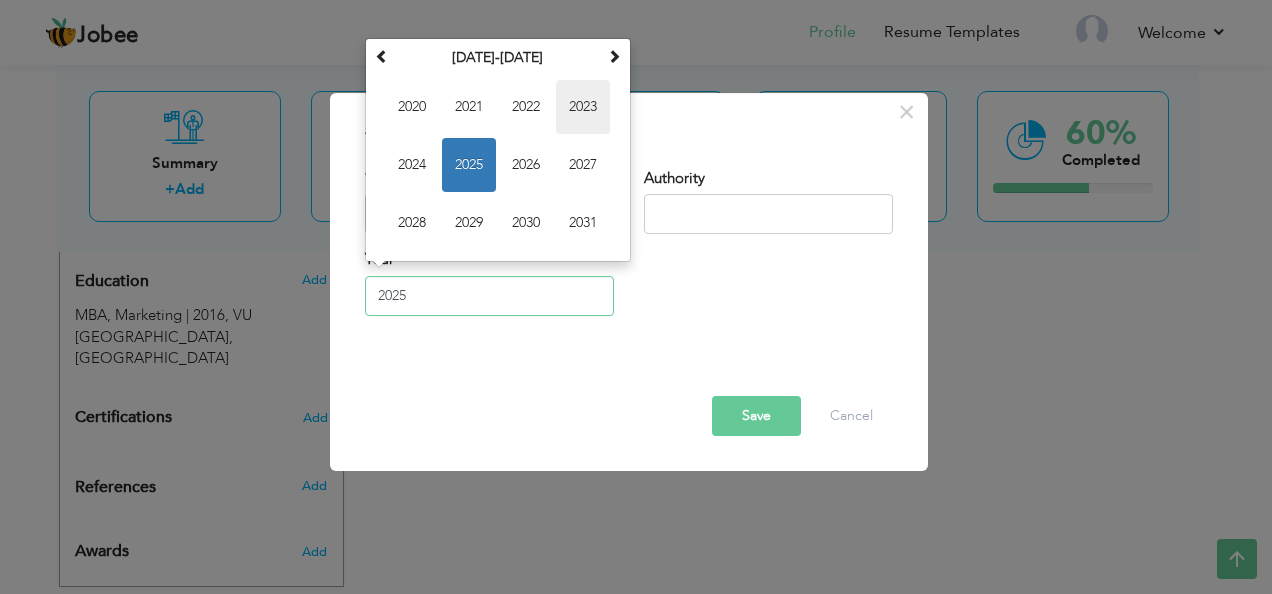 click on "2023" at bounding box center (583, 108) 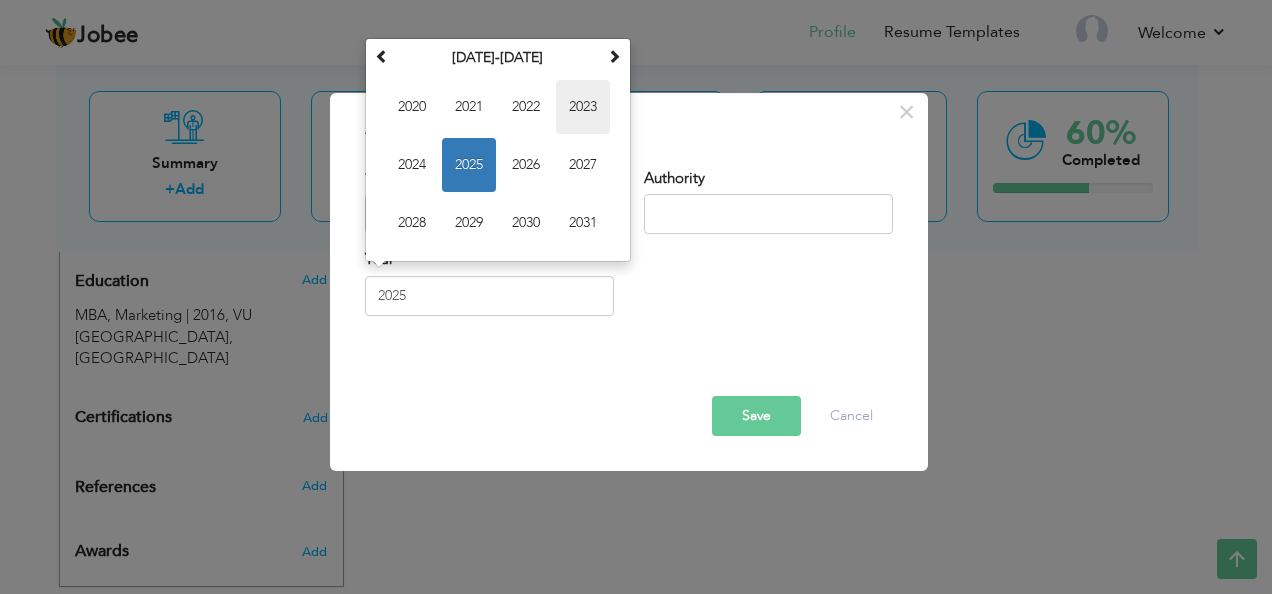 type on "2023" 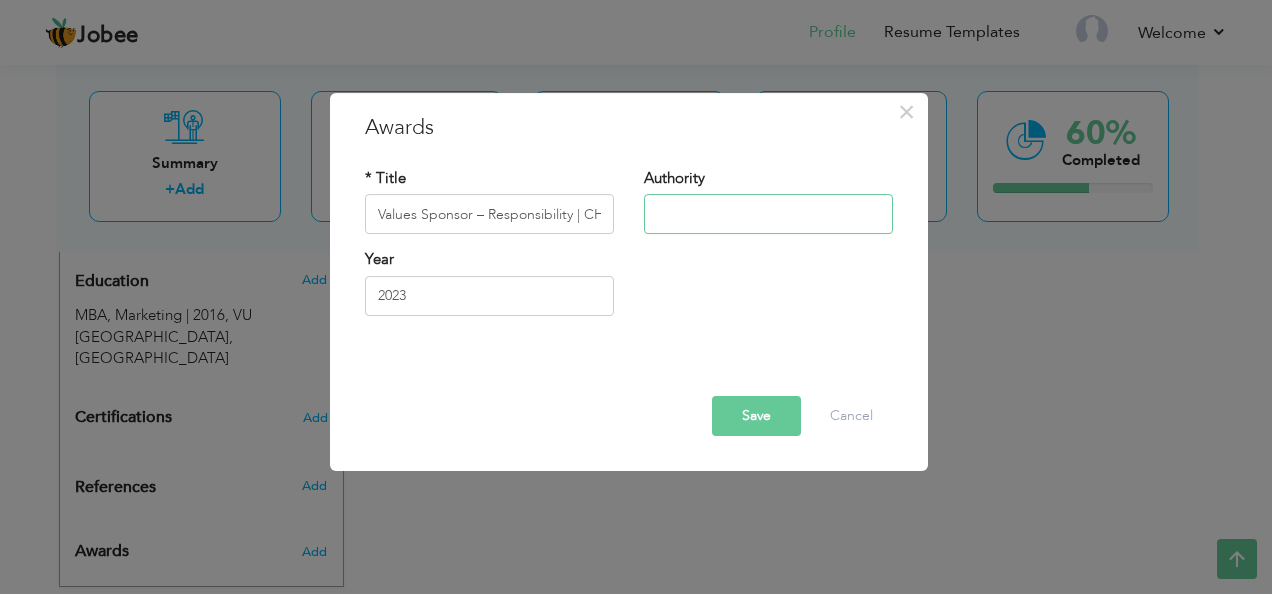 click at bounding box center [768, 215] 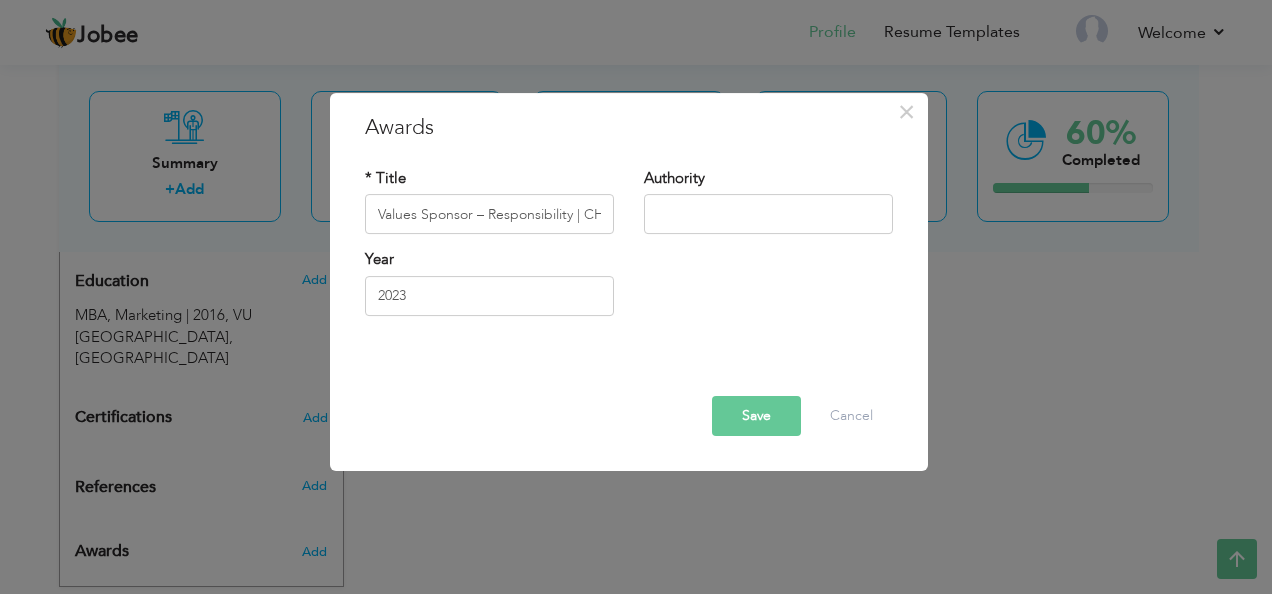 click on "Save" at bounding box center (756, 416) 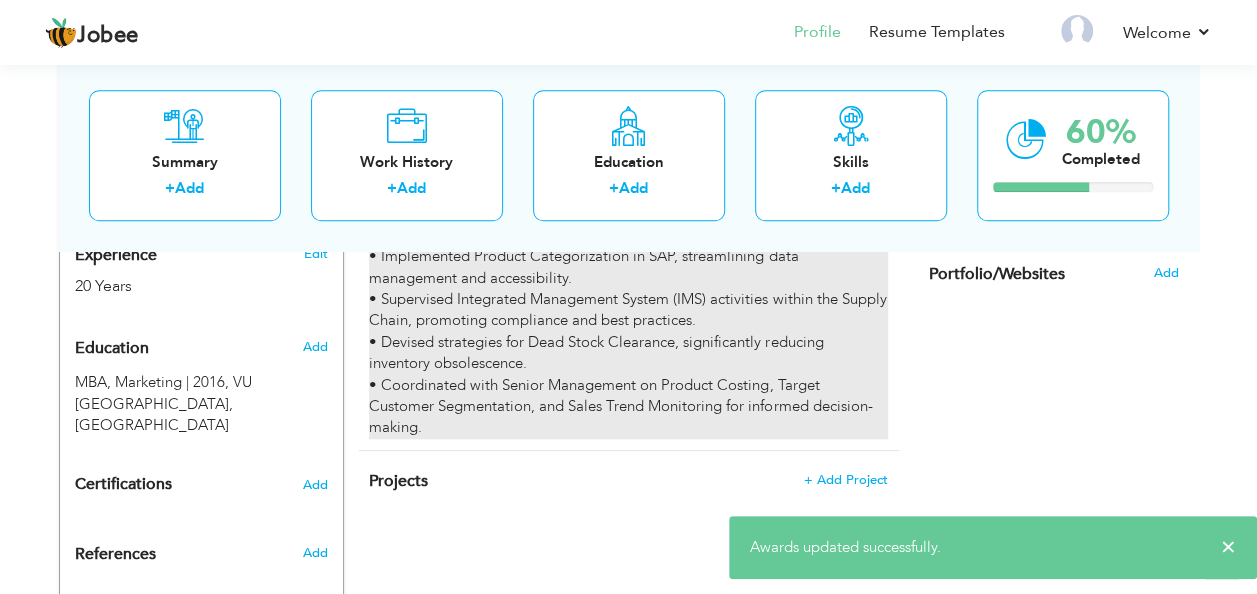scroll, scrollTop: 927, scrollLeft: 0, axis: vertical 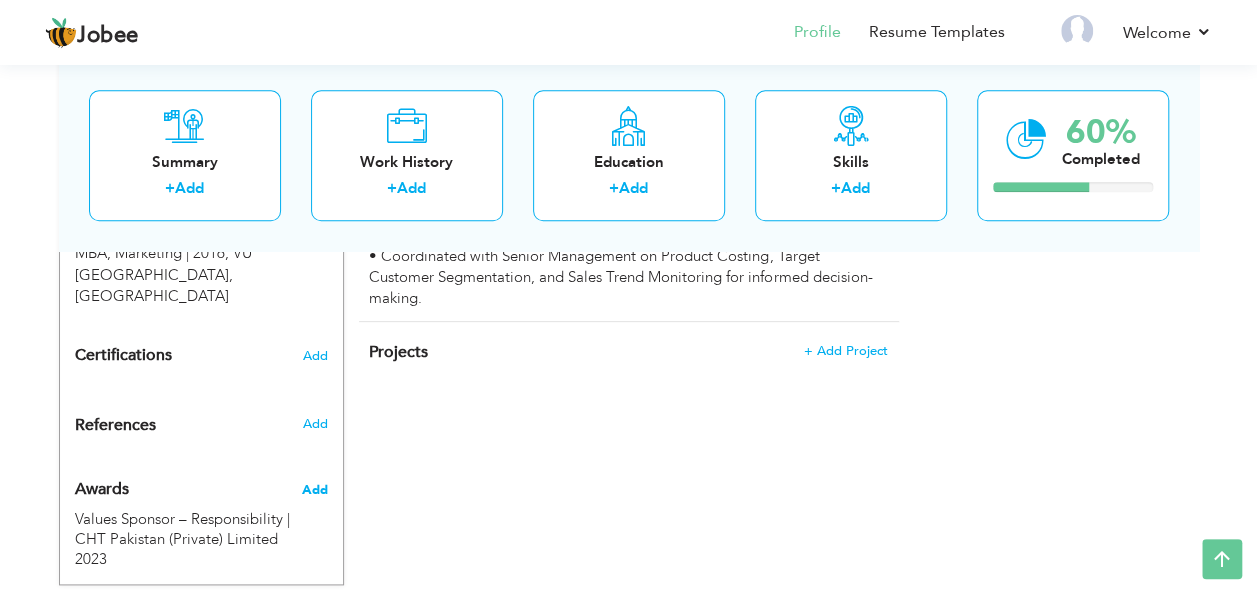 click on "Add" at bounding box center [314, 490] 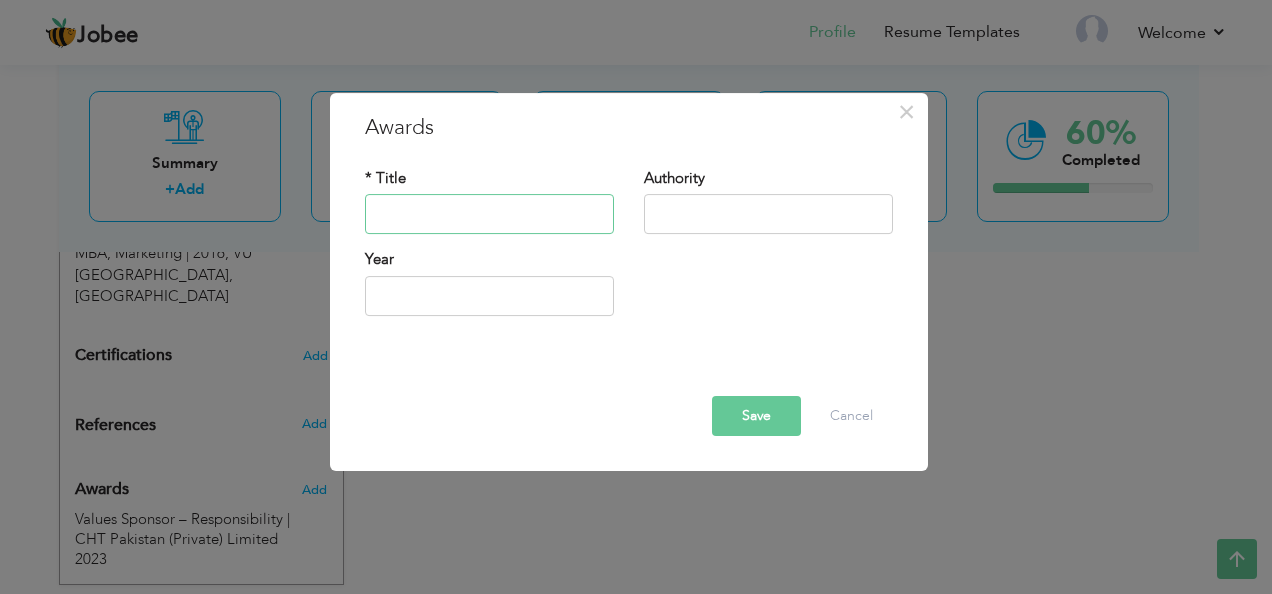 paste on "Values In Practice Award (VIP)" 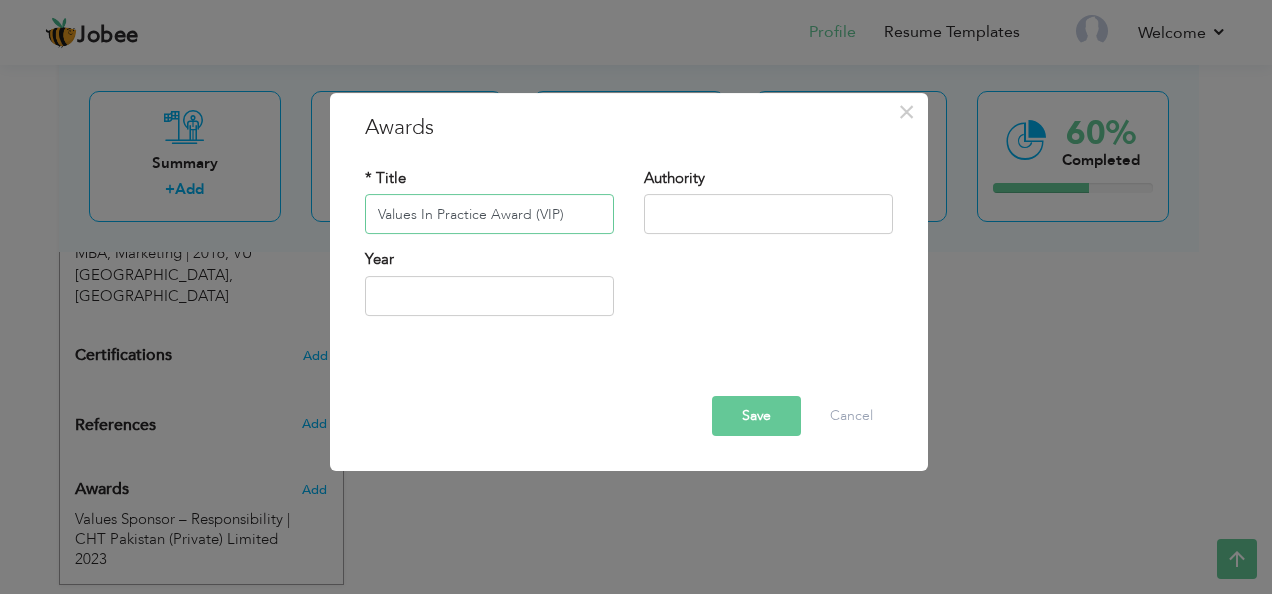 type on "Values In Practice Award (VIP)" 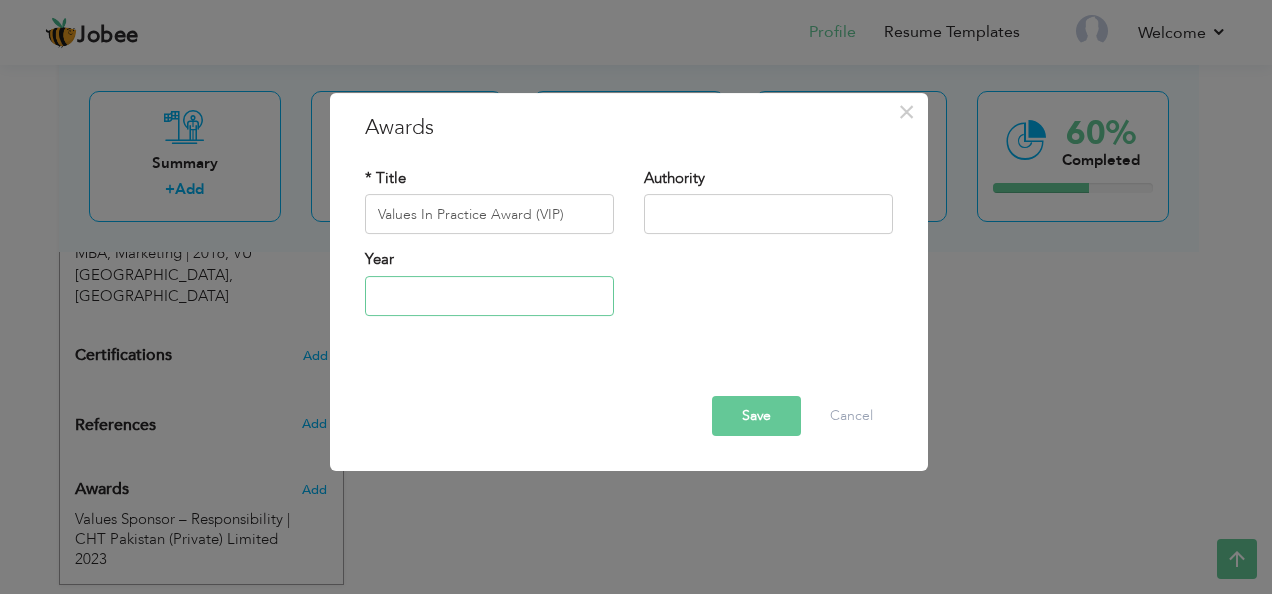 click at bounding box center [489, 296] 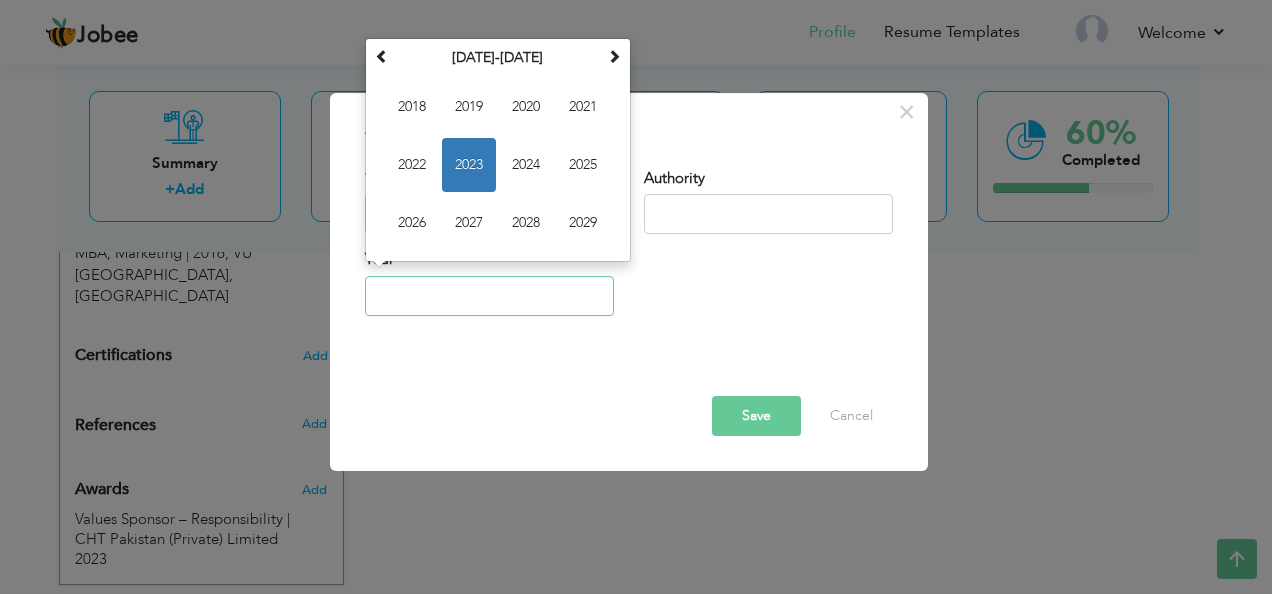 click at bounding box center [489, 296] 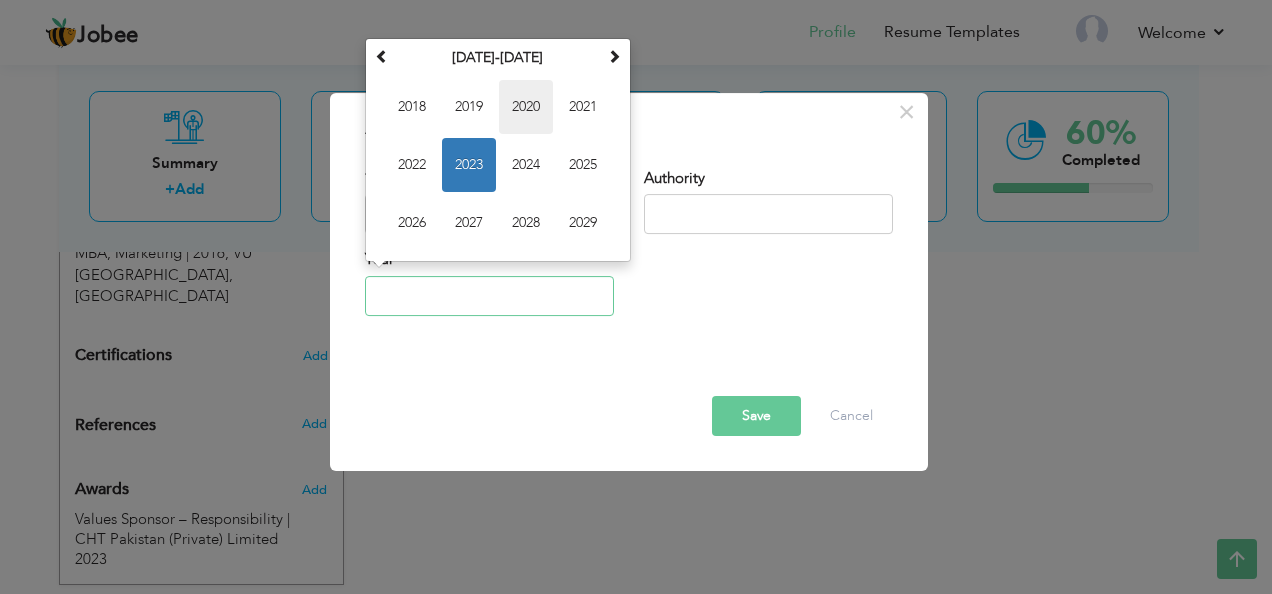 click on "2020" at bounding box center [526, 108] 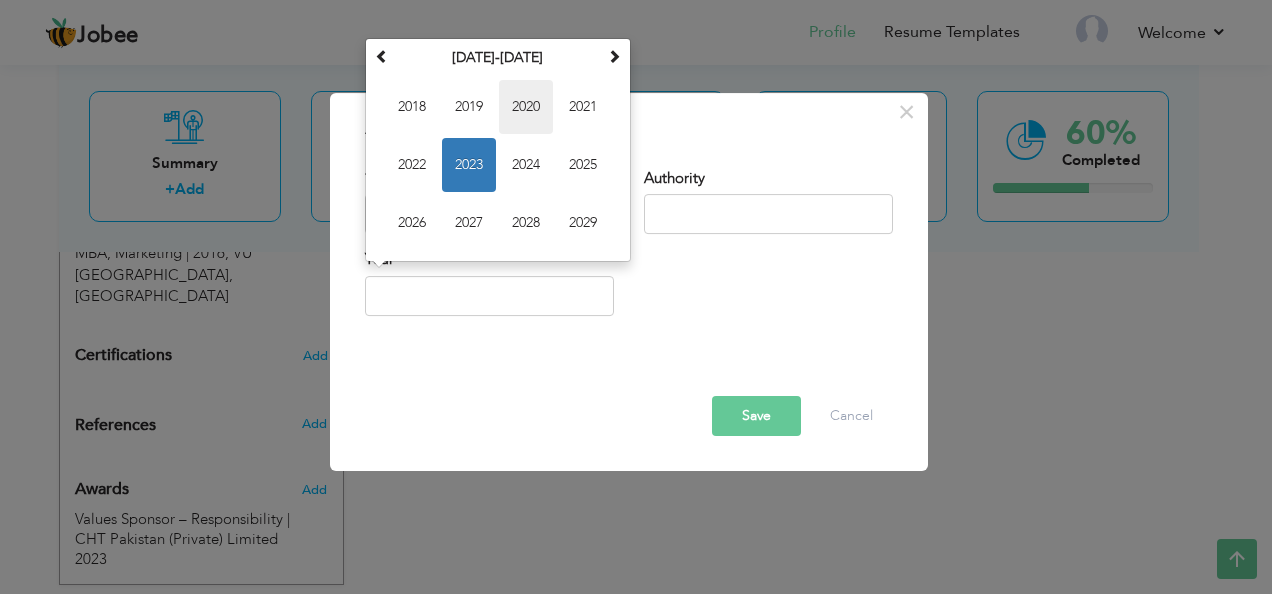 type on "2020" 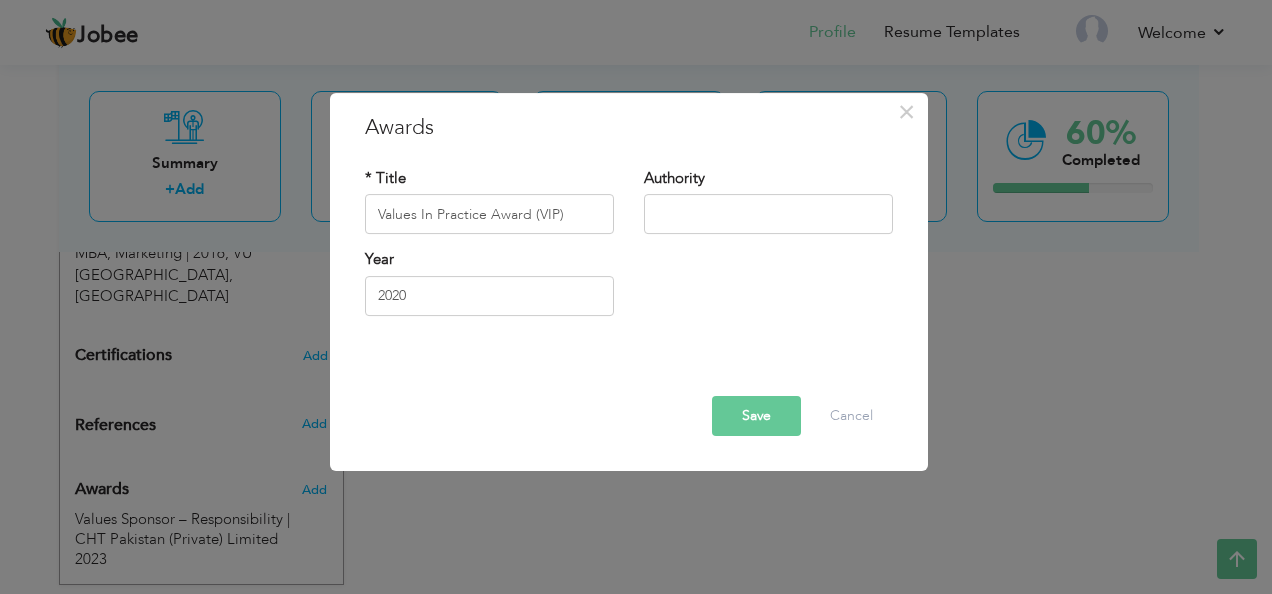 click on "Save" at bounding box center [756, 416] 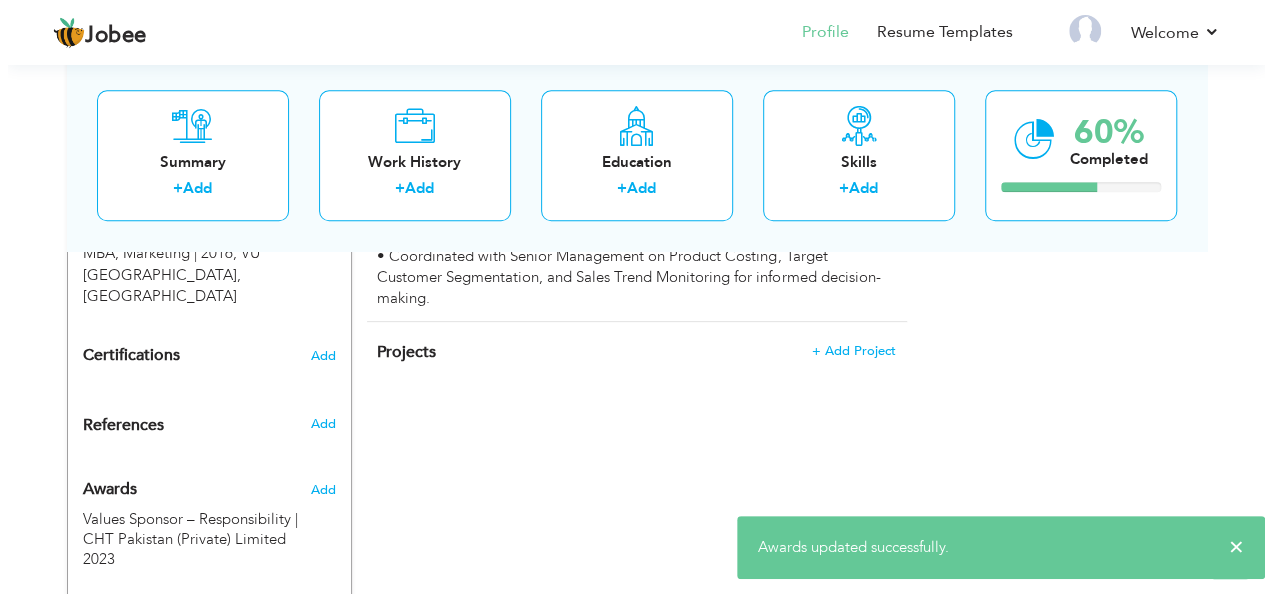 scroll, scrollTop: 998, scrollLeft: 0, axis: vertical 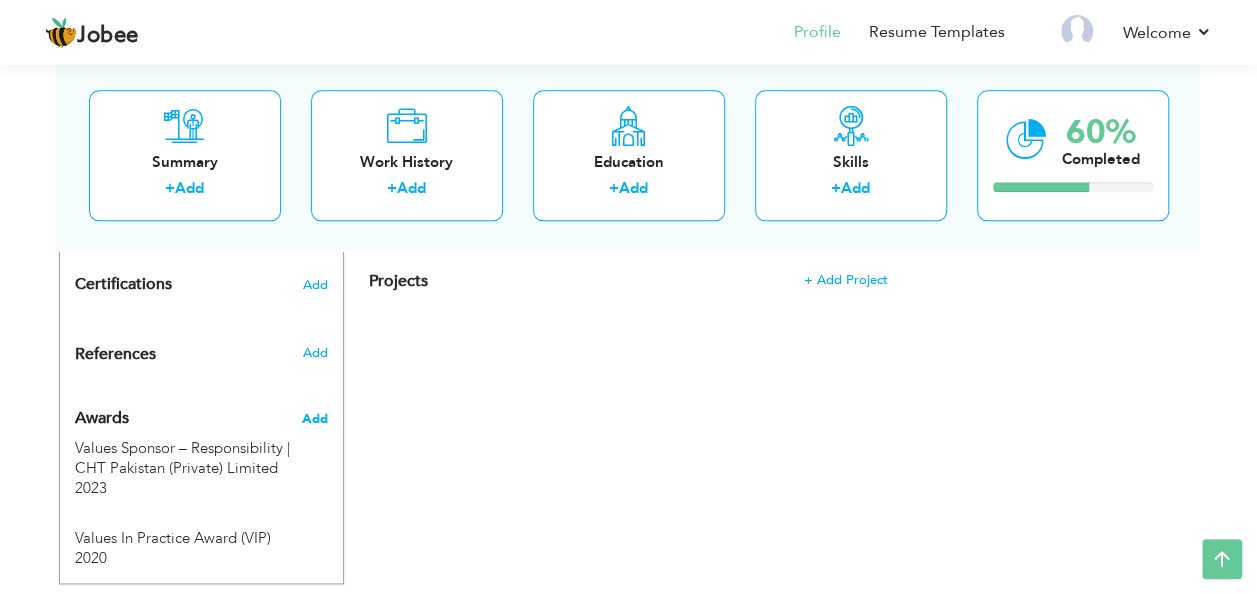 click on "Add" at bounding box center (314, 419) 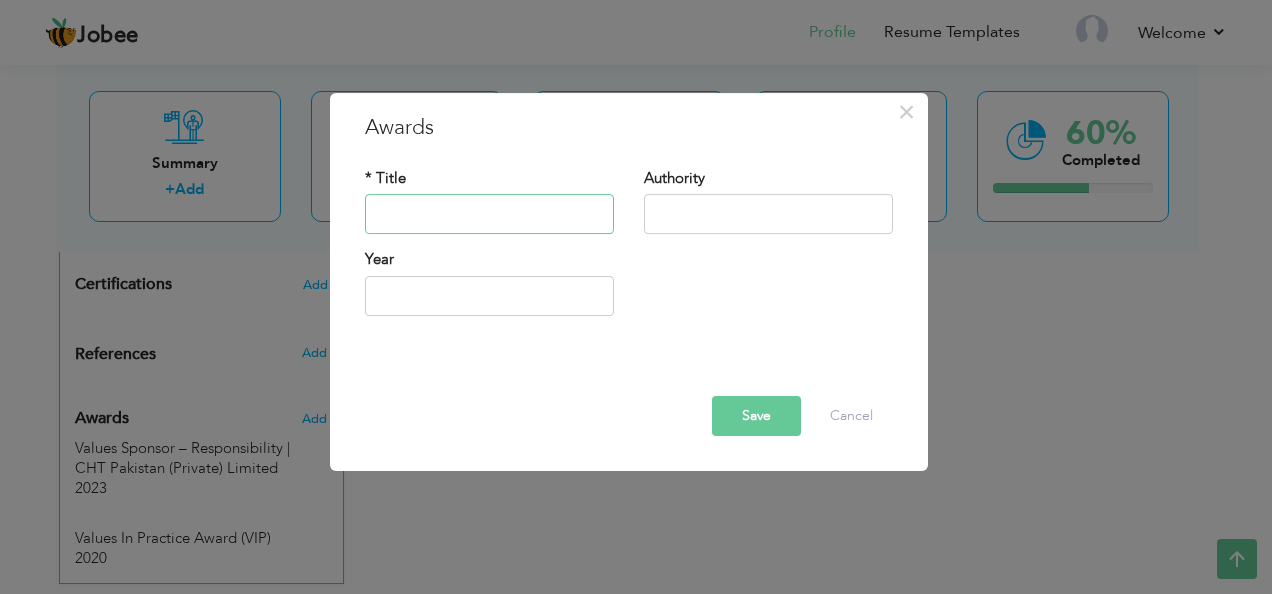 paste on "I was honored with the VIP Award in Q4 of 2020 for demonstrating exceptional commitment during the COVID-19 pandemic. I worked tirelessly without taki" 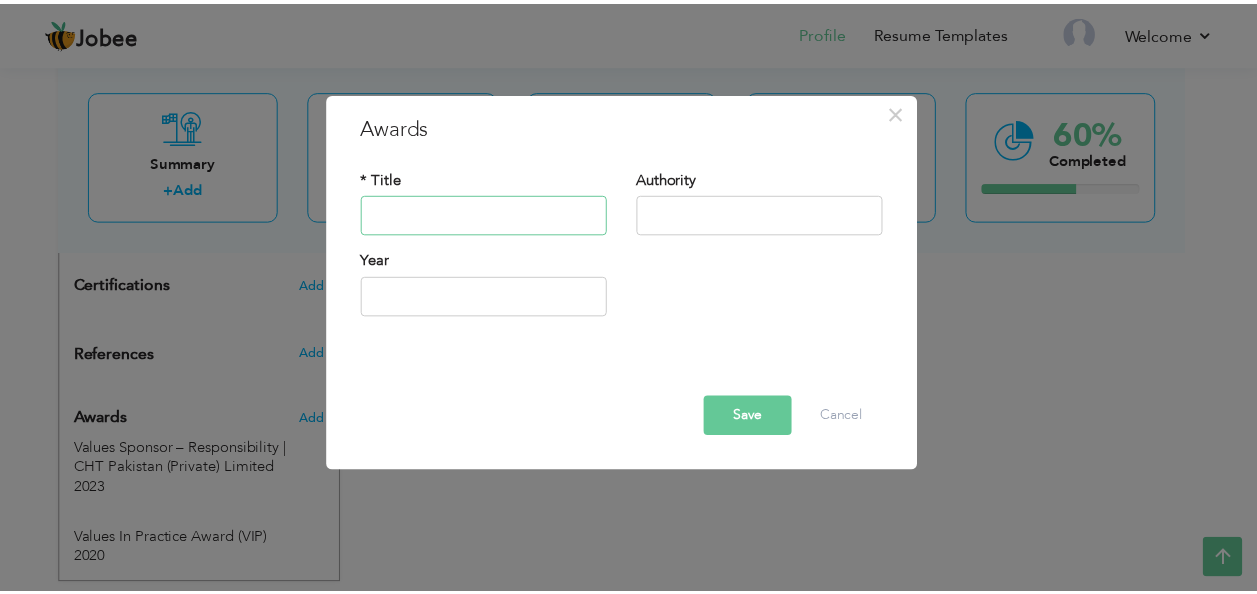 scroll, scrollTop: 0, scrollLeft: 0, axis: both 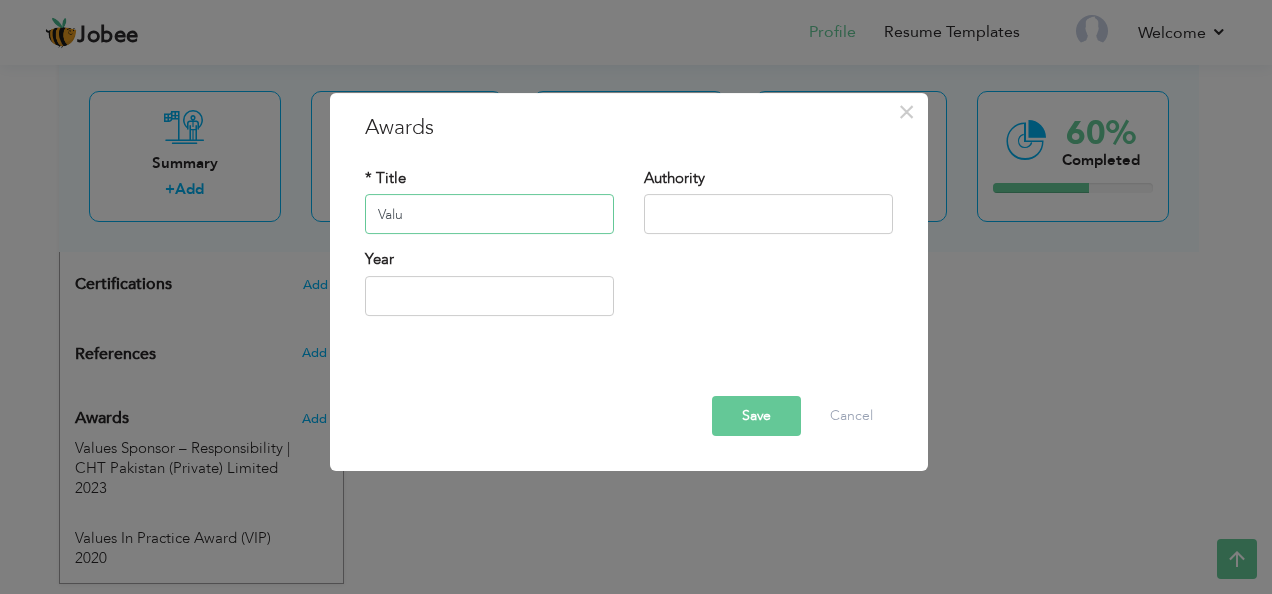 type on "Values In Practice Award (VIP)" 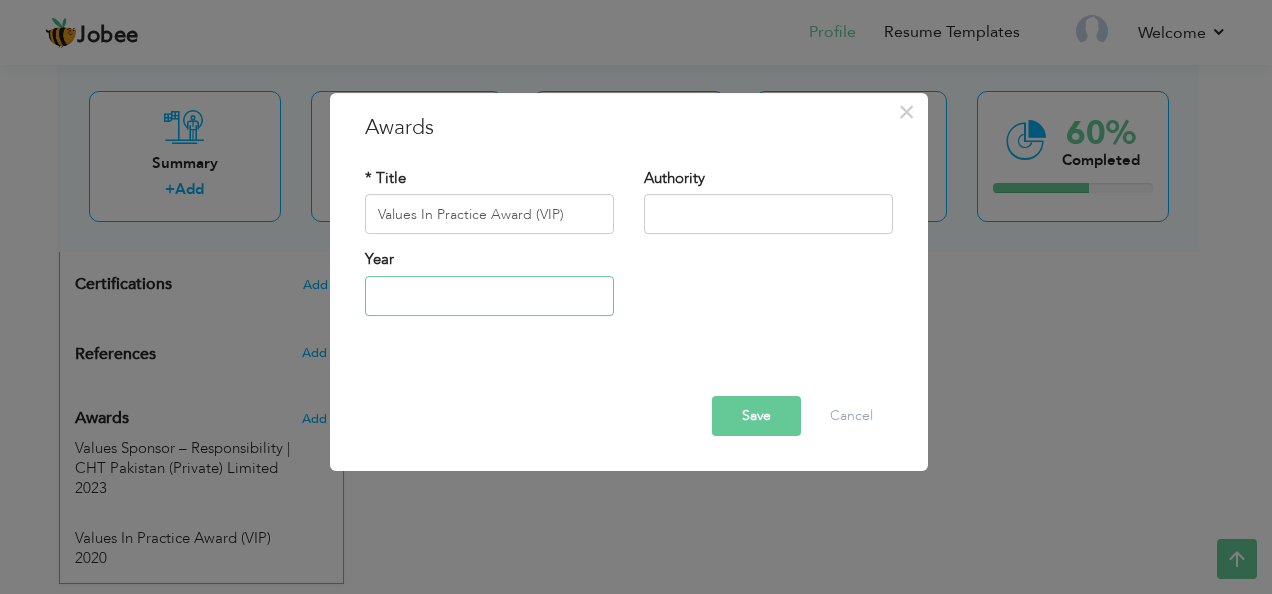 click at bounding box center [489, 296] 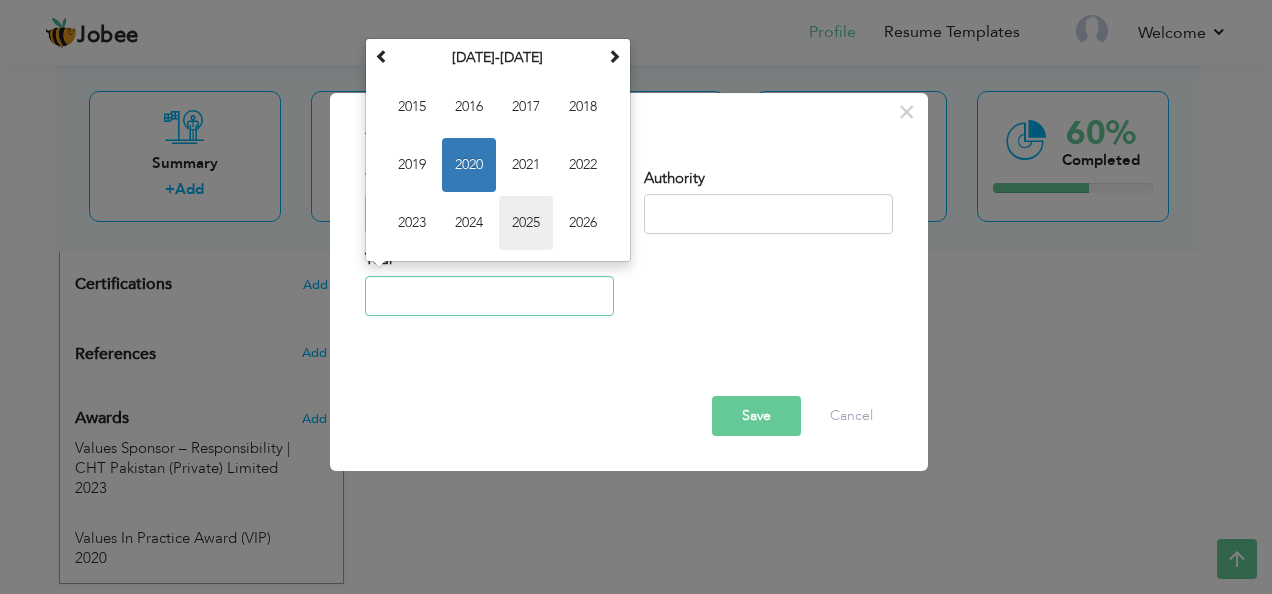 click on "2025" at bounding box center (526, 224) 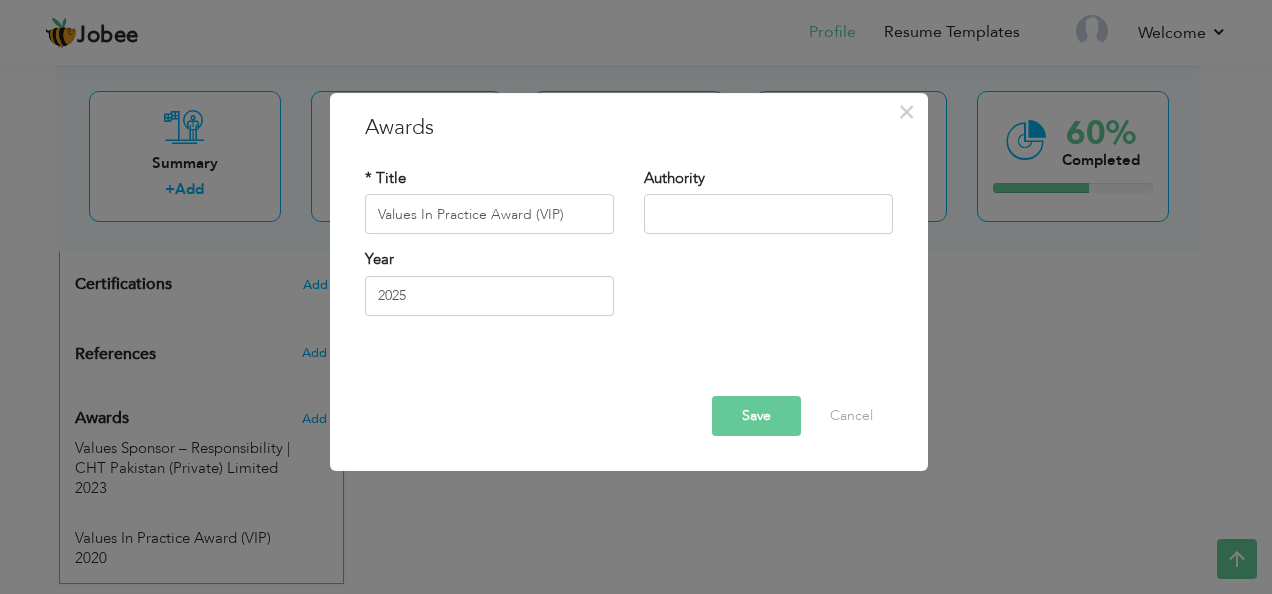 click on "Save" at bounding box center (756, 416) 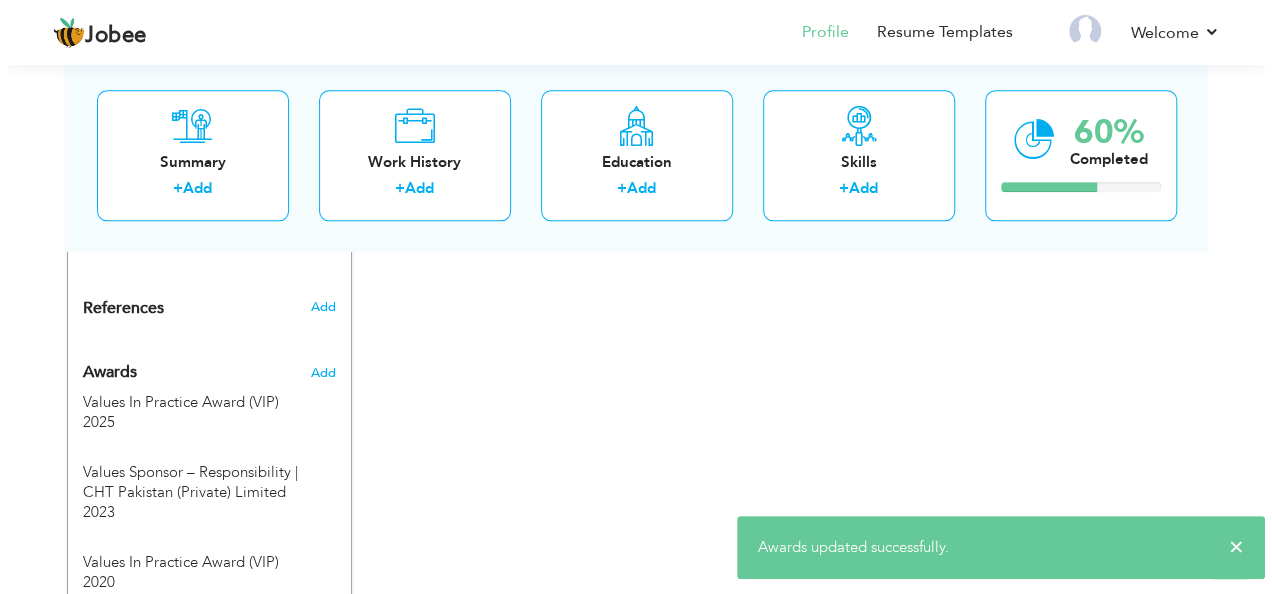 scroll, scrollTop: 1069, scrollLeft: 0, axis: vertical 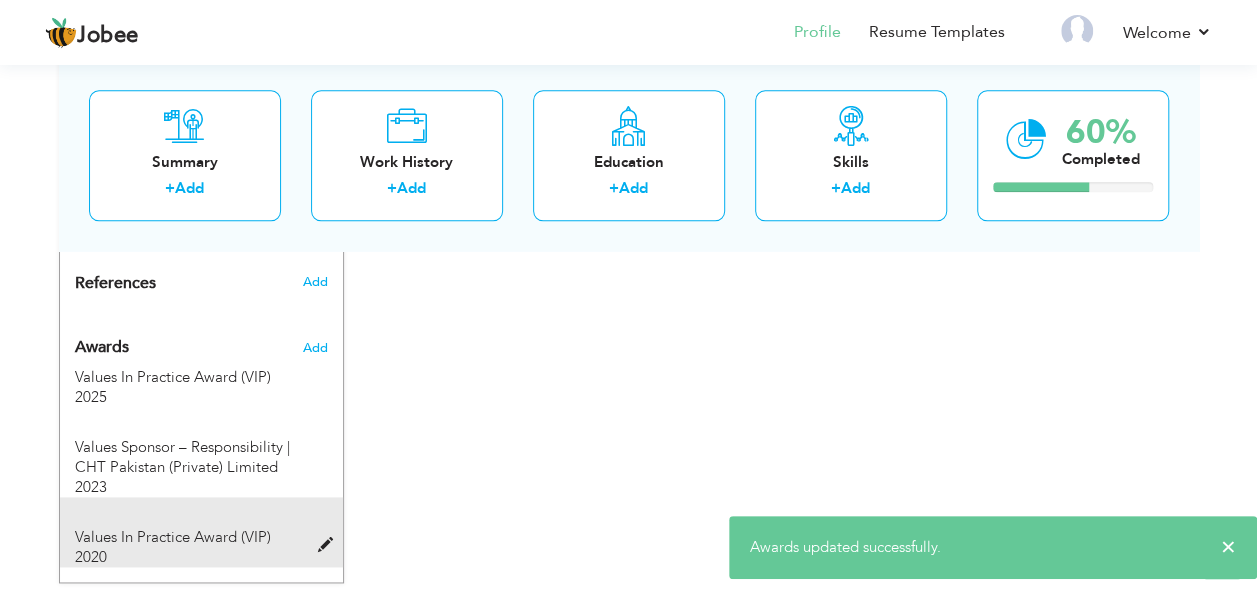 click at bounding box center (329, 545) 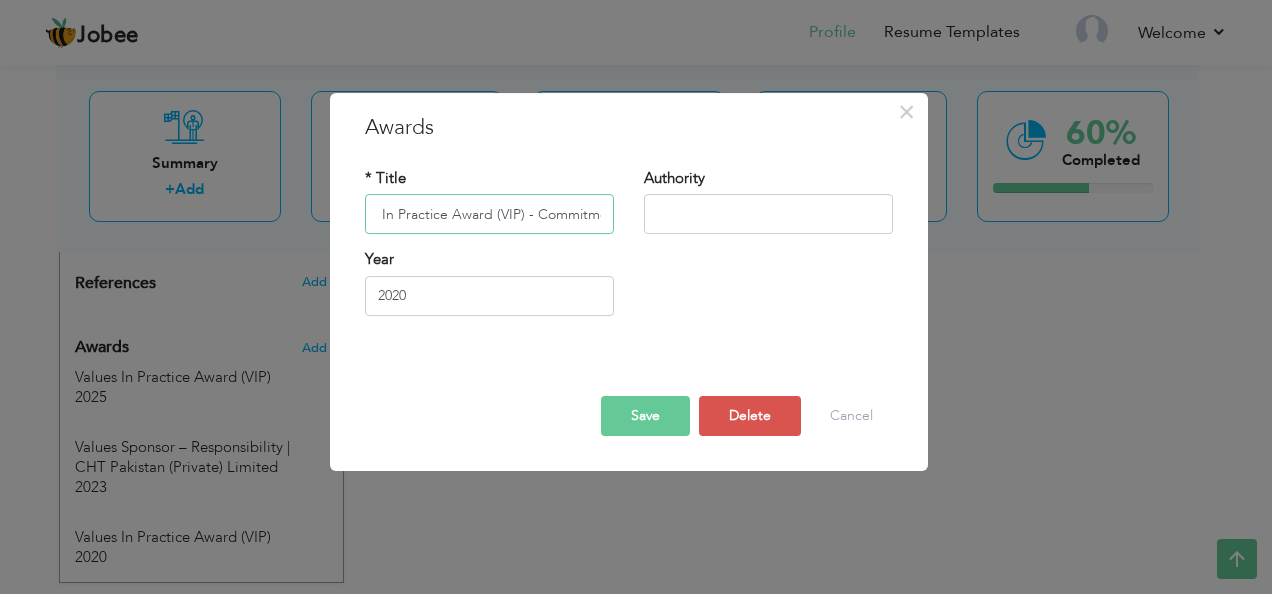 scroll, scrollTop: 0, scrollLeft: 52, axis: horizontal 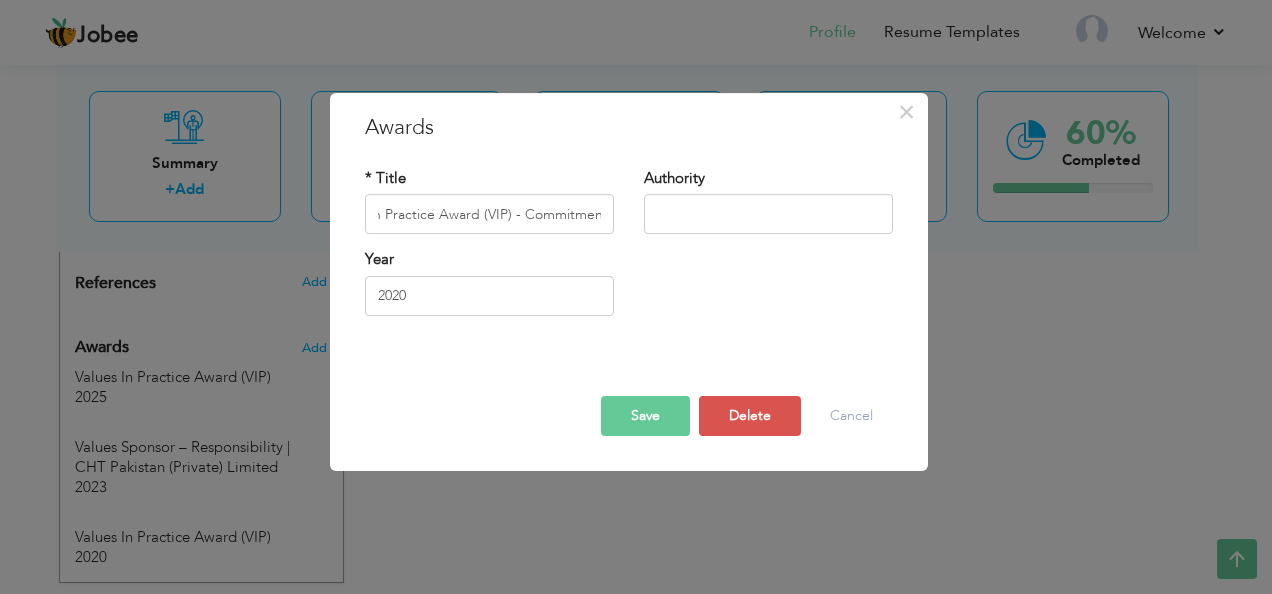 click on "Save" at bounding box center [645, 416] 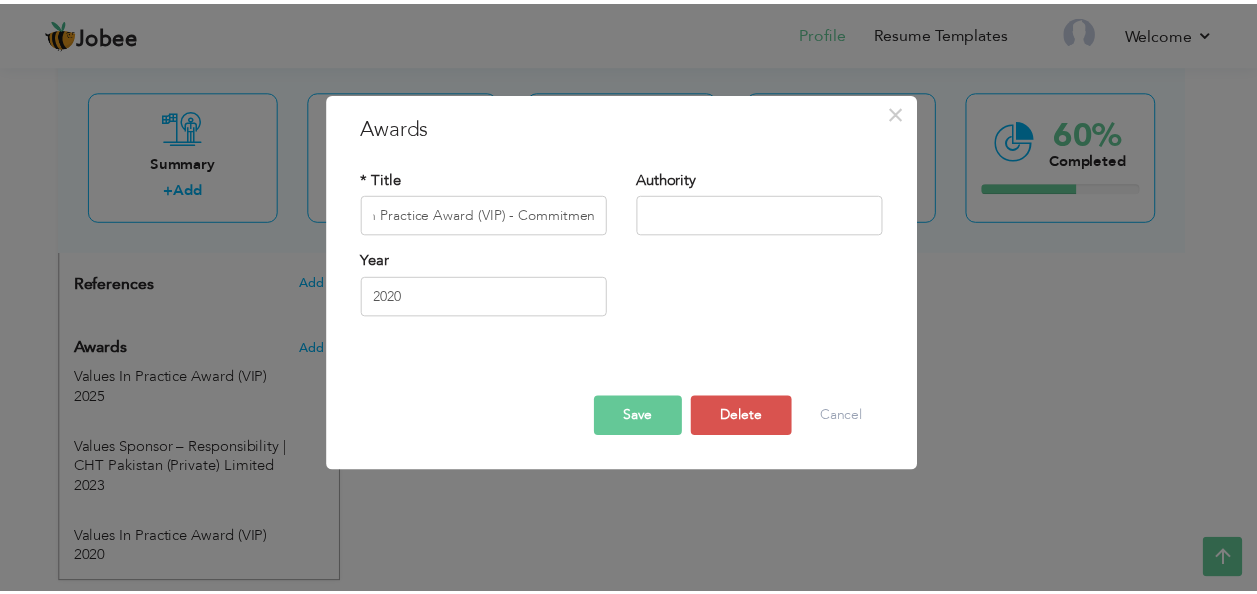 scroll, scrollTop: 0, scrollLeft: 0, axis: both 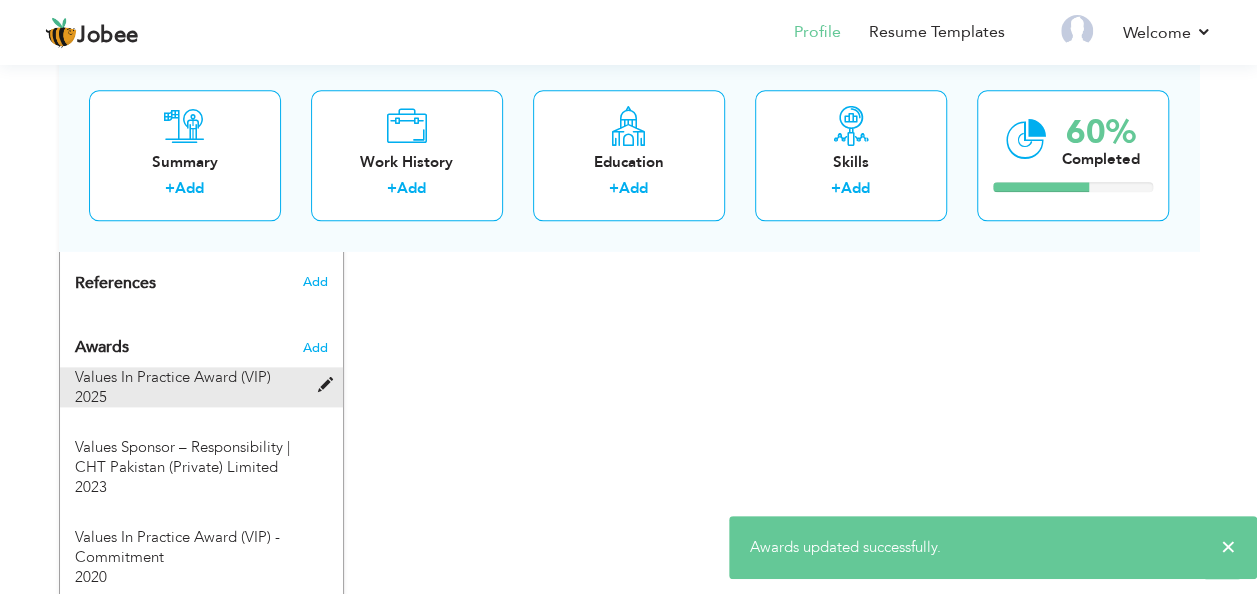 click at bounding box center [329, 385] 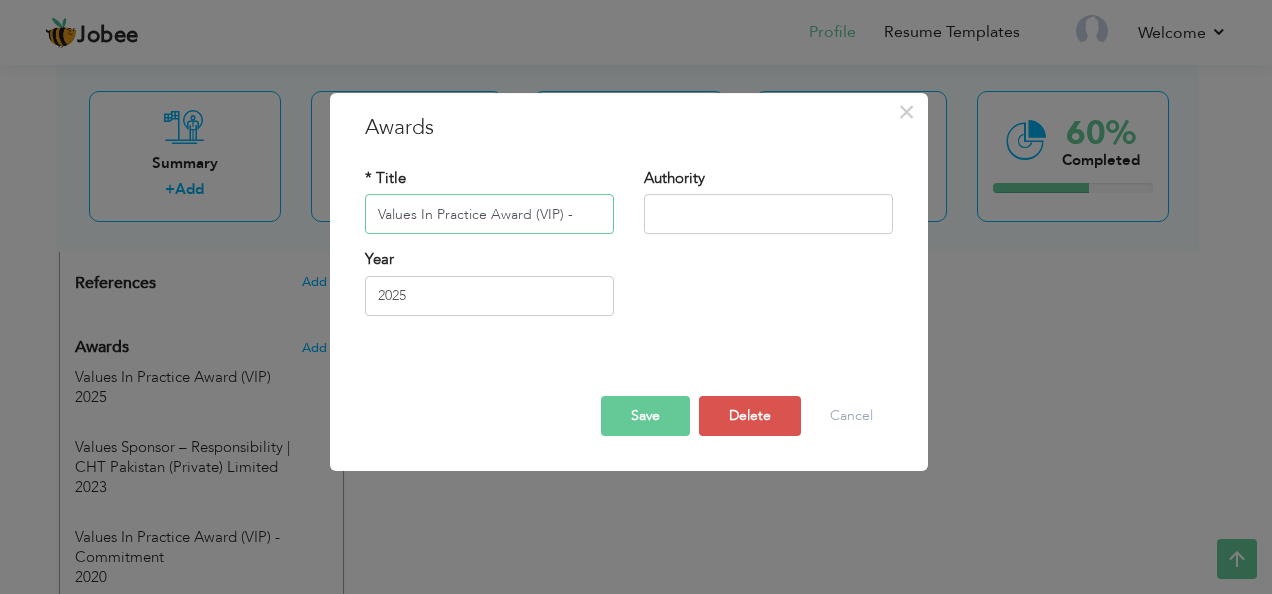 type on "Values In Practice Award (VIP) - Commitment" 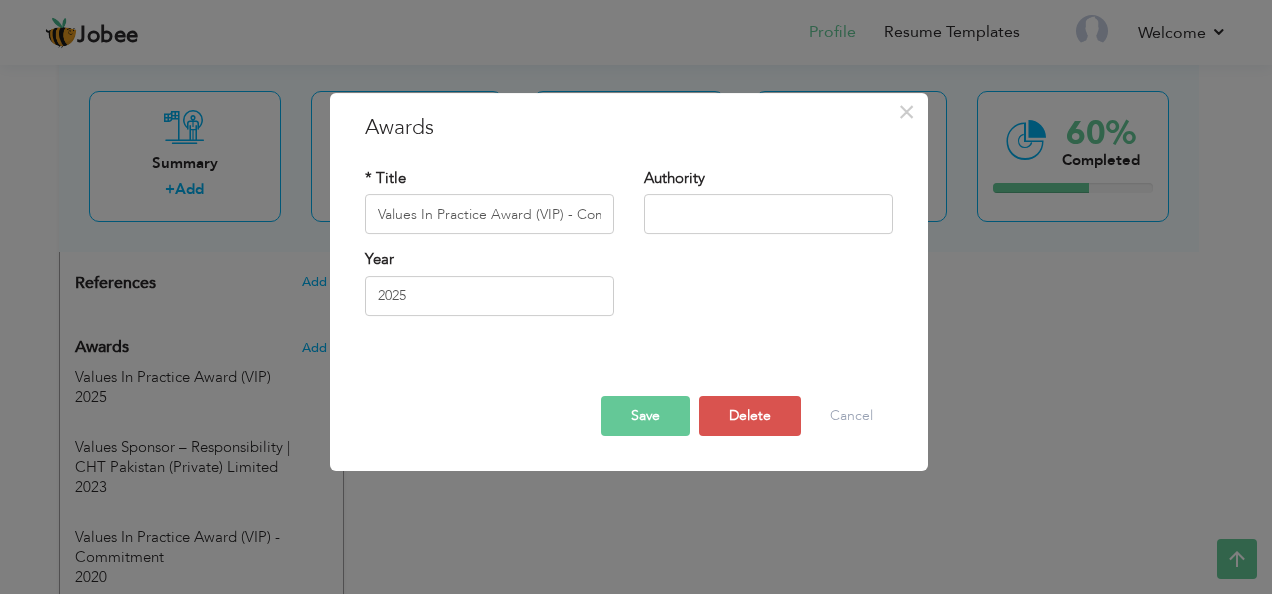 click on "Save" at bounding box center (645, 416) 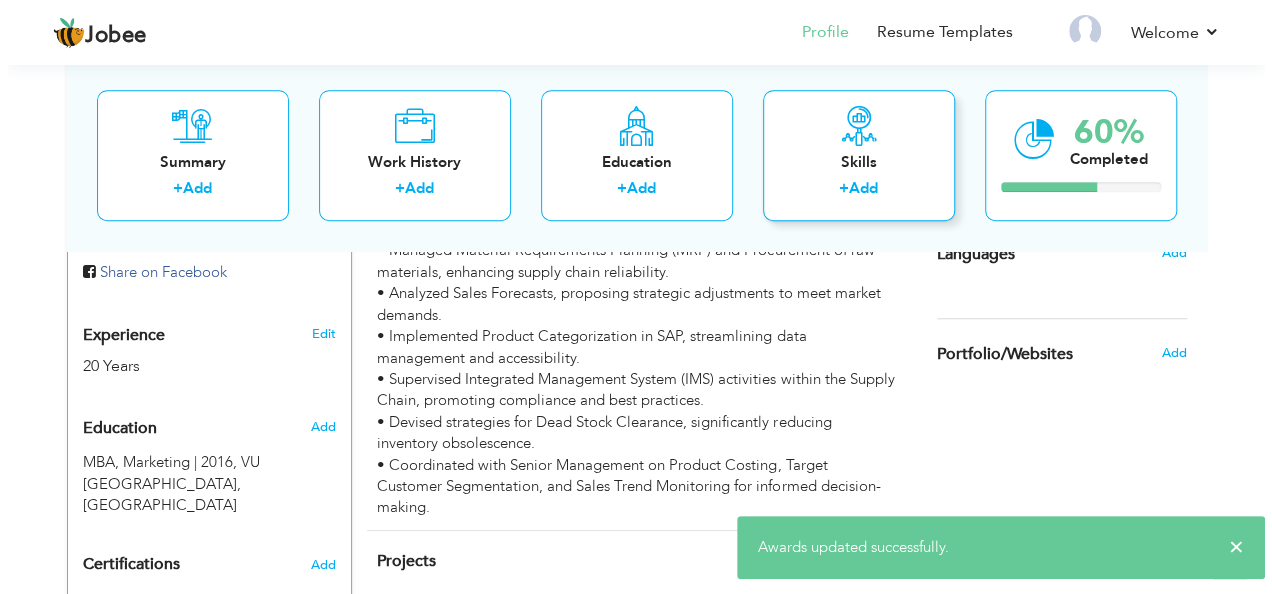 scroll, scrollTop: 711, scrollLeft: 0, axis: vertical 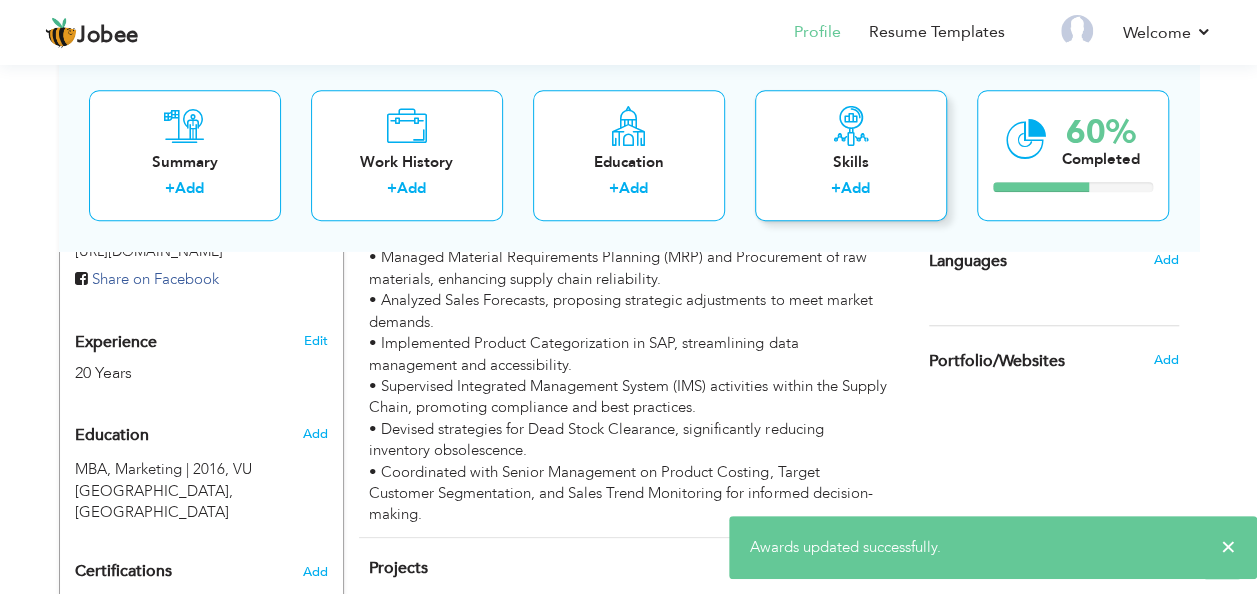 click on "Add" at bounding box center (855, 189) 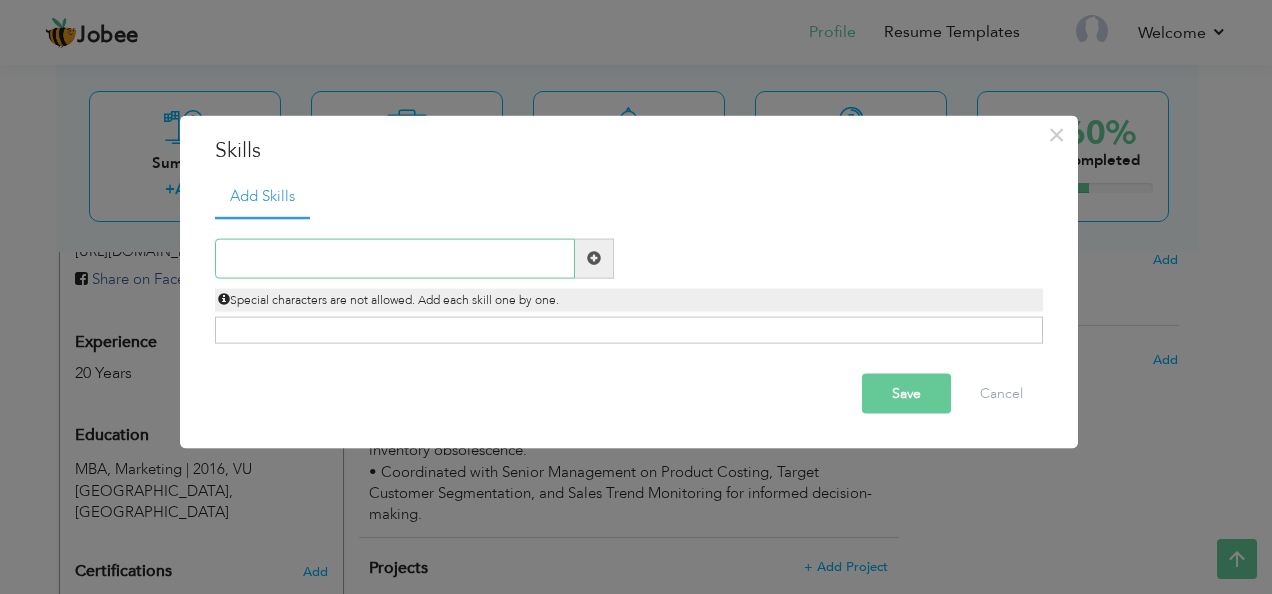 click at bounding box center (395, 258) 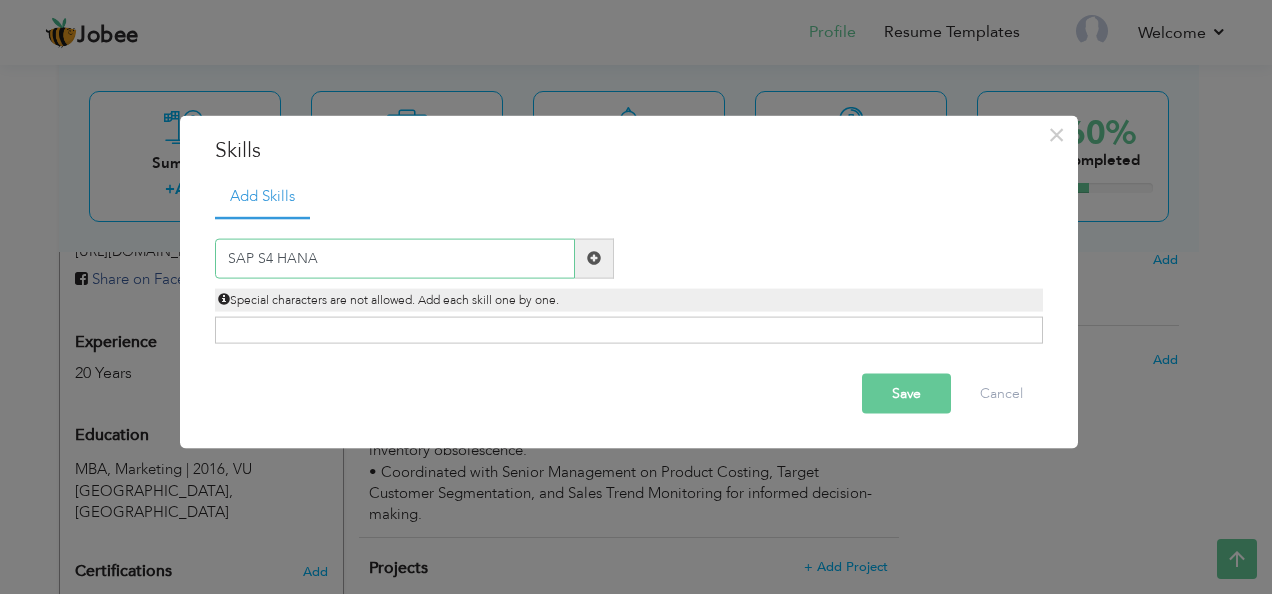 type on "SAP S4 HANA" 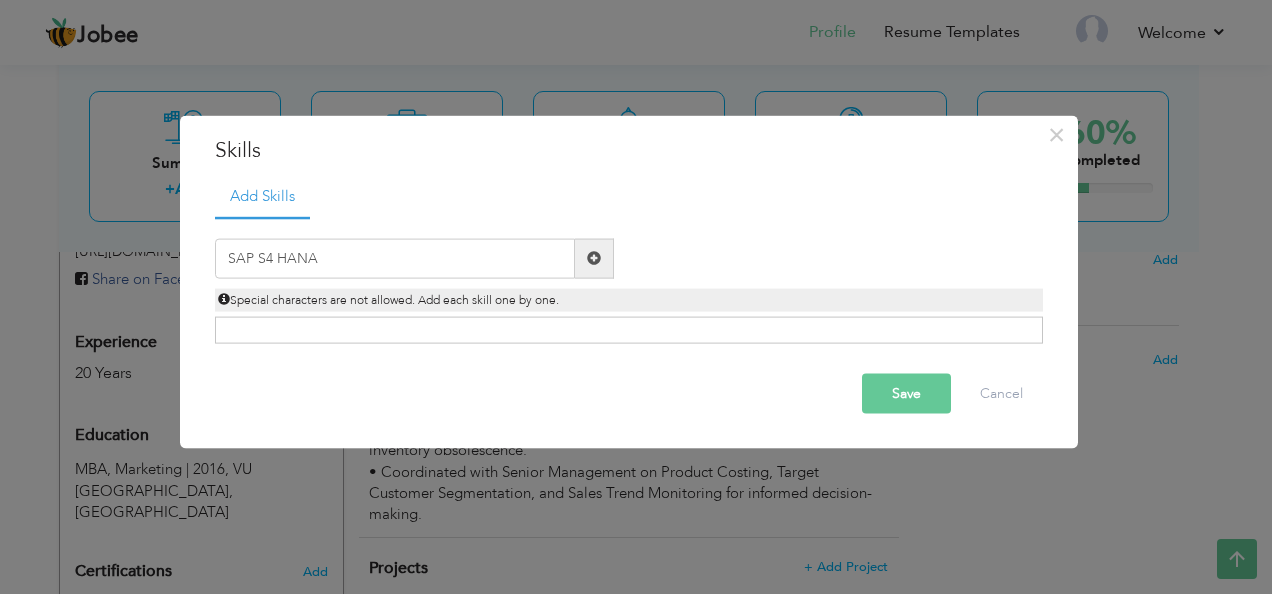 click at bounding box center [594, 258] 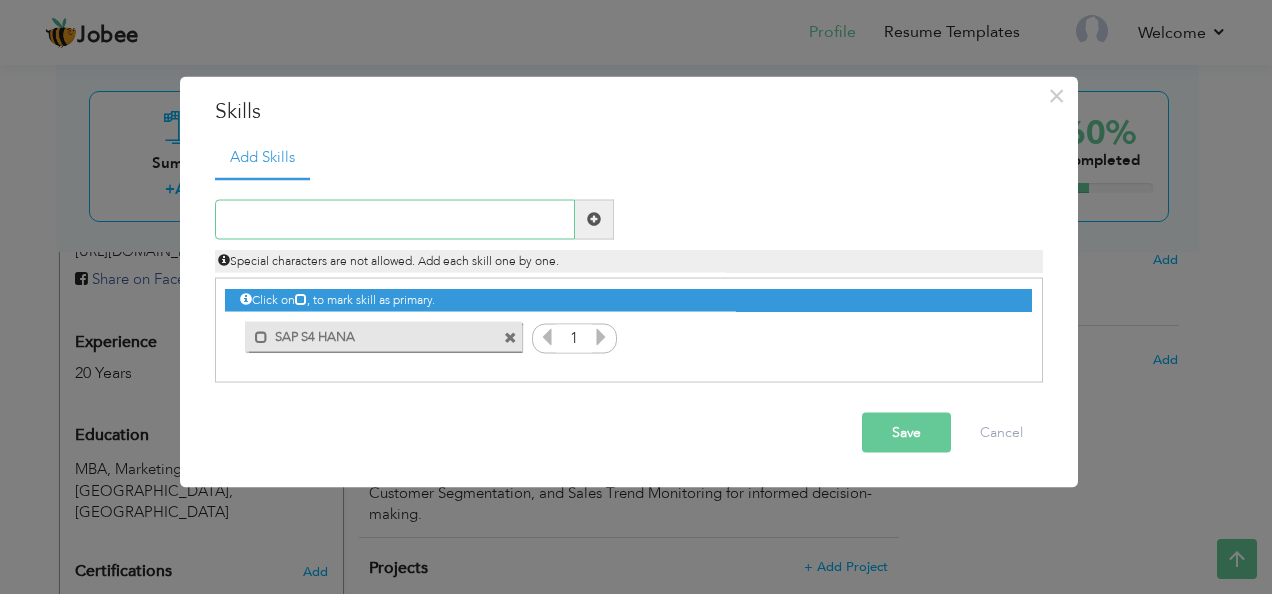 click at bounding box center [395, 219] 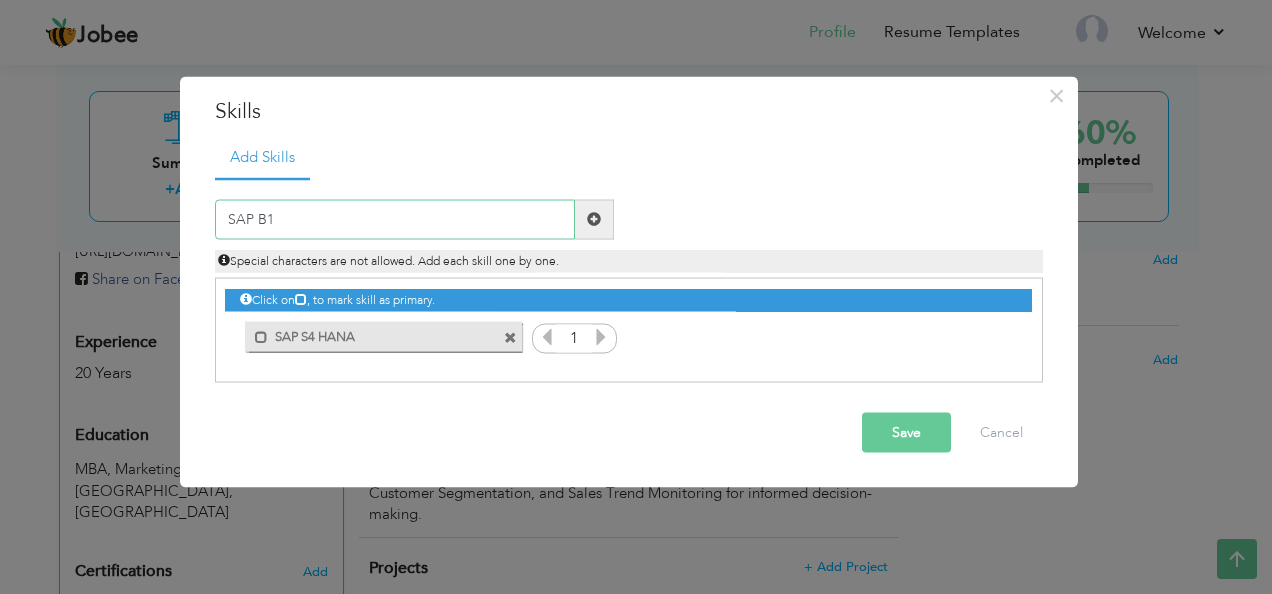 type on "SAP B1" 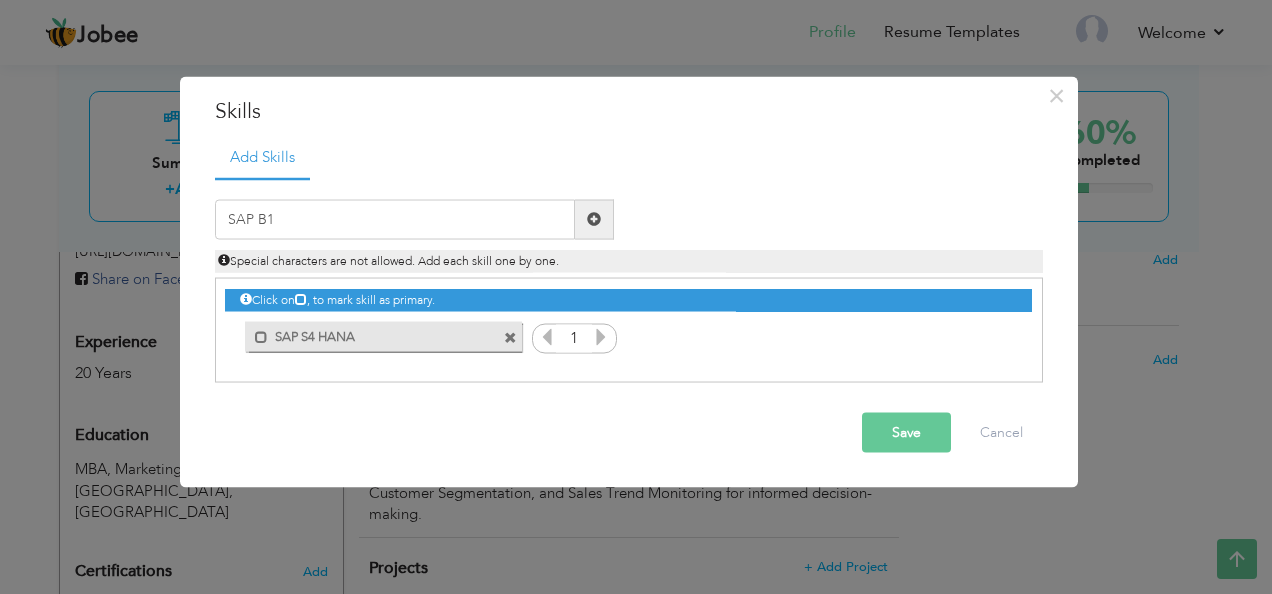 click at bounding box center [594, 219] 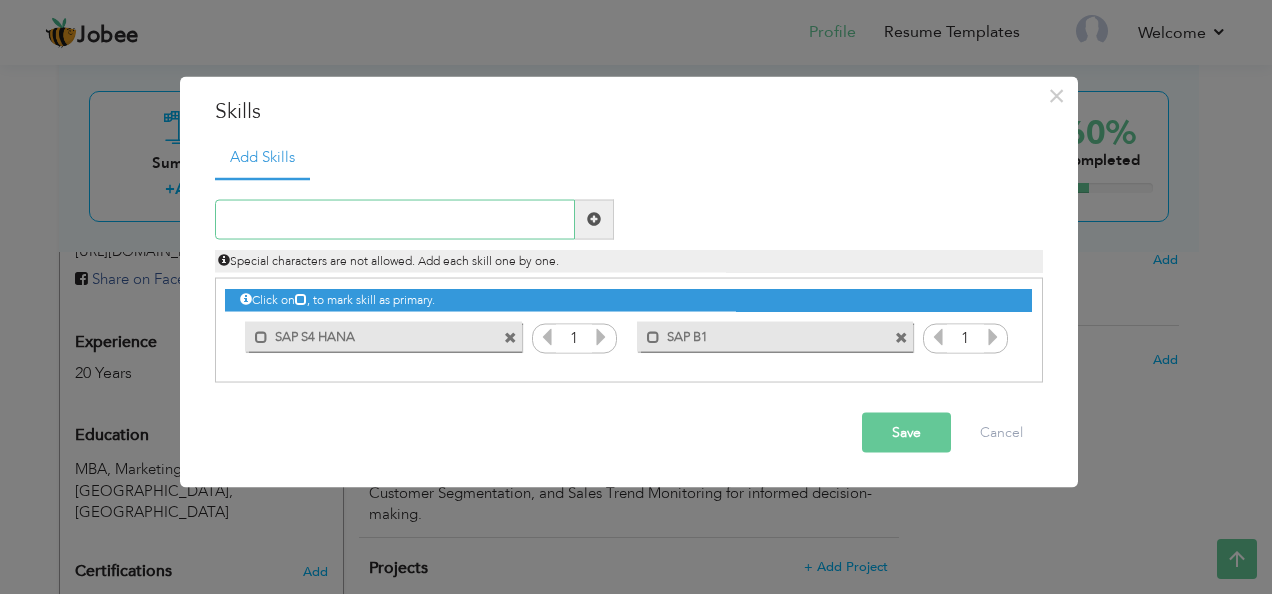 click at bounding box center (395, 219) 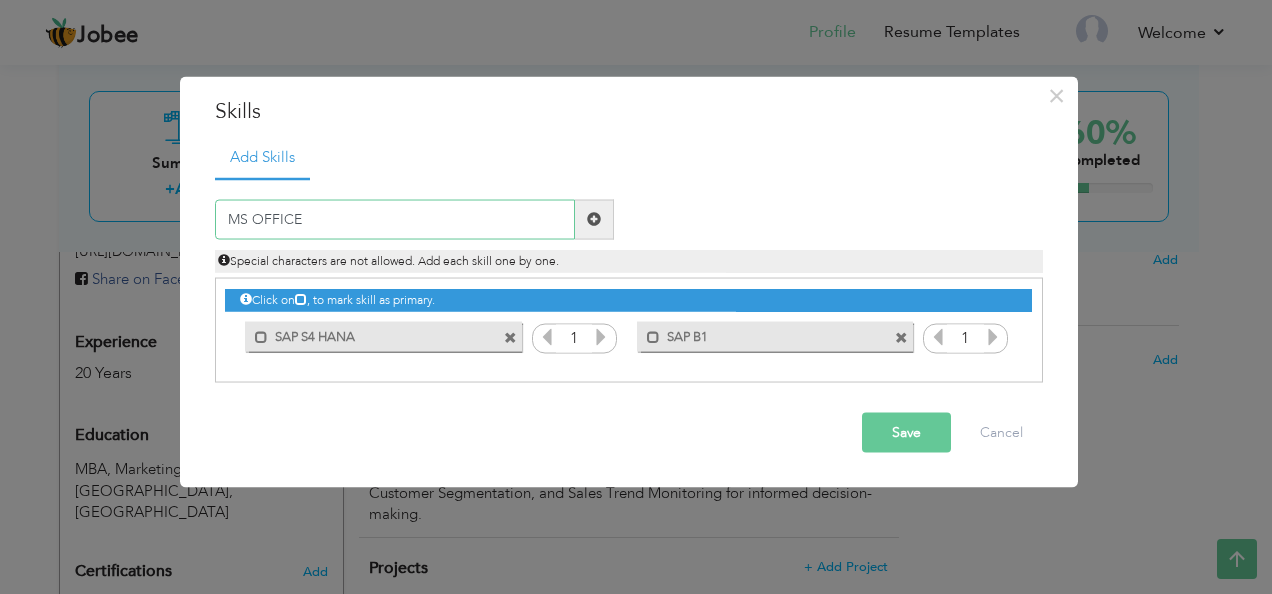 drag, startPoint x: 404, startPoint y: 222, endPoint x: 254, endPoint y: 220, distance: 150.01334 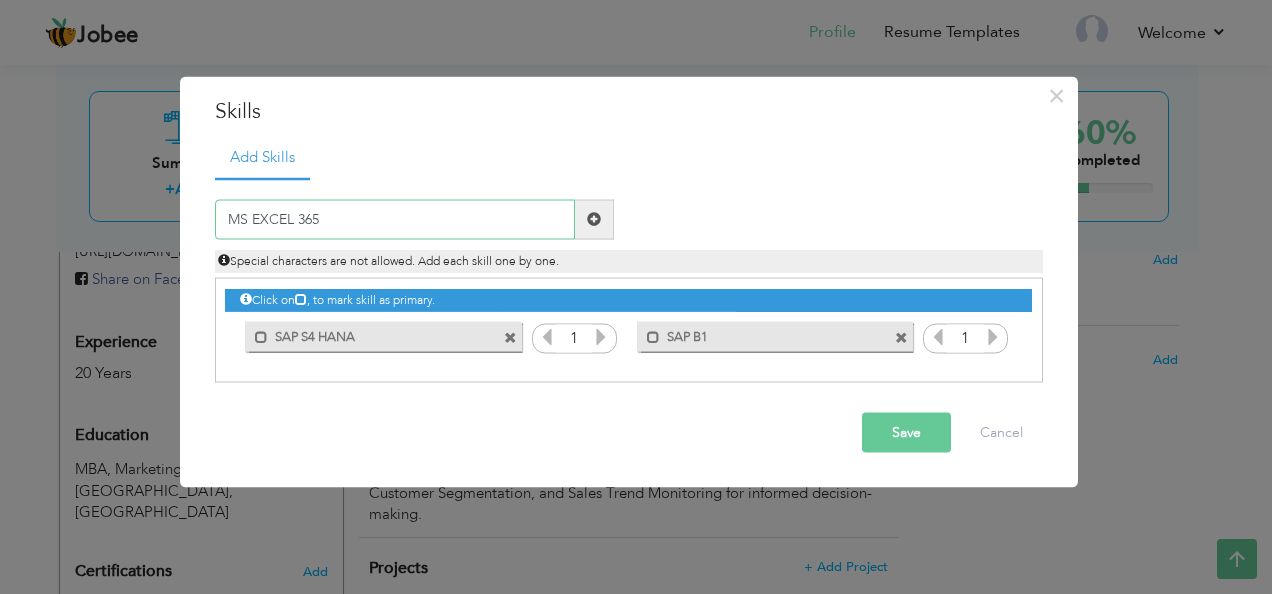 type on "MS EXCEL 365" 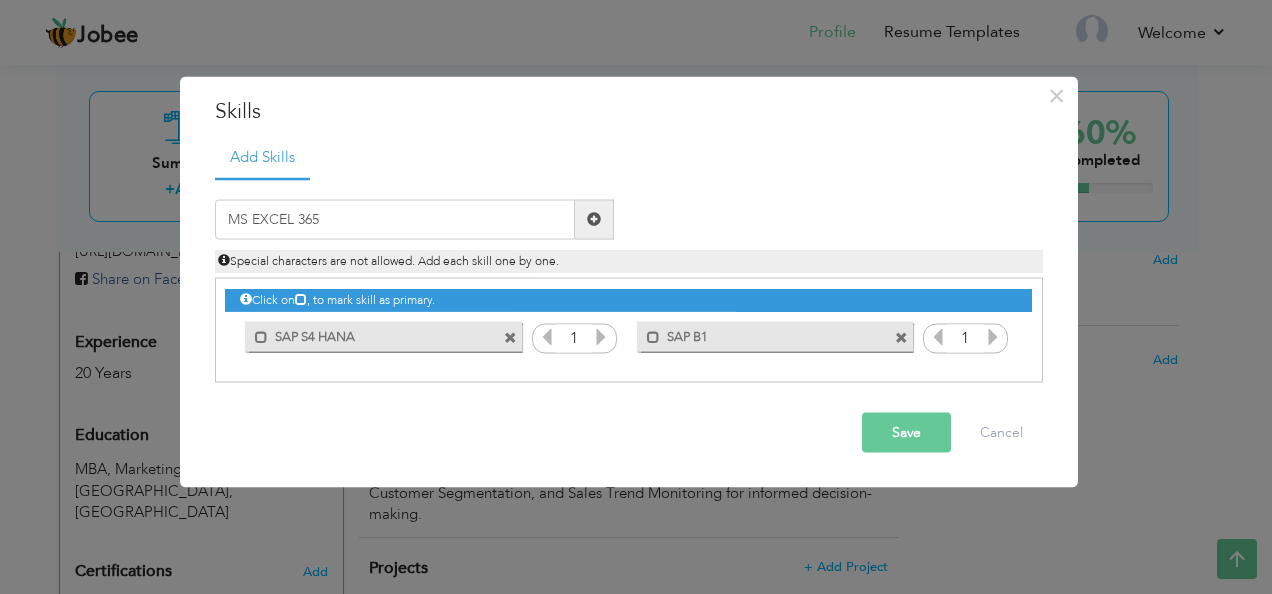 click at bounding box center [594, 219] 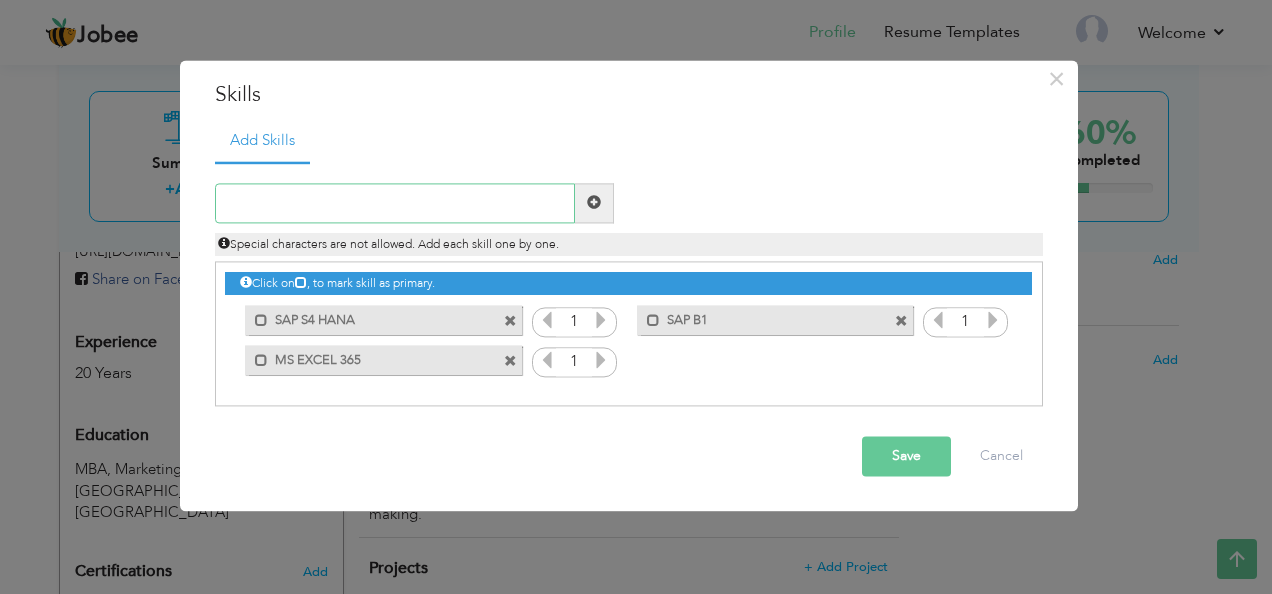 click at bounding box center [395, 203] 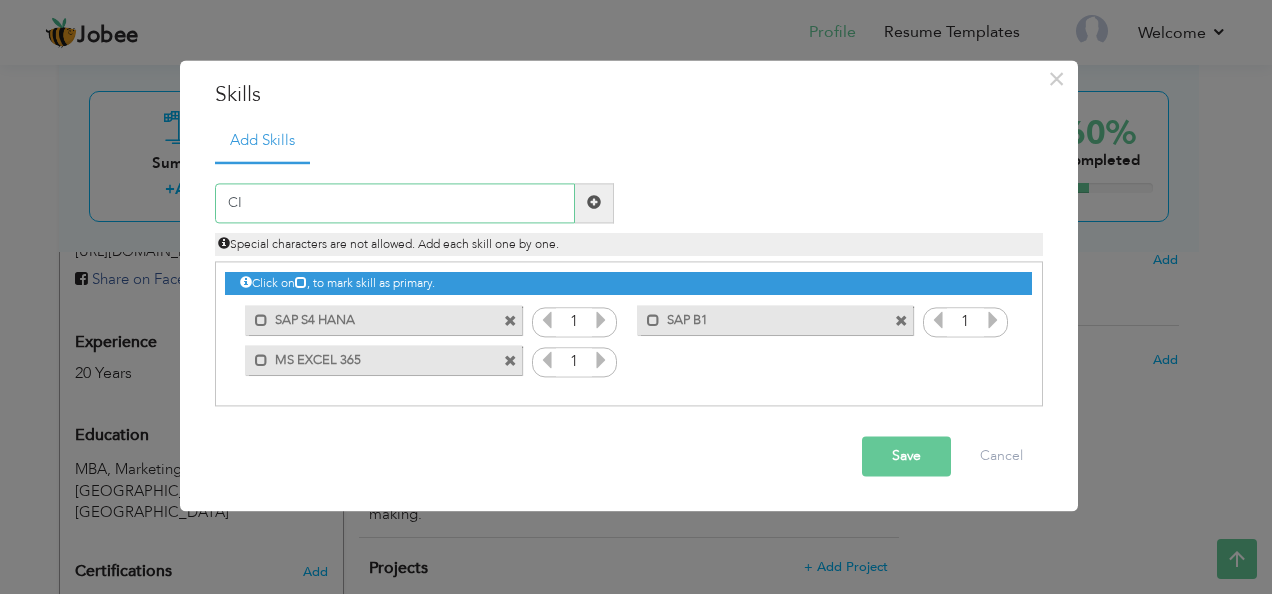 type on "C" 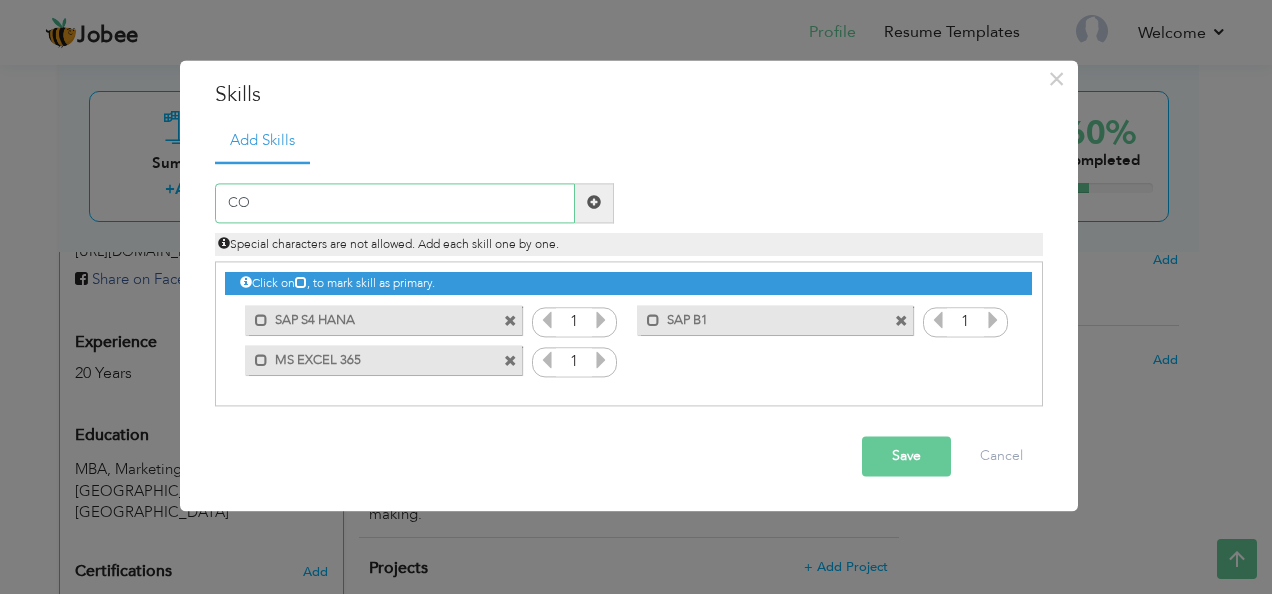 type on "C" 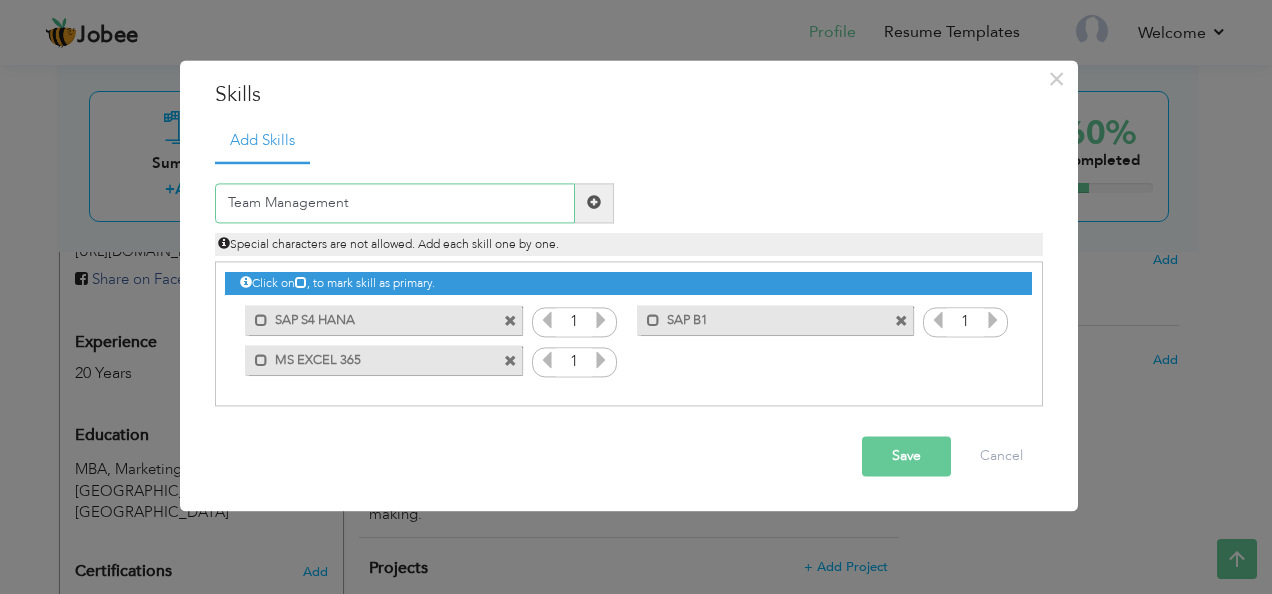 type on "Team Management" 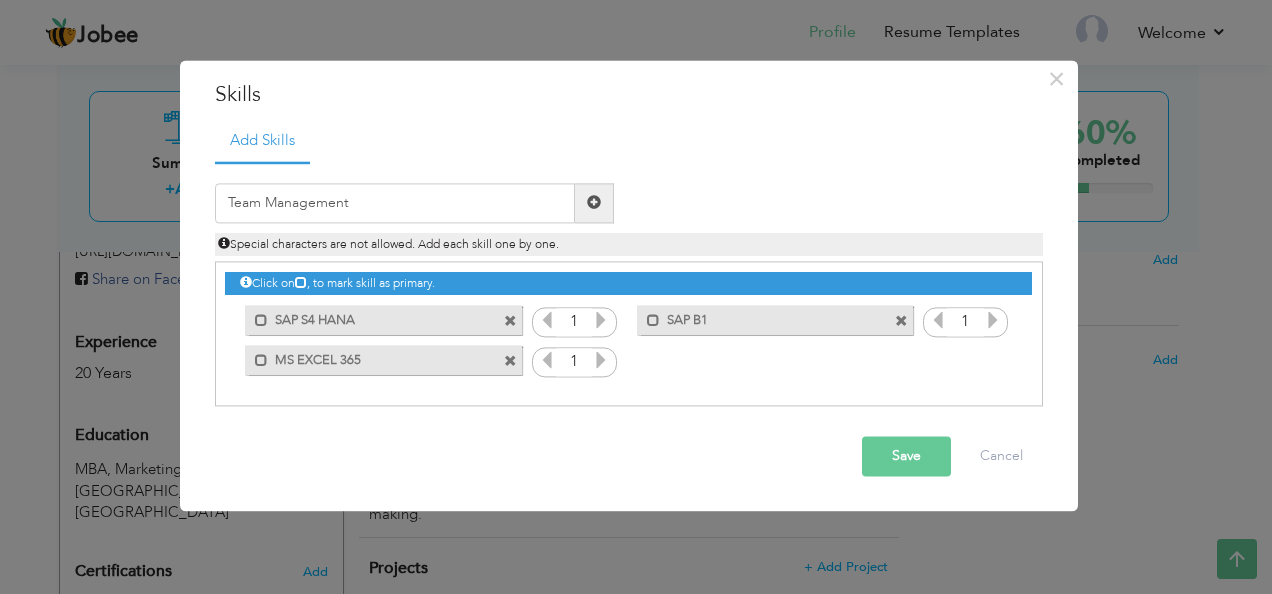 click at bounding box center [594, 203] 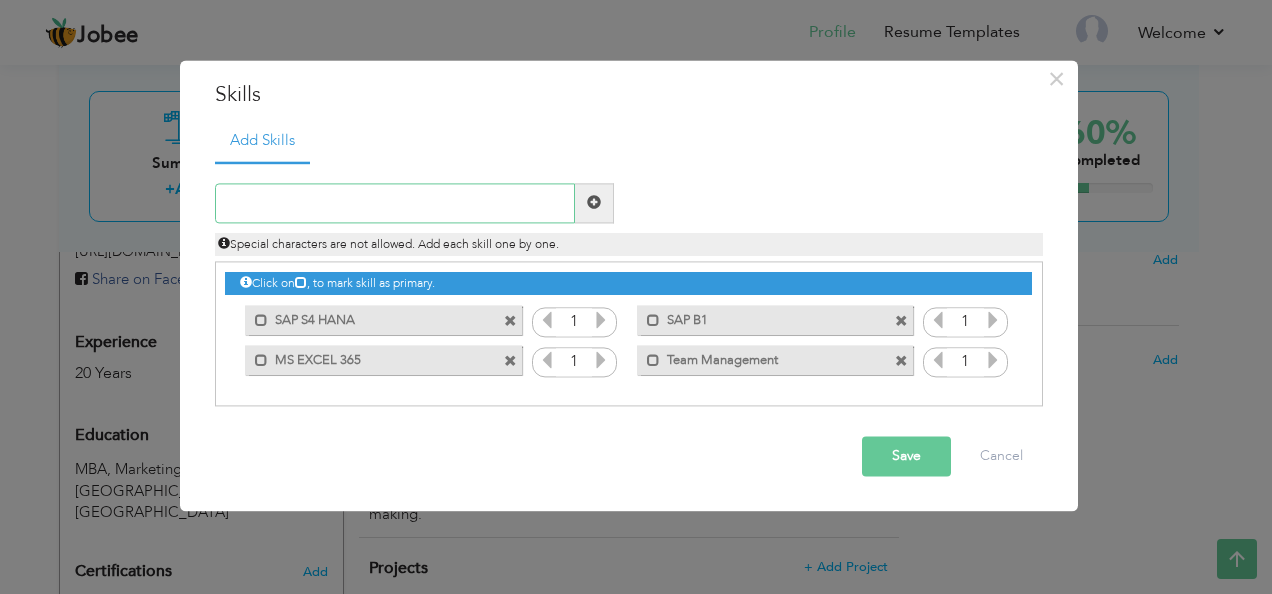 click at bounding box center (395, 203) 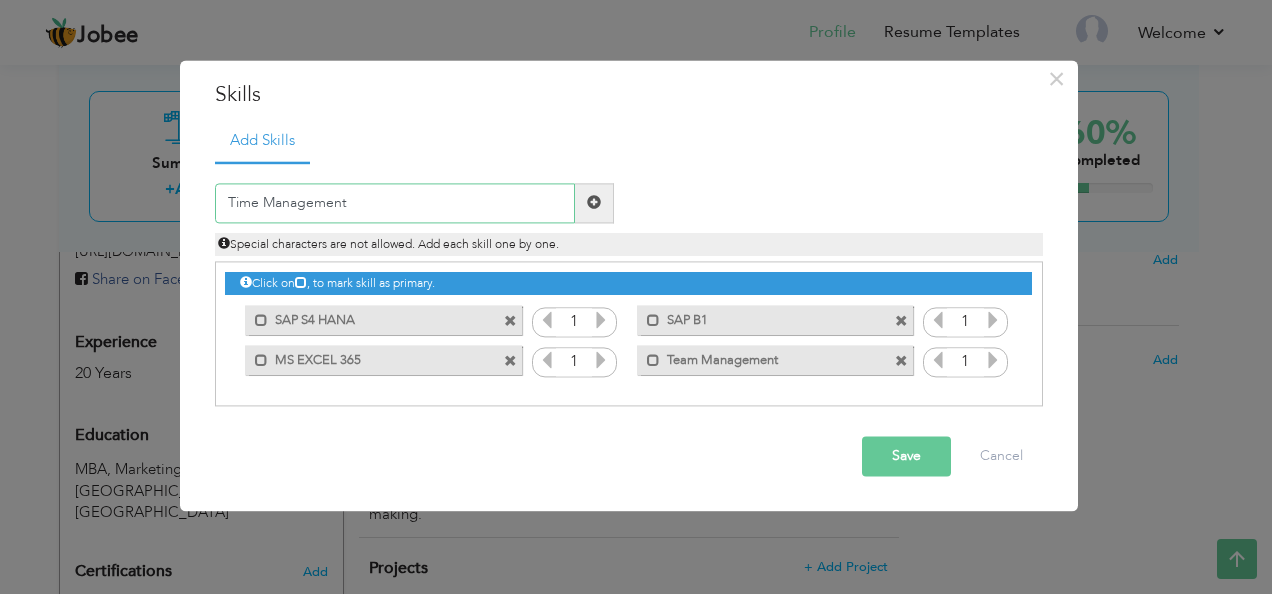 type on "Time Management" 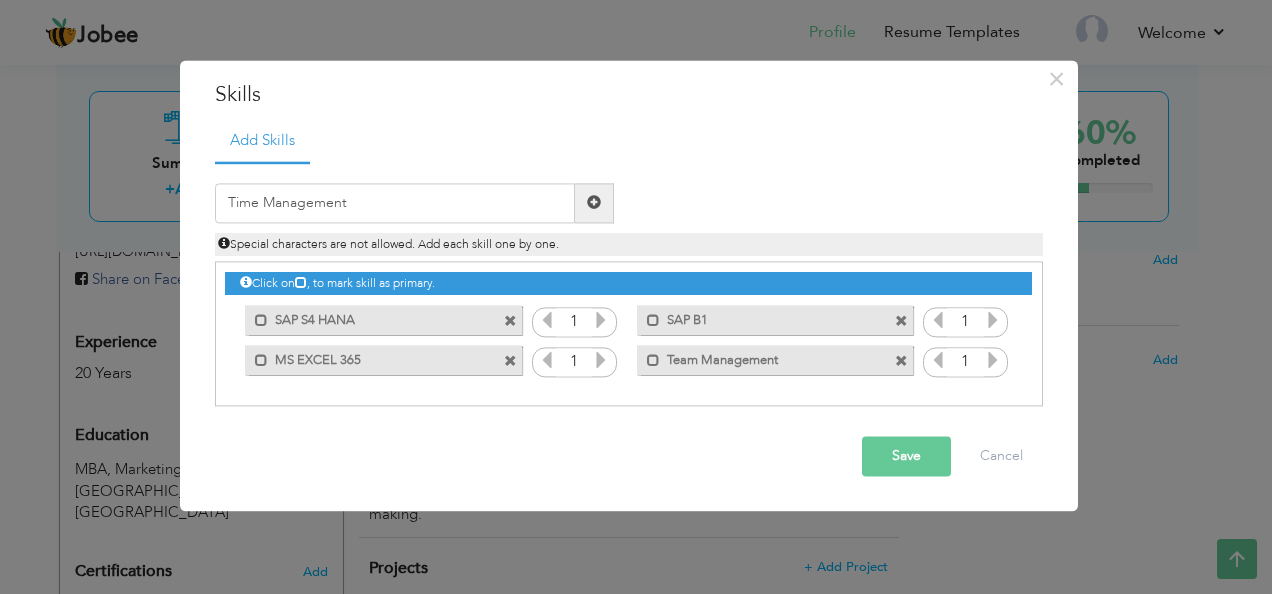 click at bounding box center [594, 203] 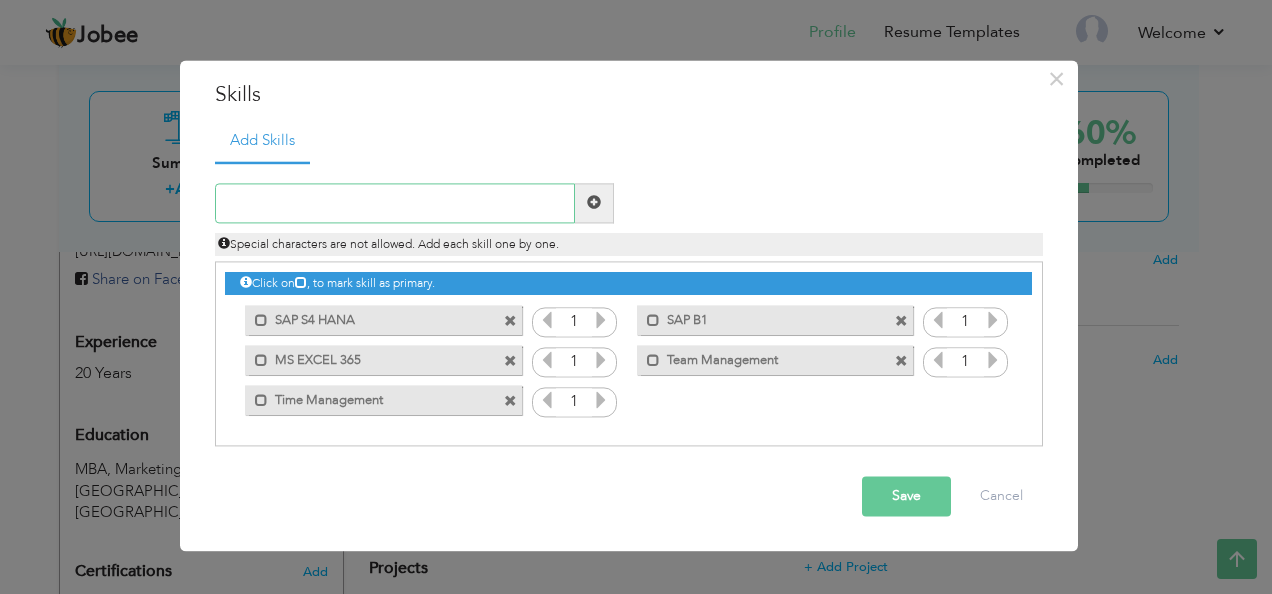 click at bounding box center (395, 203) 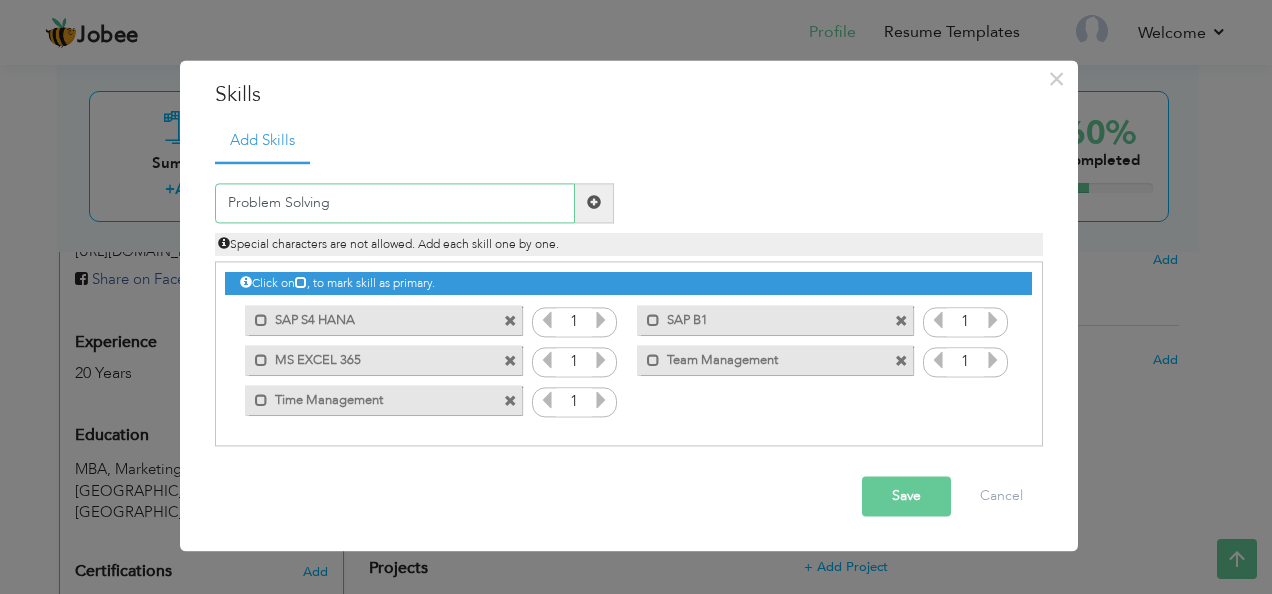 type on "Problem Solving" 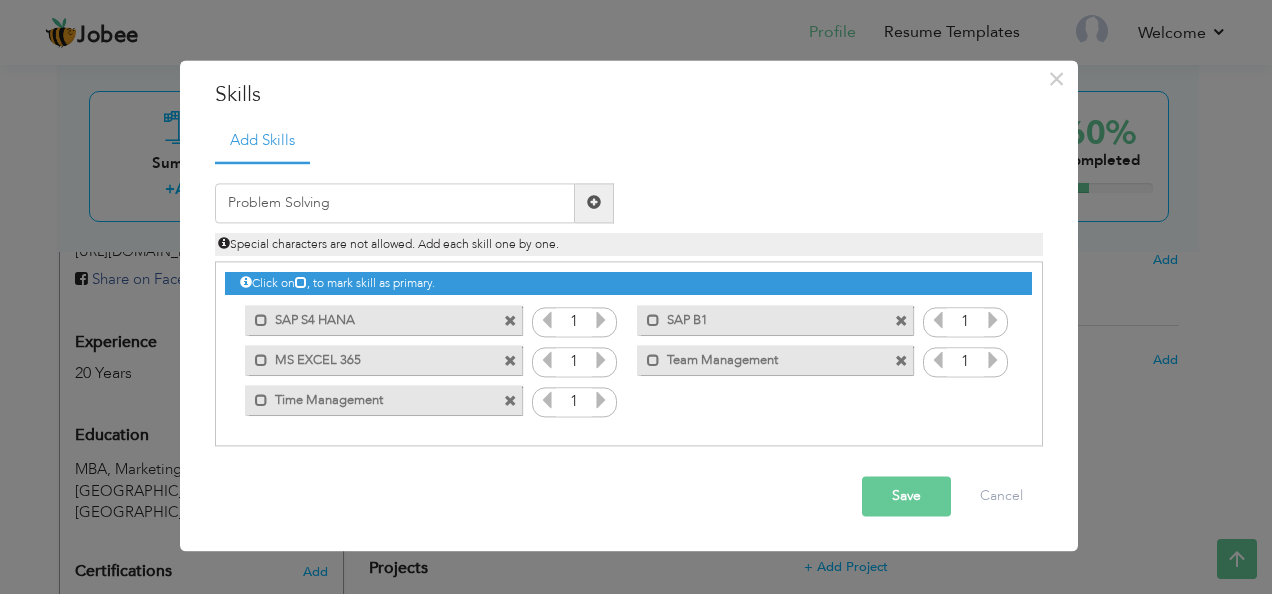 click at bounding box center (594, 203) 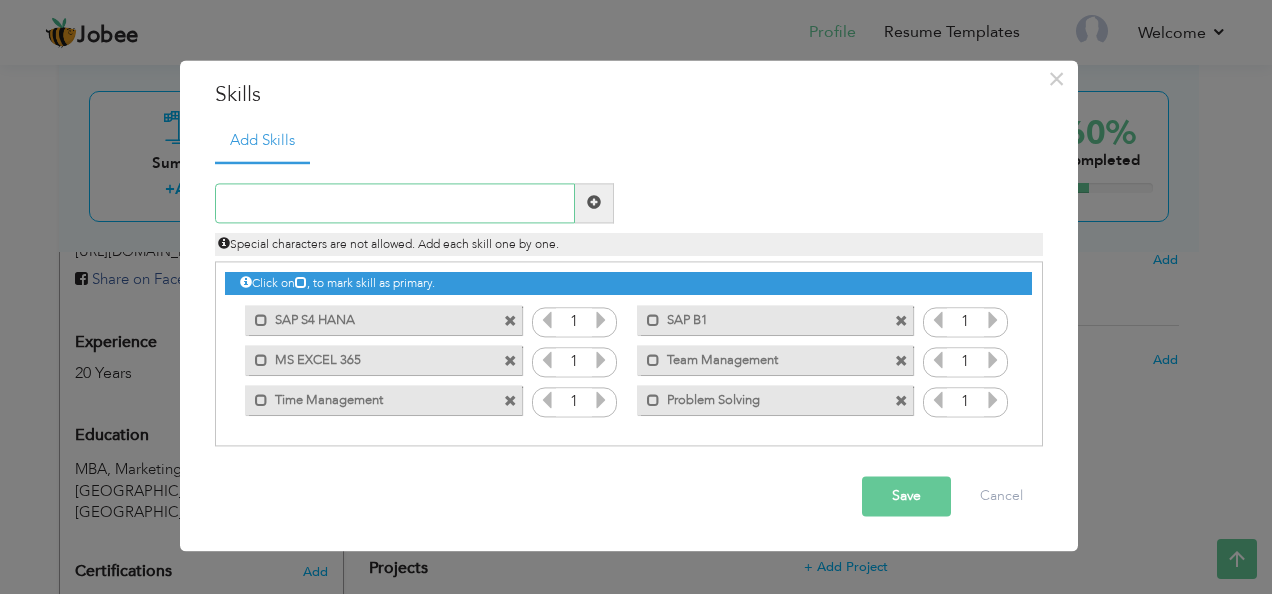 click at bounding box center [395, 203] 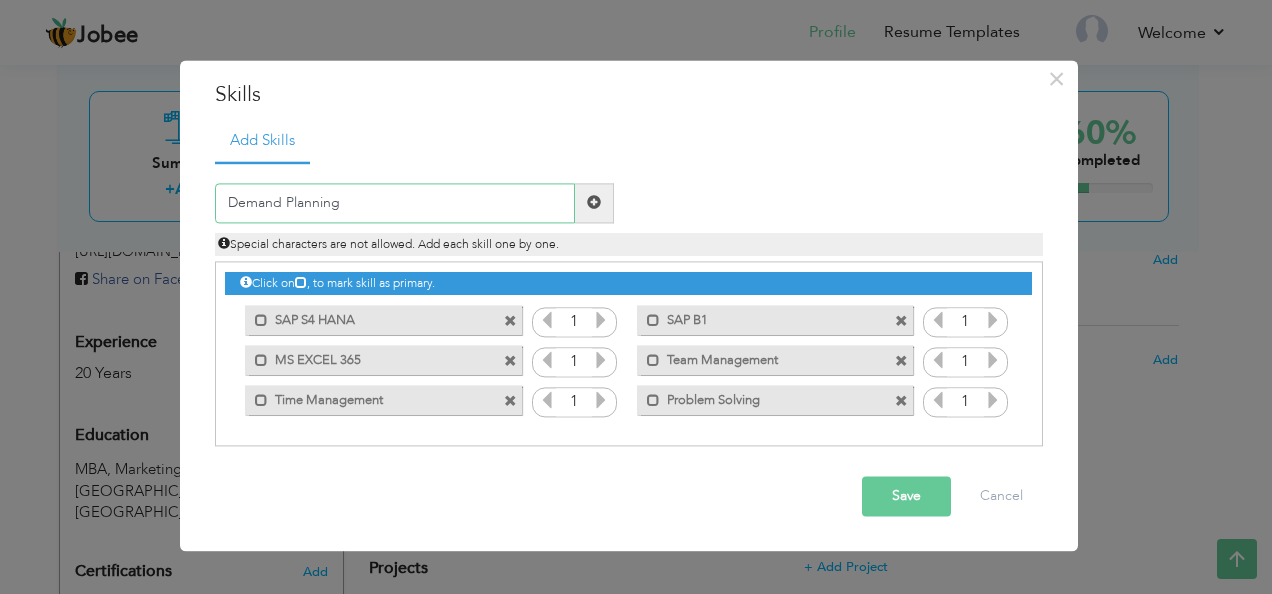 type on "Demand Planning" 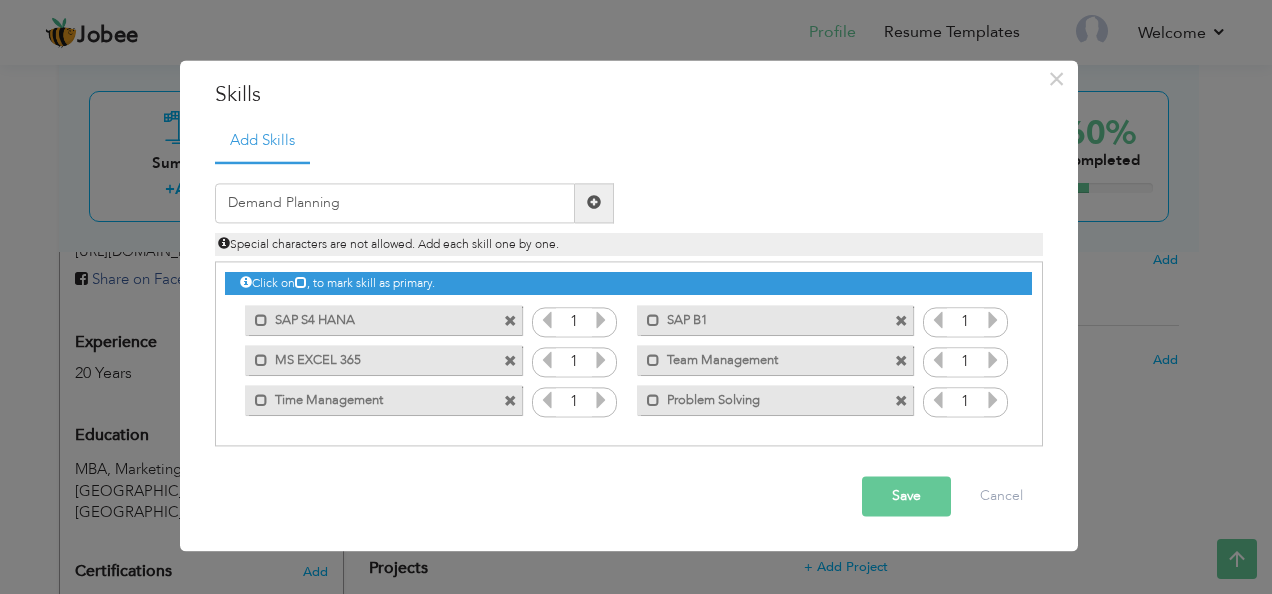 click at bounding box center [594, 203] 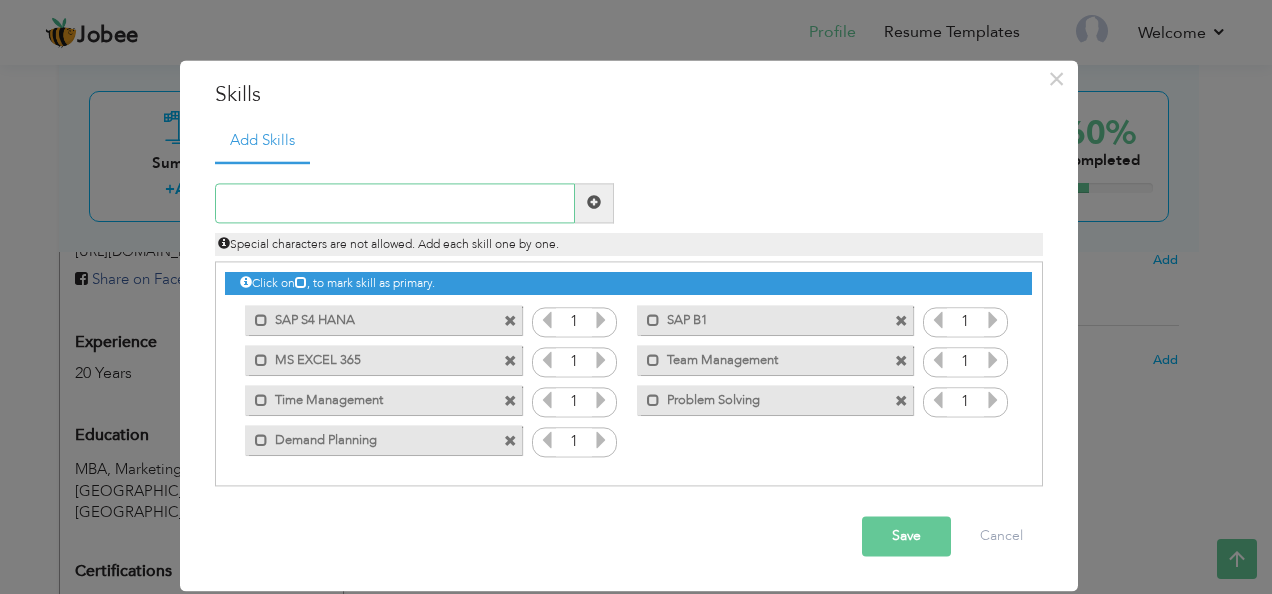 click at bounding box center (395, 203) 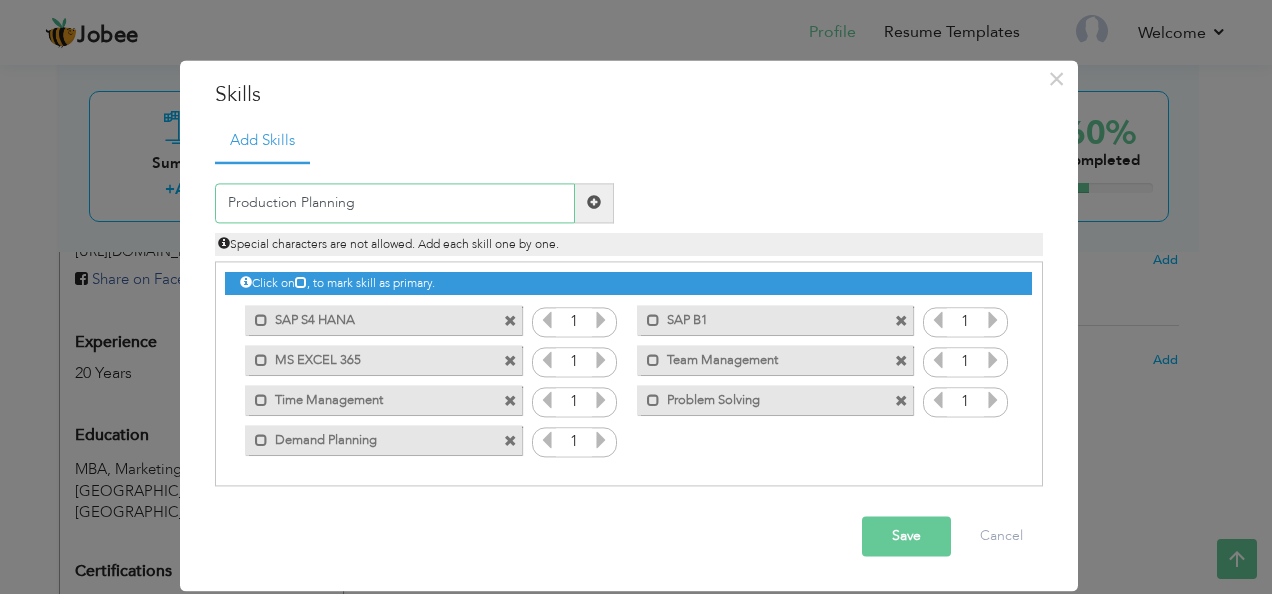 type on "Production Planning" 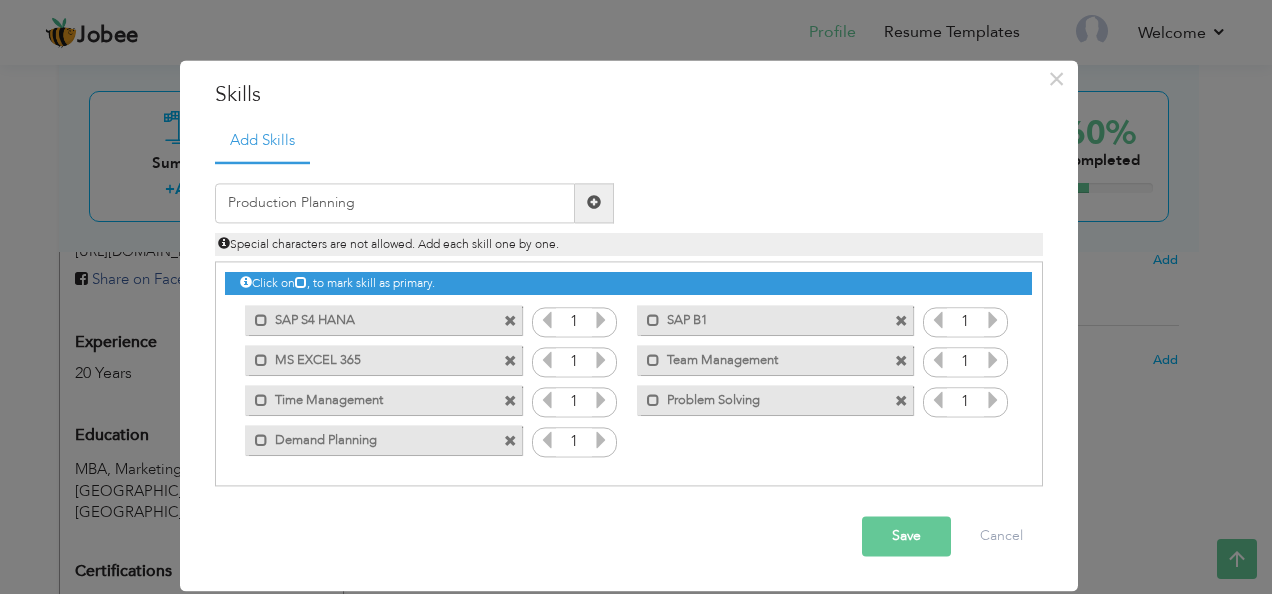 click at bounding box center [594, 203] 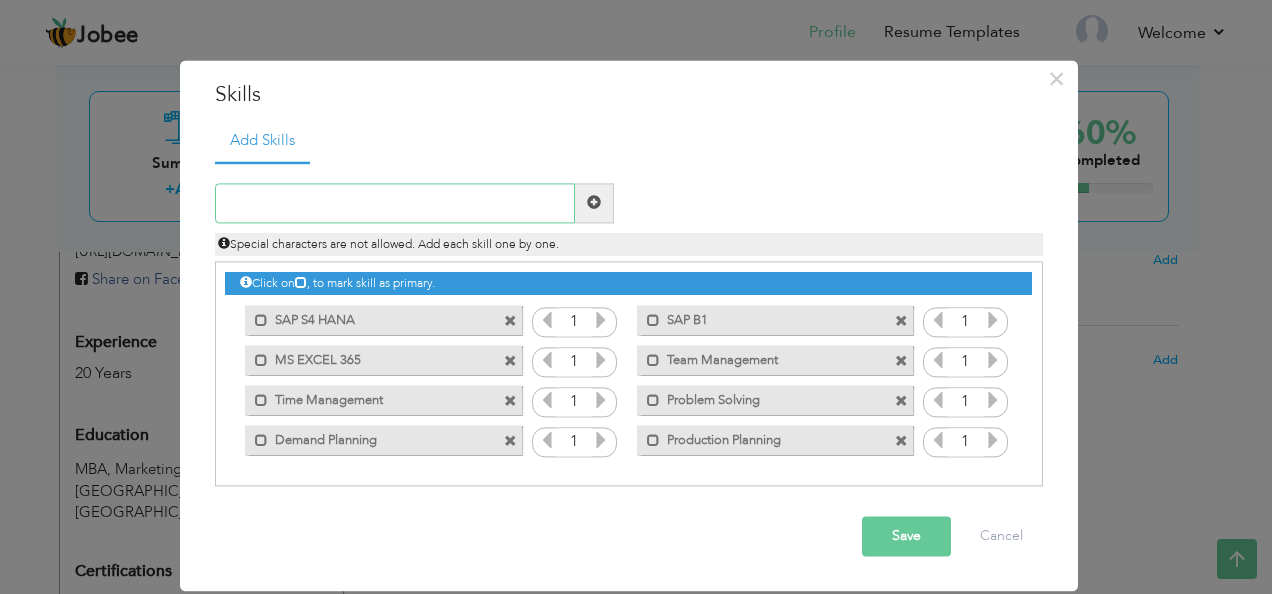 click at bounding box center [395, 203] 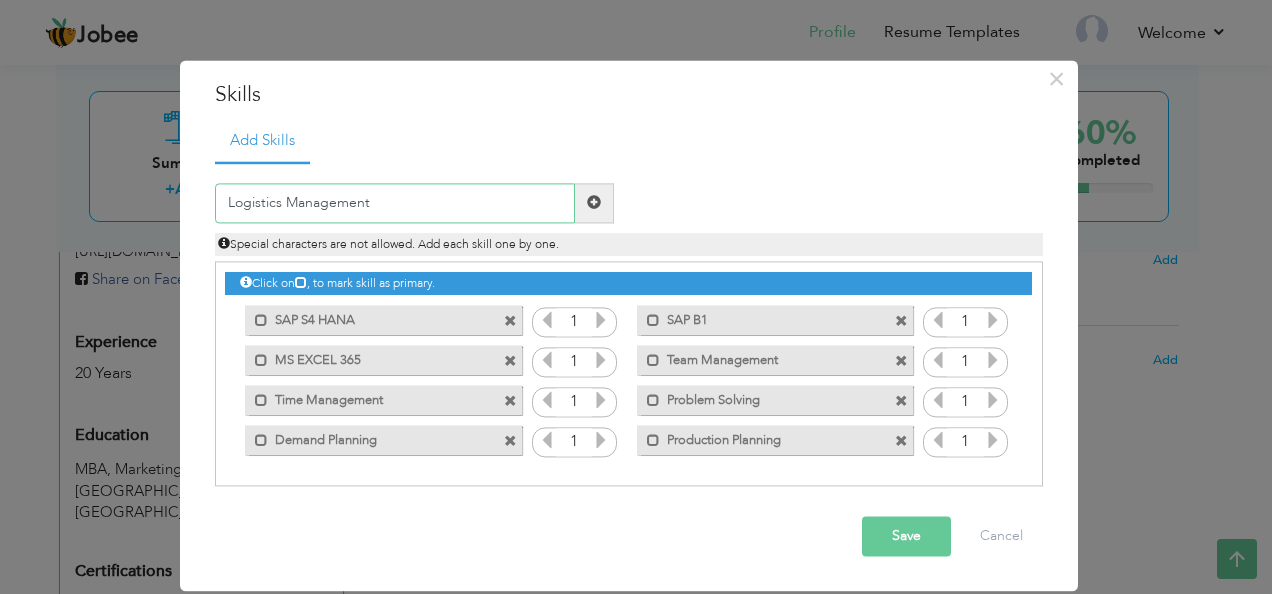 type on "Logistics Management" 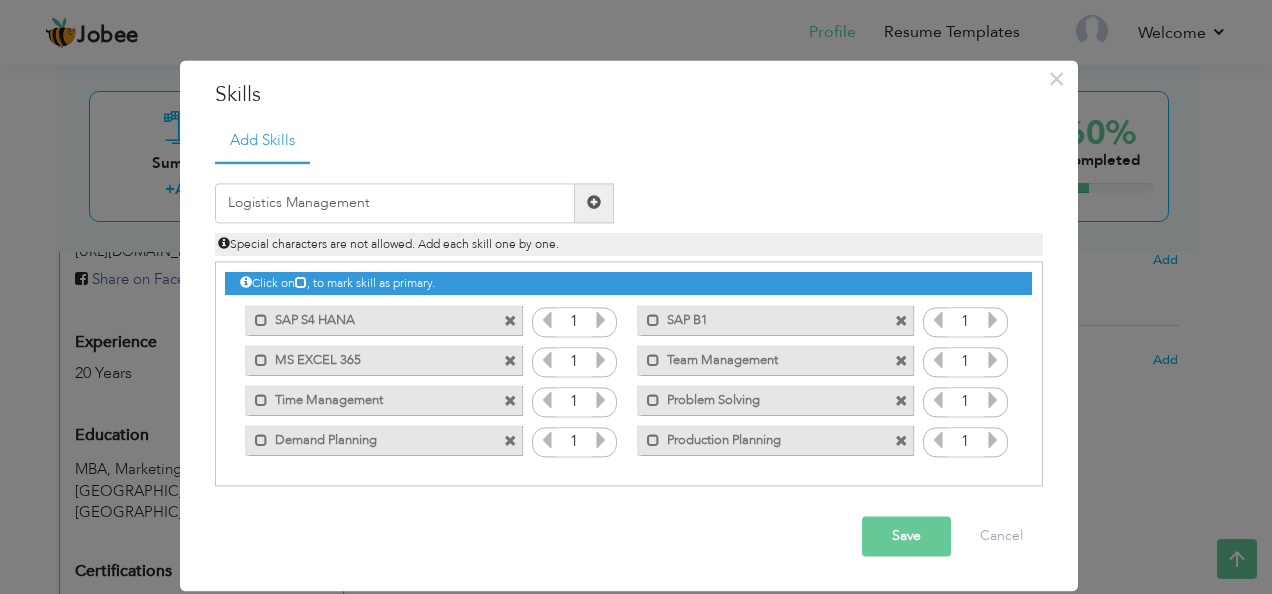 click at bounding box center [594, 203] 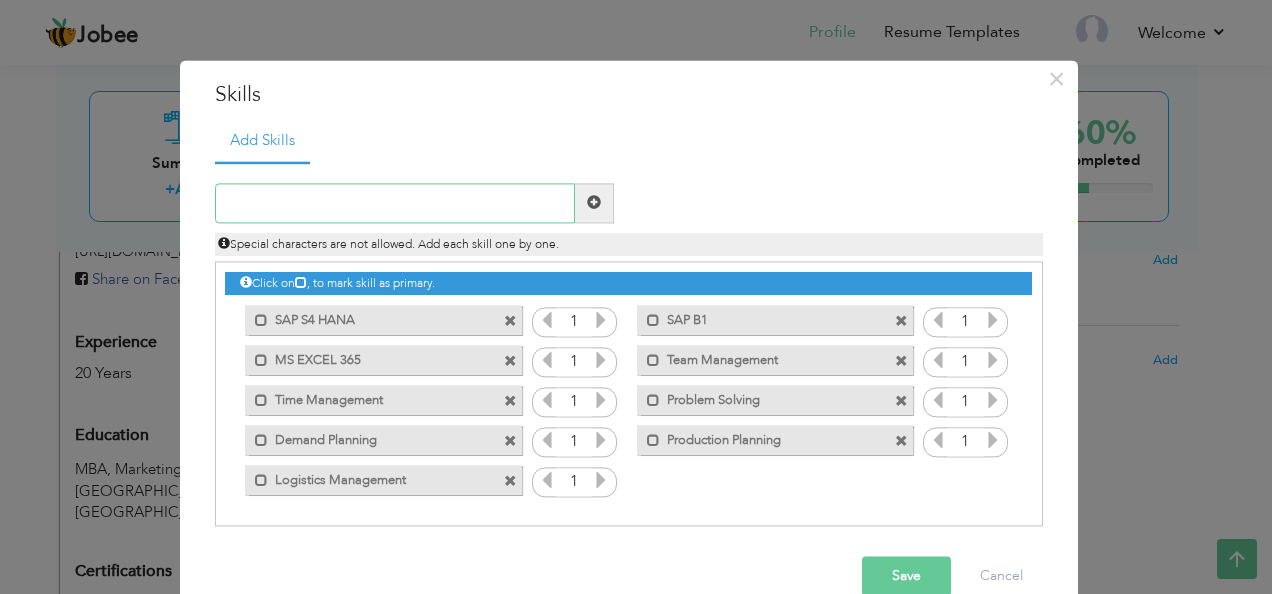 click at bounding box center [395, 203] 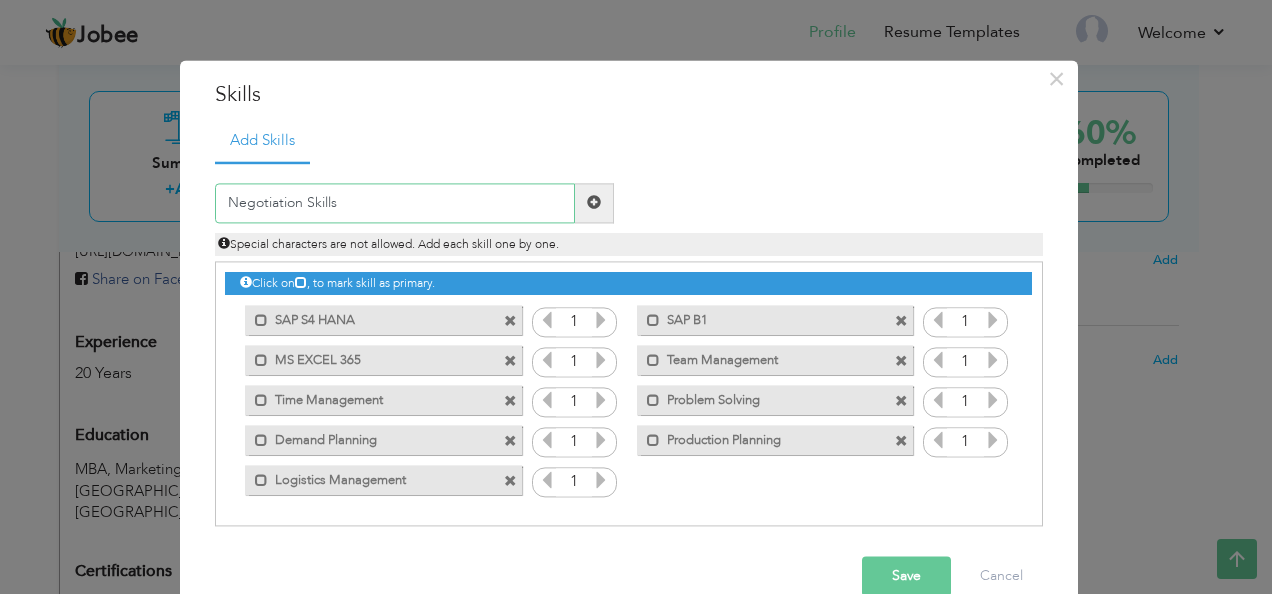 type on "Negotiation Skills" 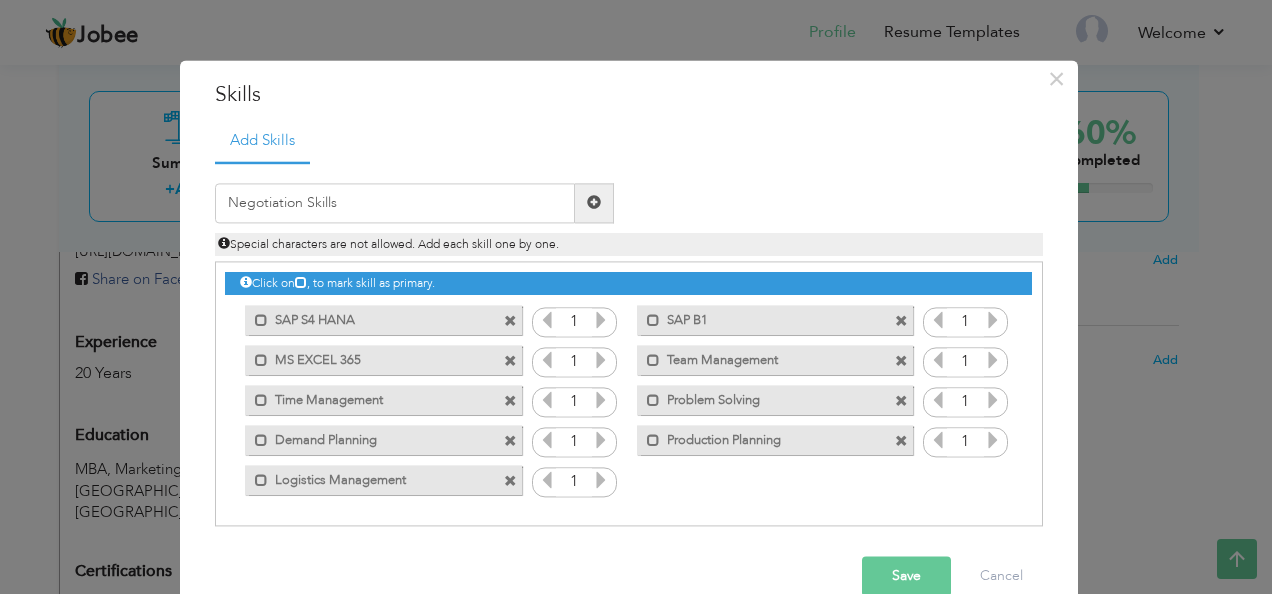 click at bounding box center [594, 203] 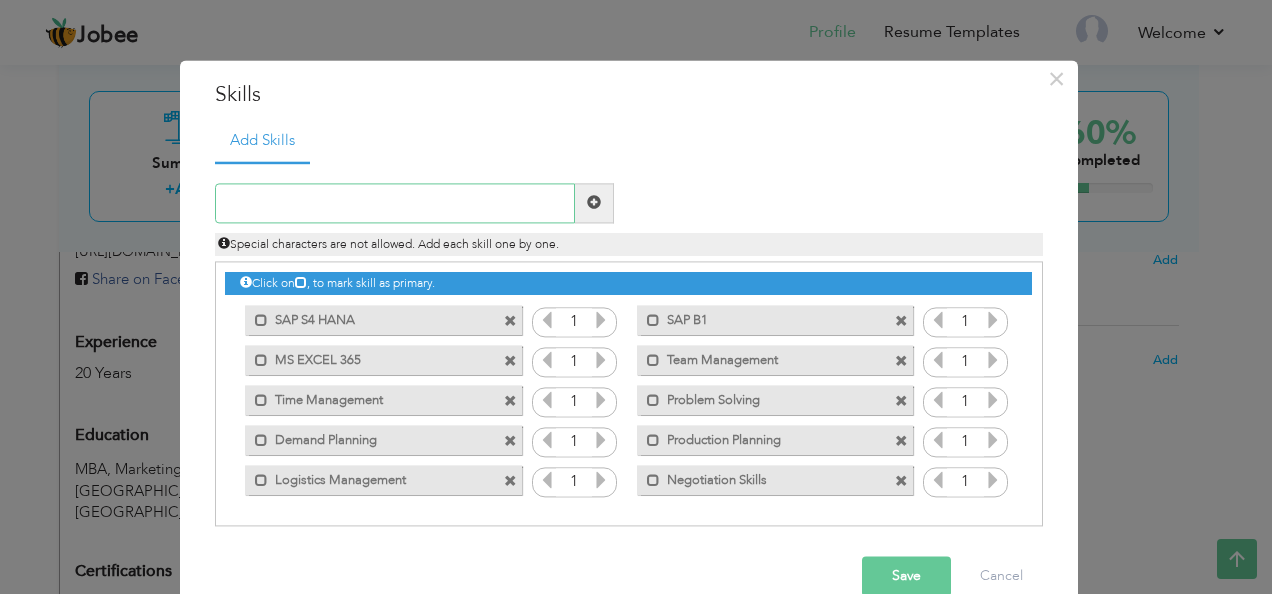 click at bounding box center (395, 203) 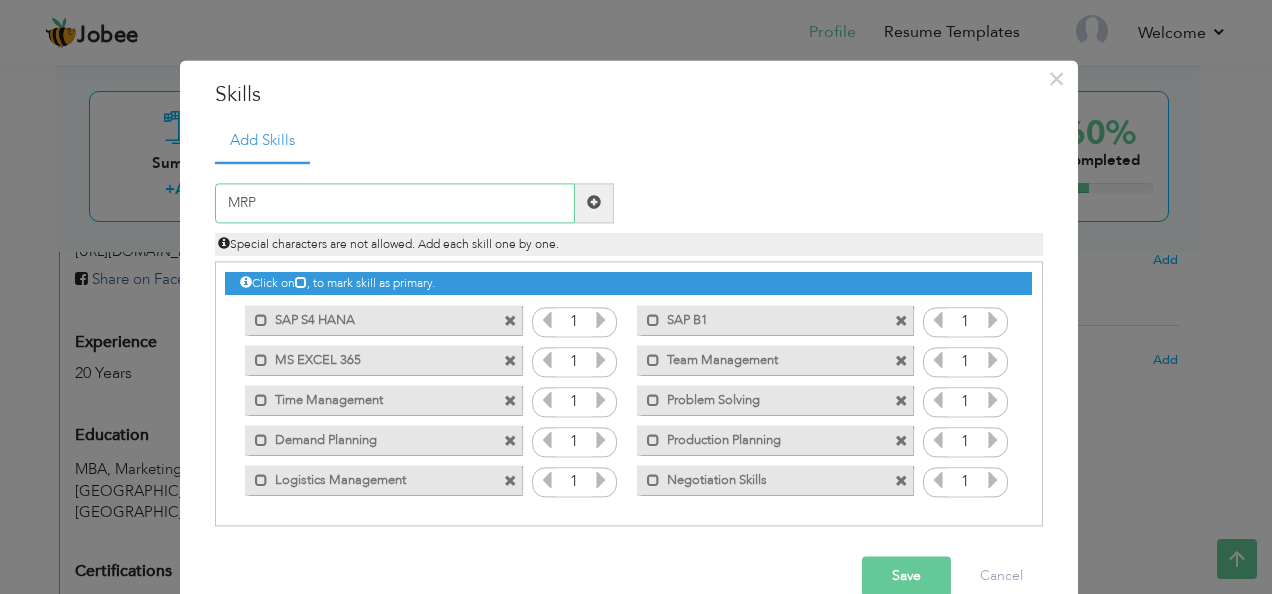 type on "MRP" 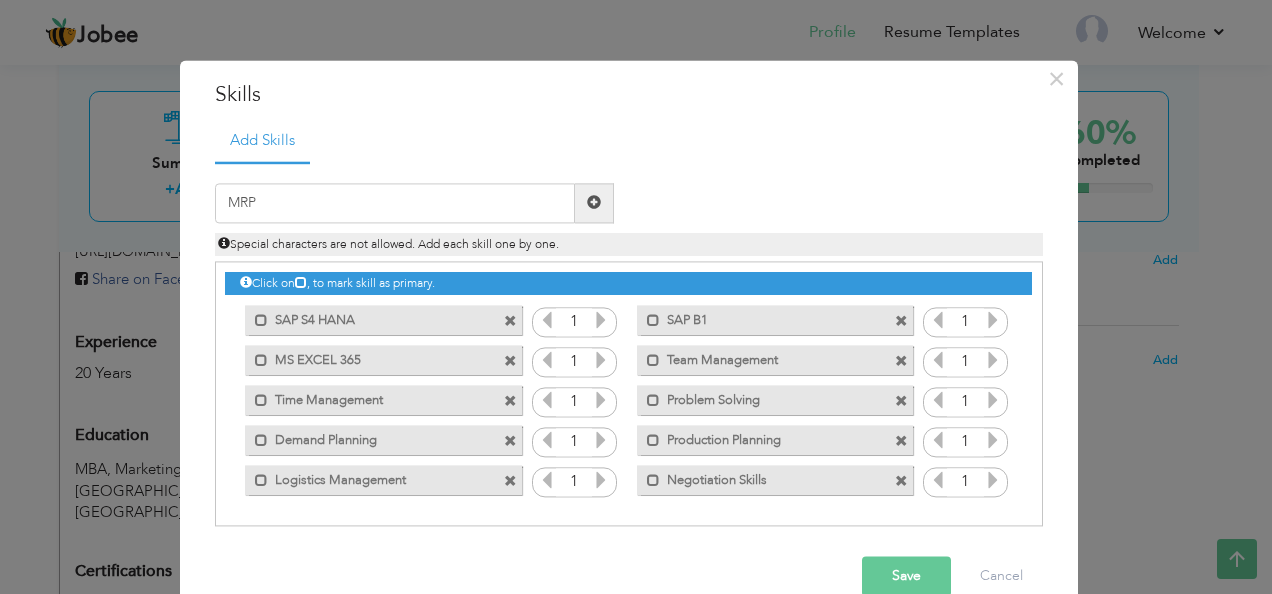 click at bounding box center (594, 203) 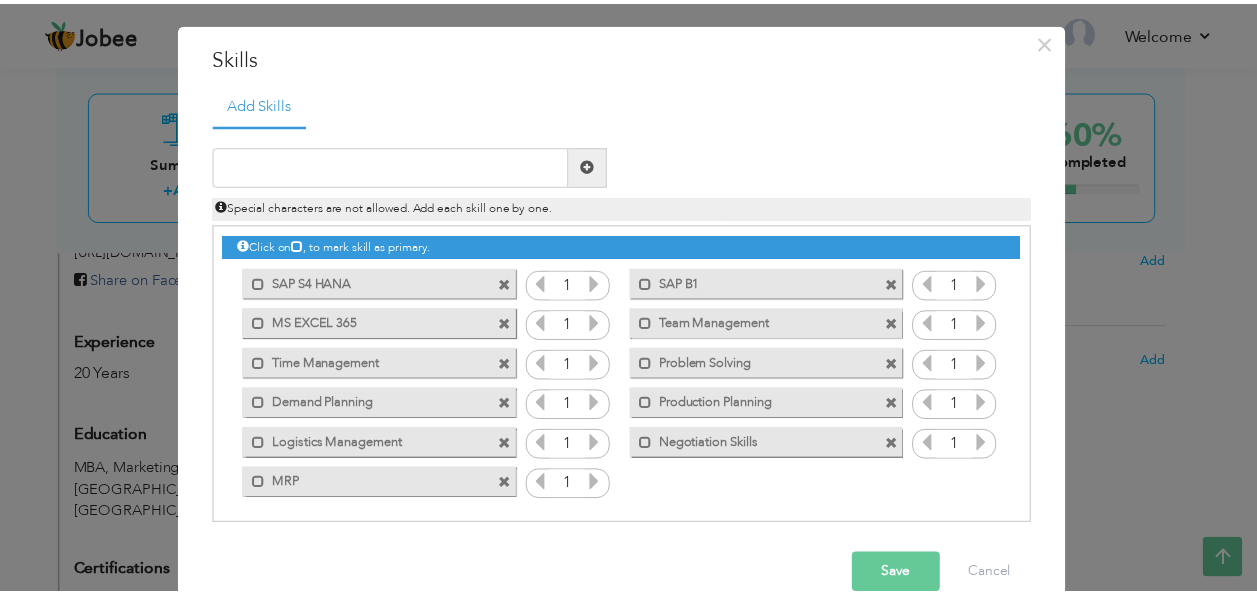 scroll, scrollTop: 72, scrollLeft: 0, axis: vertical 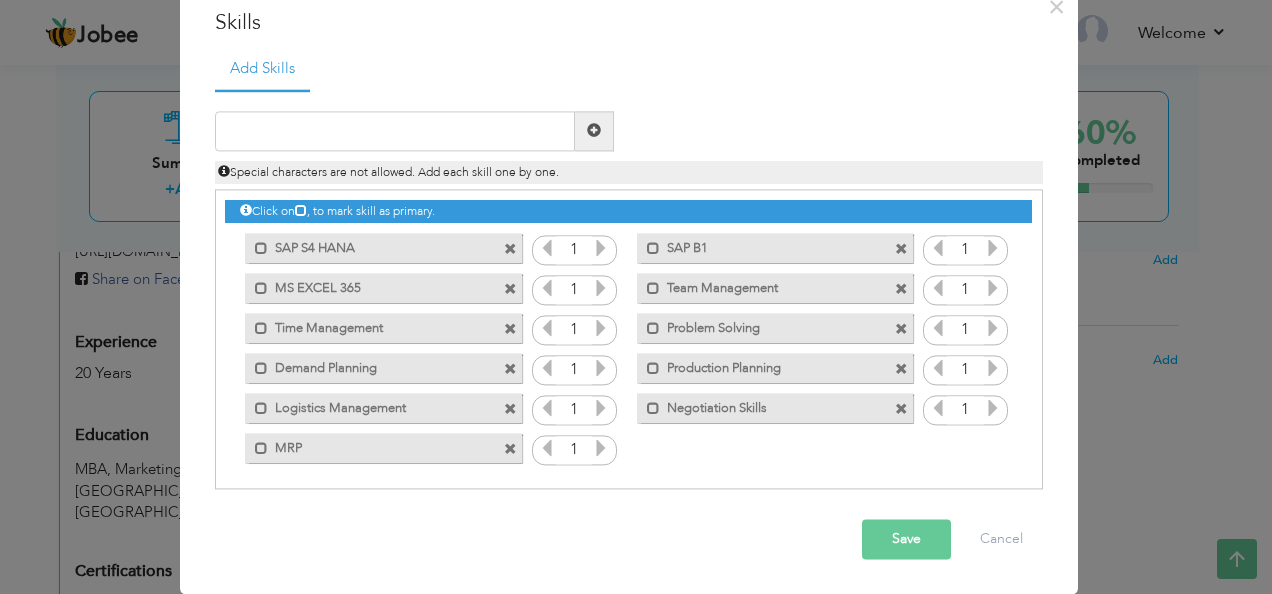 click on "Save" at bounding box center [906, 539] 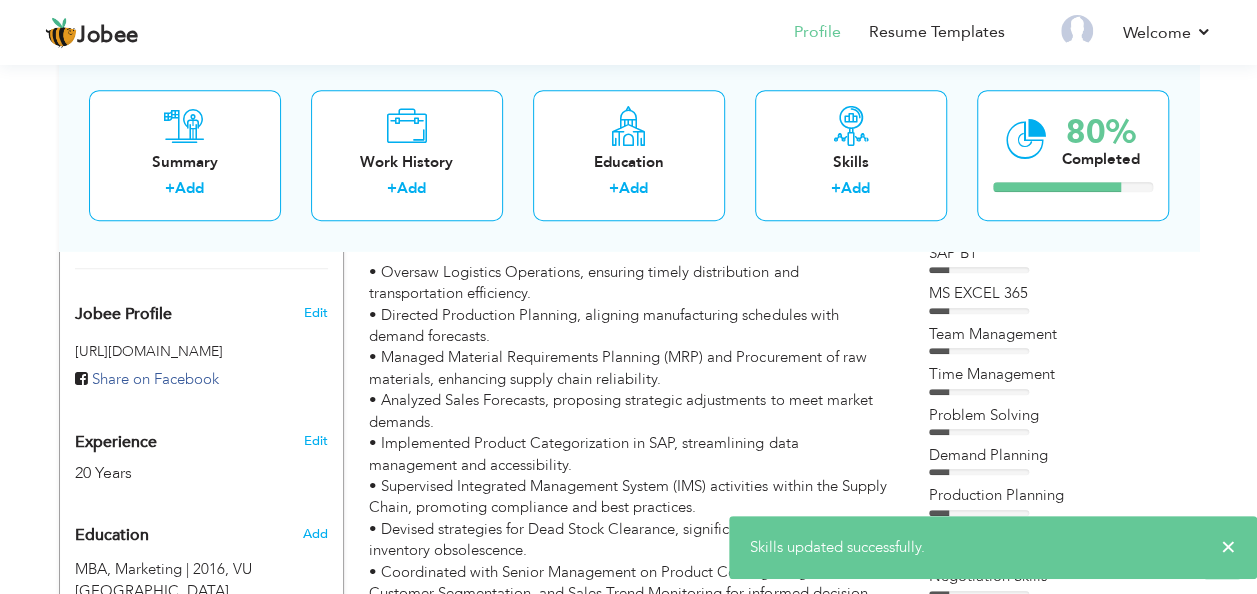 scroll, scrollTop: 511, scrollLeft: 0, axis: vertical 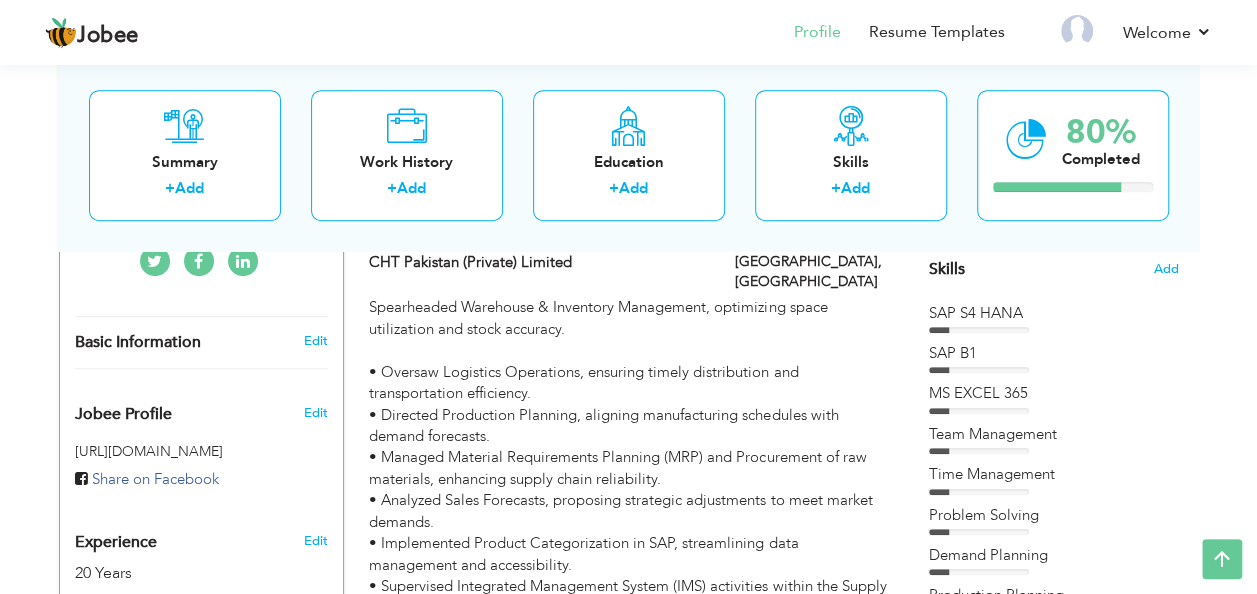 click at bounding box center (979, 330) 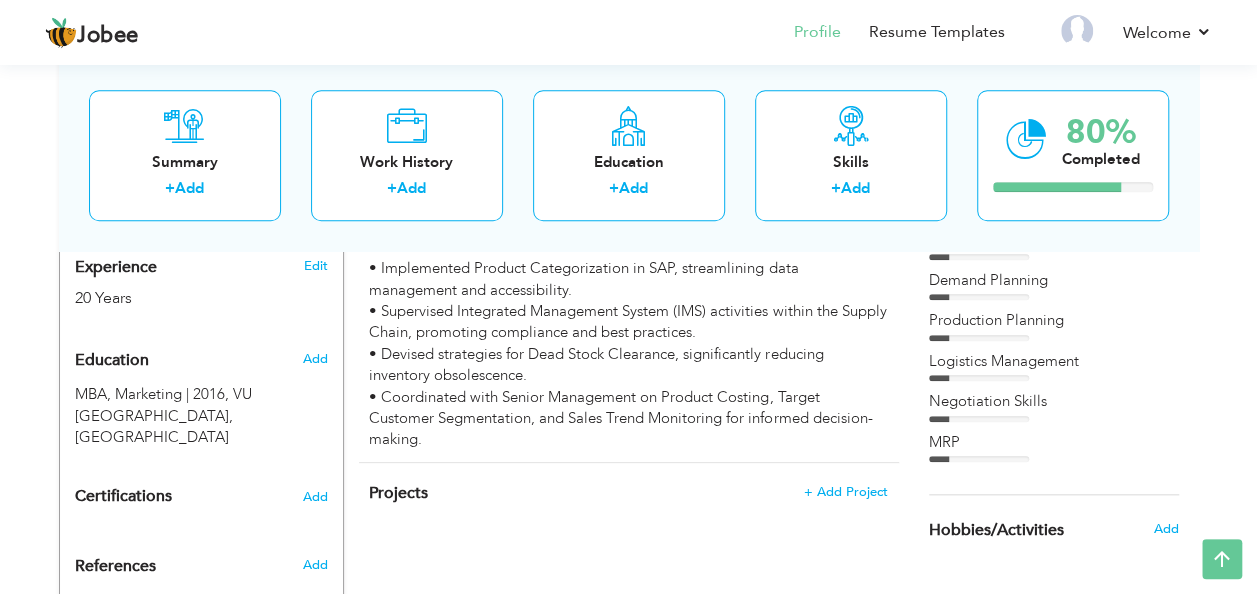 scroll, scrollTop: 811, scrollLeft: 0, axis: vertical 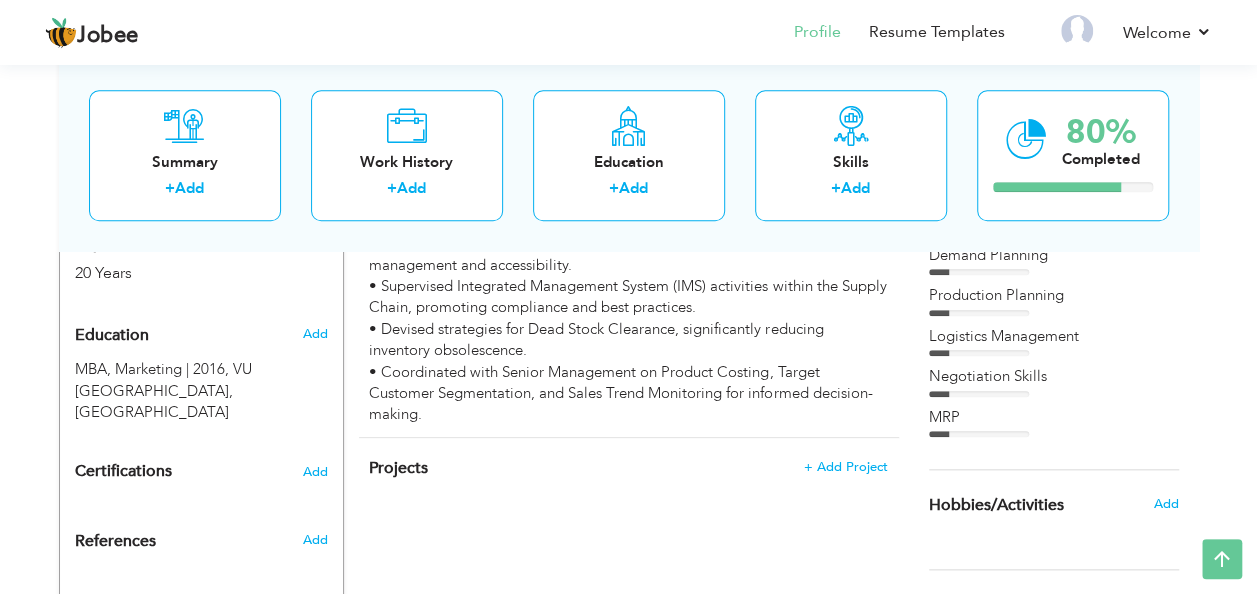 click on "MRP" at bounding box center [1054, 417] 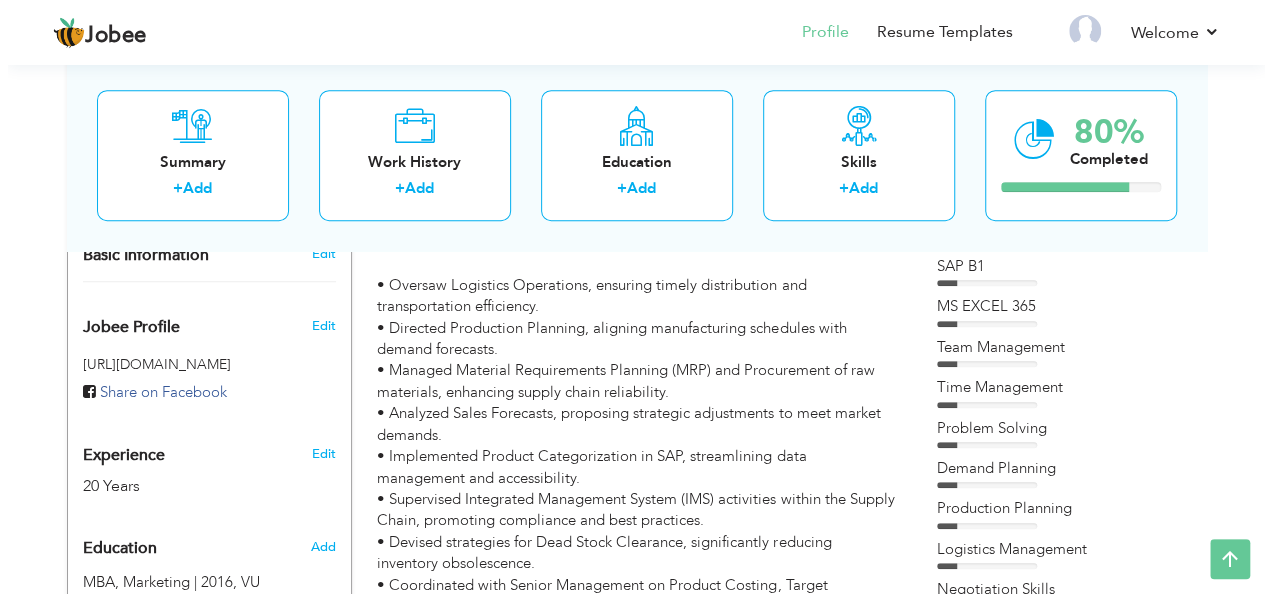 scroll, scrollTop: 411, scrollLeft: 0, axis: vertical 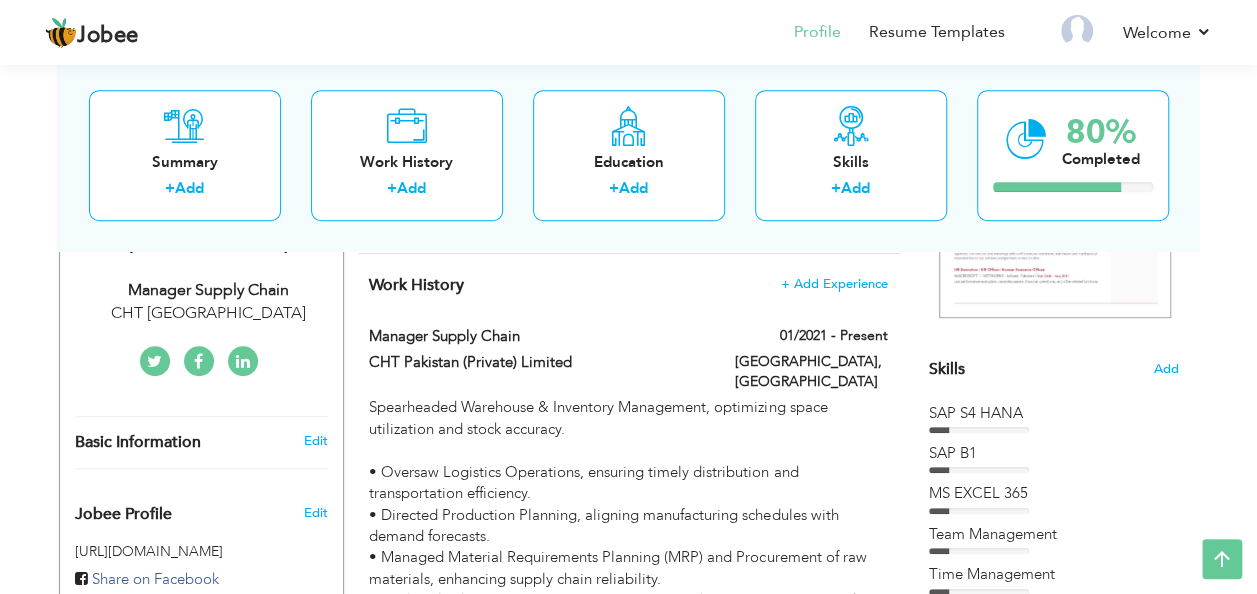click on "Skills" at bounding box center [947, 369] 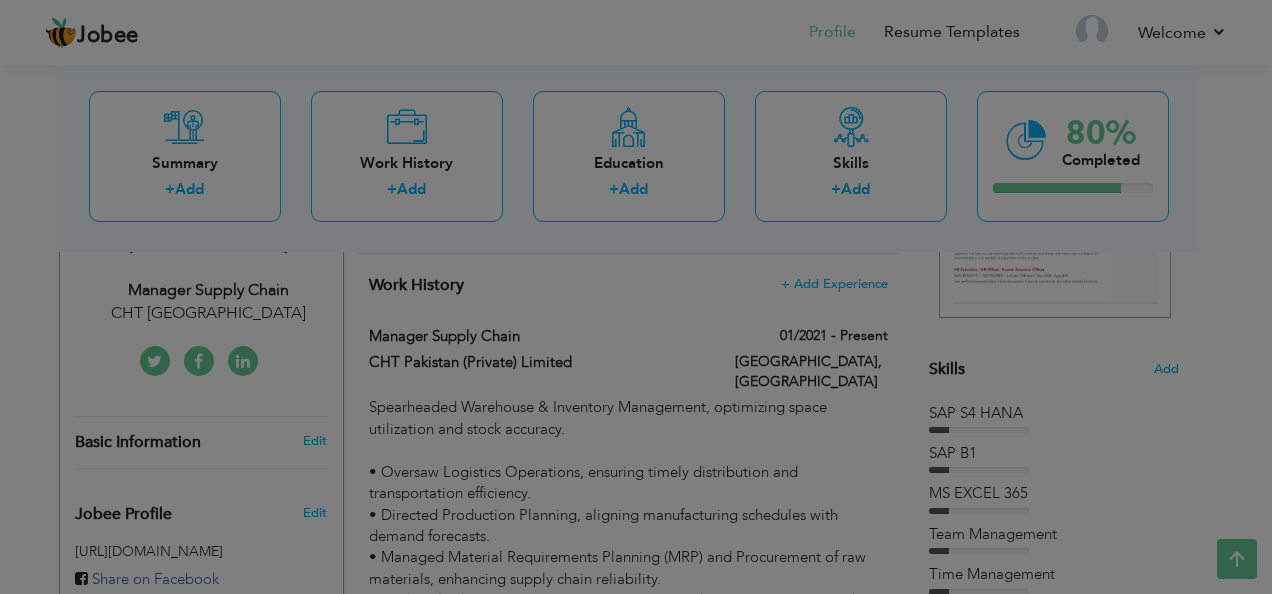 scroll, scrollTop: 0, scrollLeft: 0, axis: both 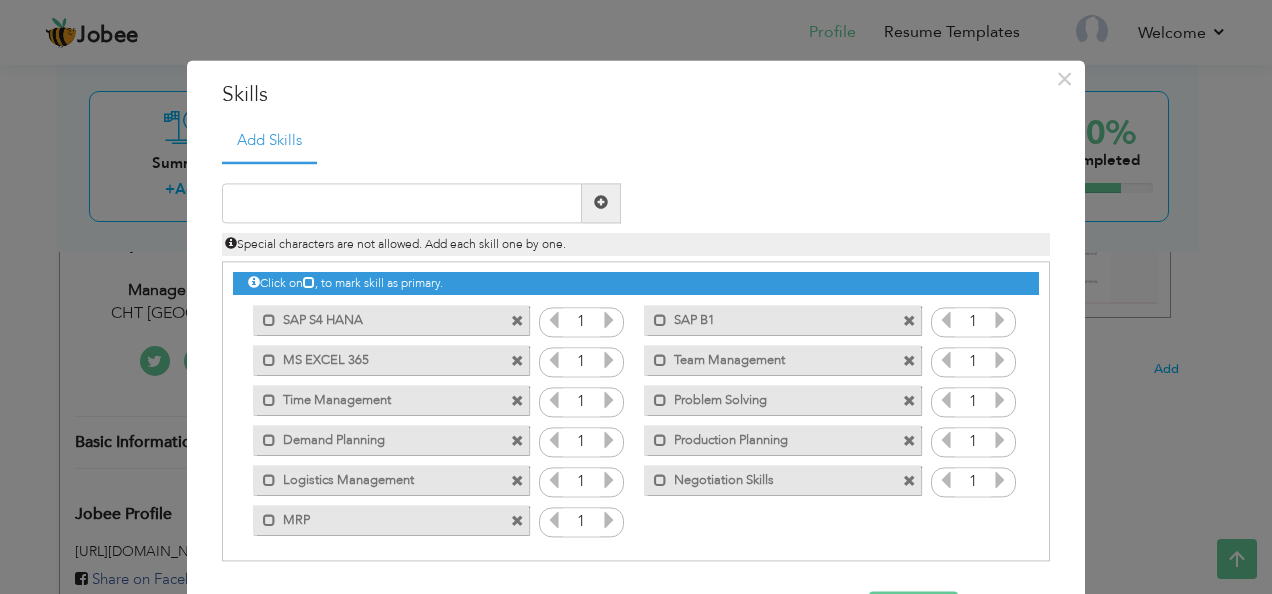 click at bounding box center [609, 320] 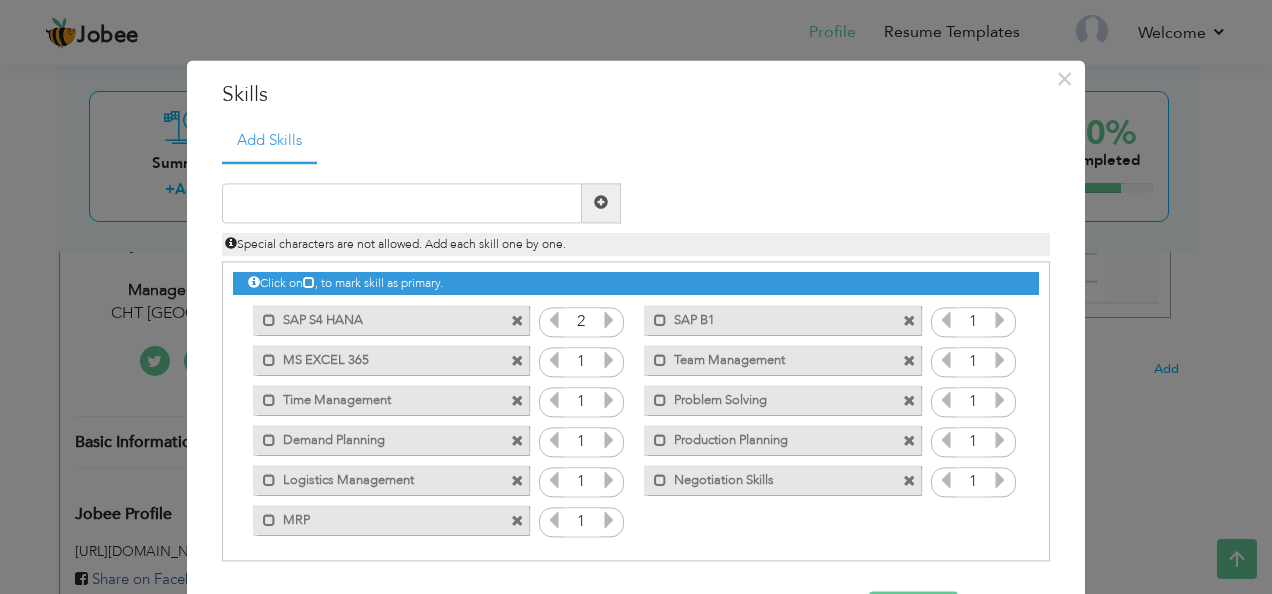 click at bounding box center [609, 320] 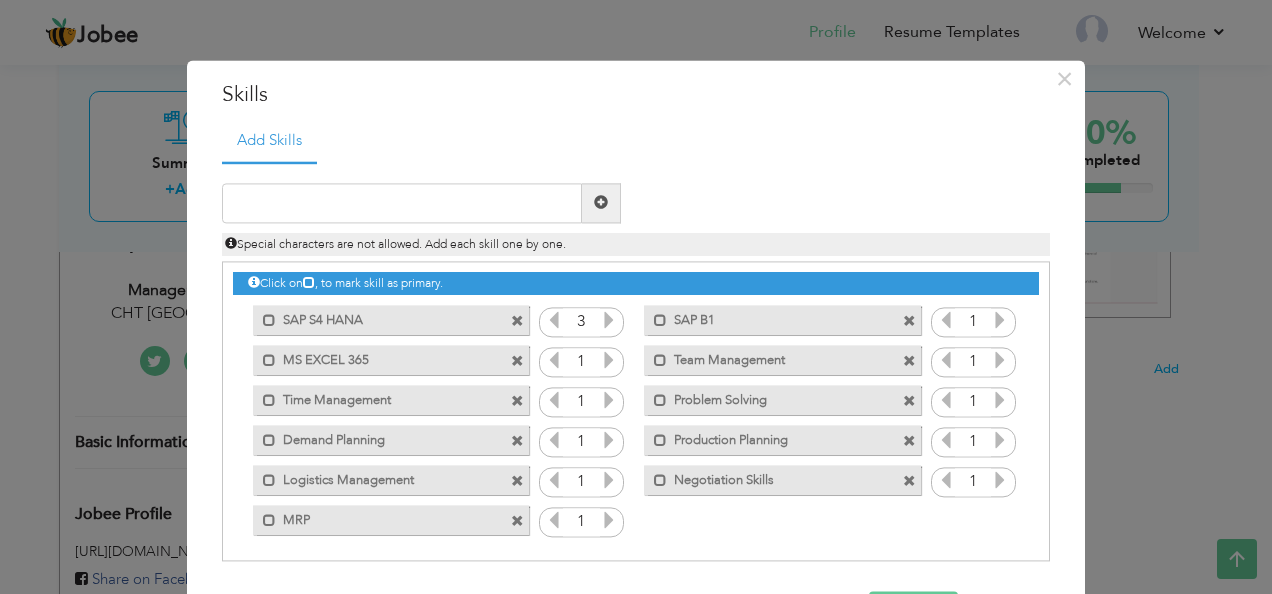 click at bounding box center [609, 320] 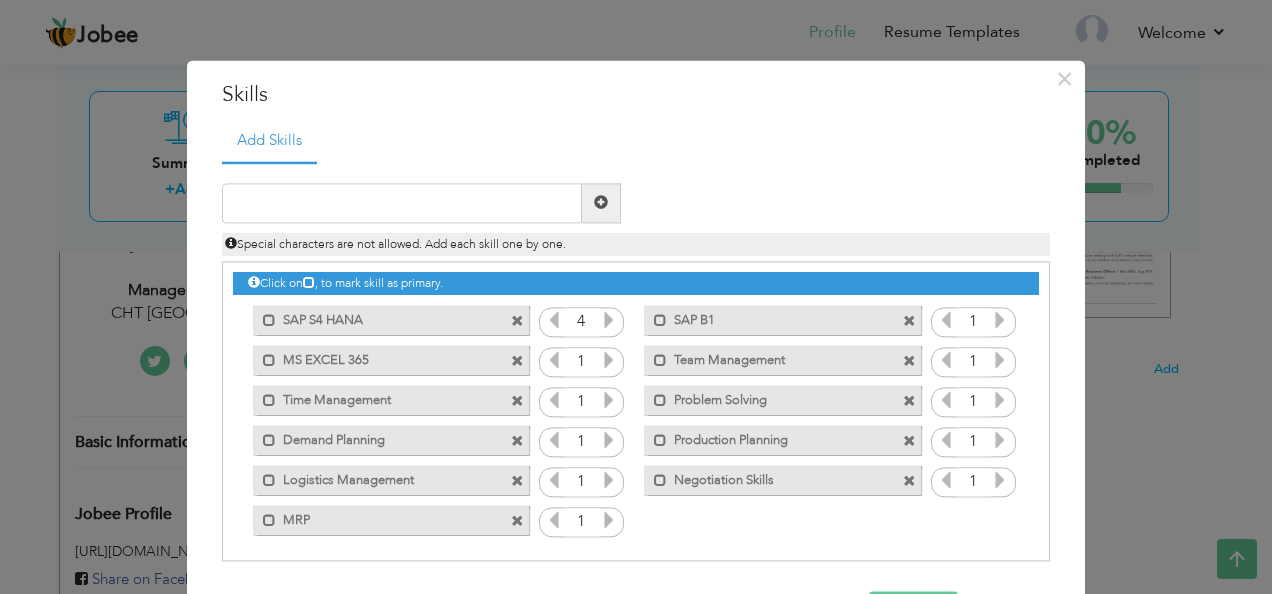 click at bounding box center (609, 320) 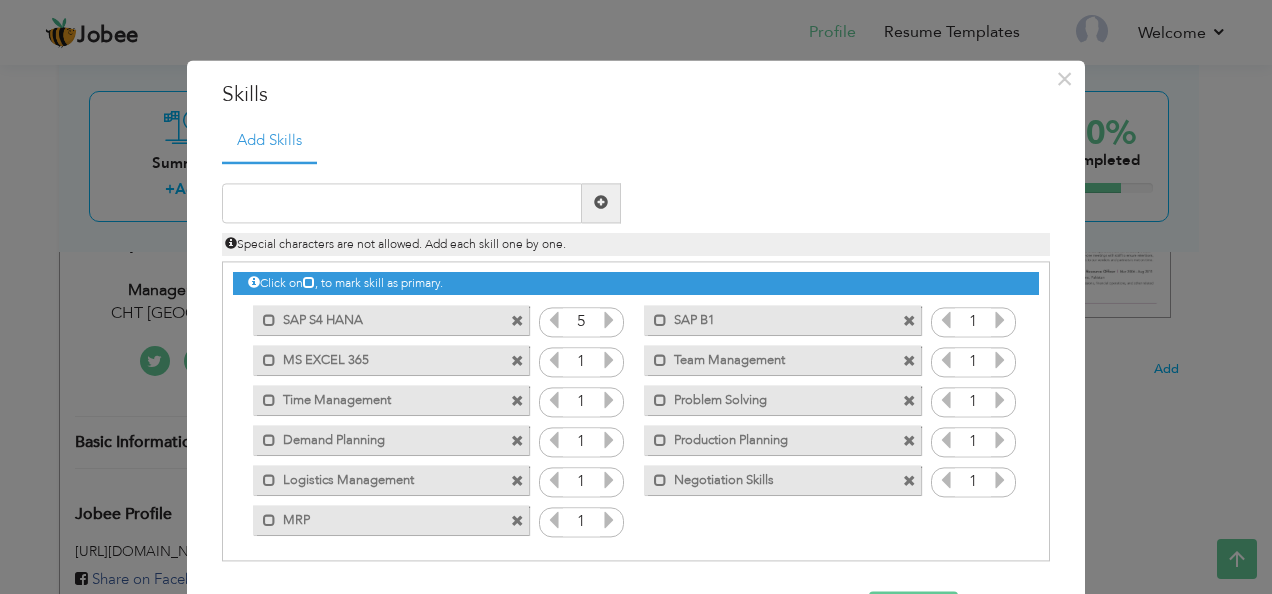 click at bounding box center (609, 320) 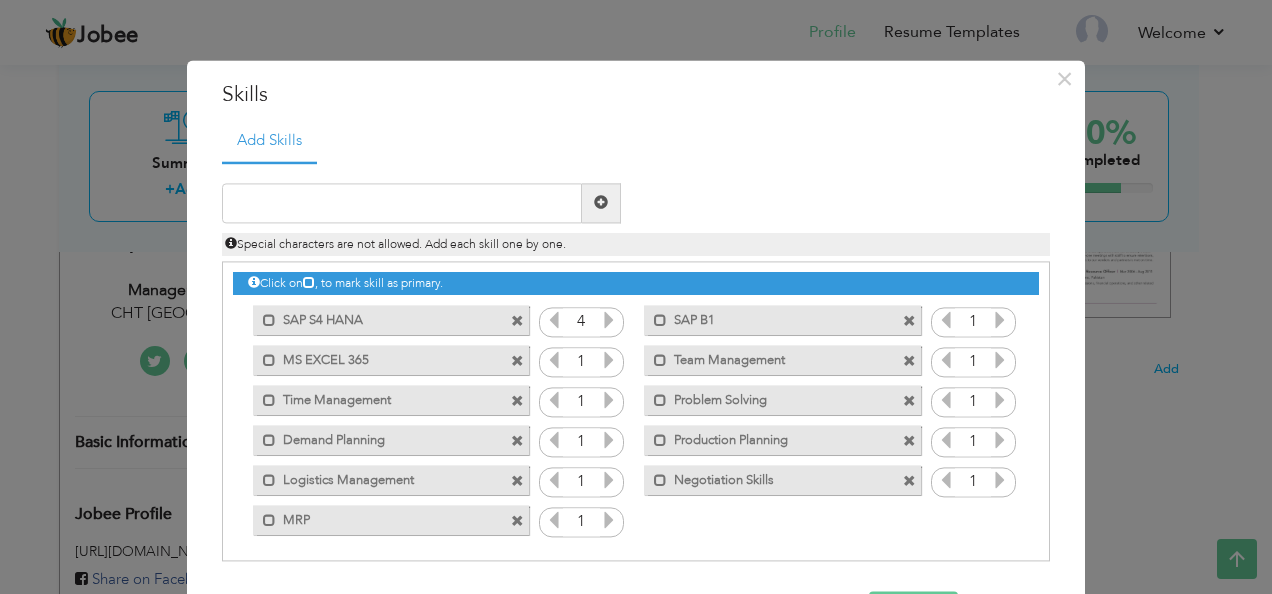 click at bounding box center (554, 320) 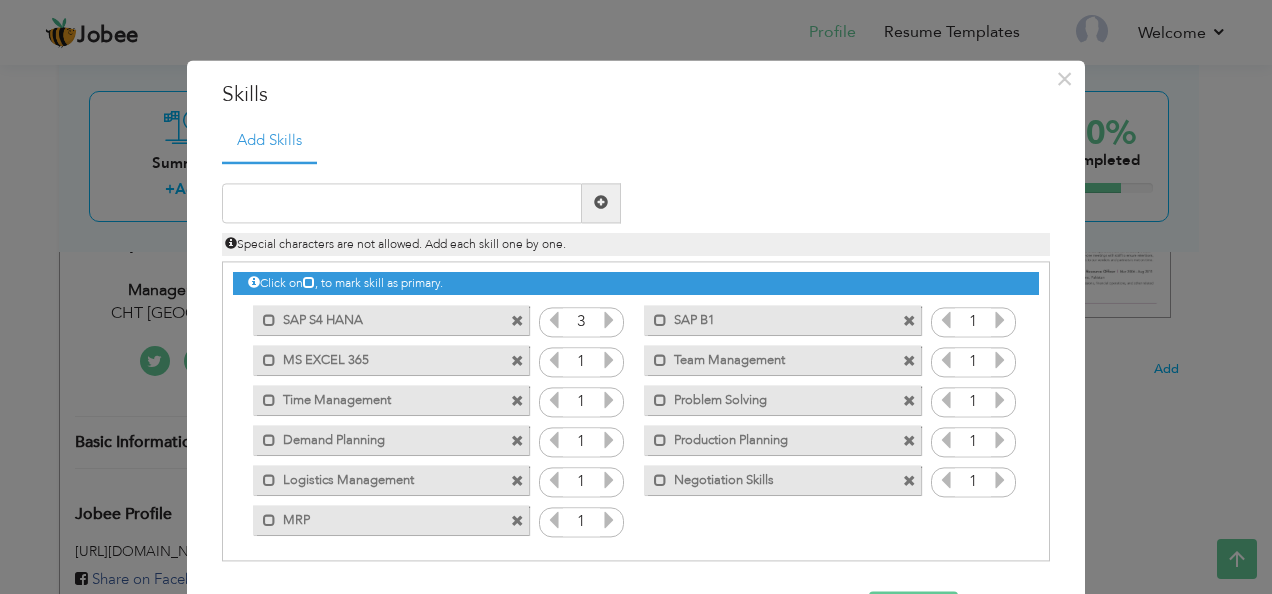 click at bounding box center (1000, 320) 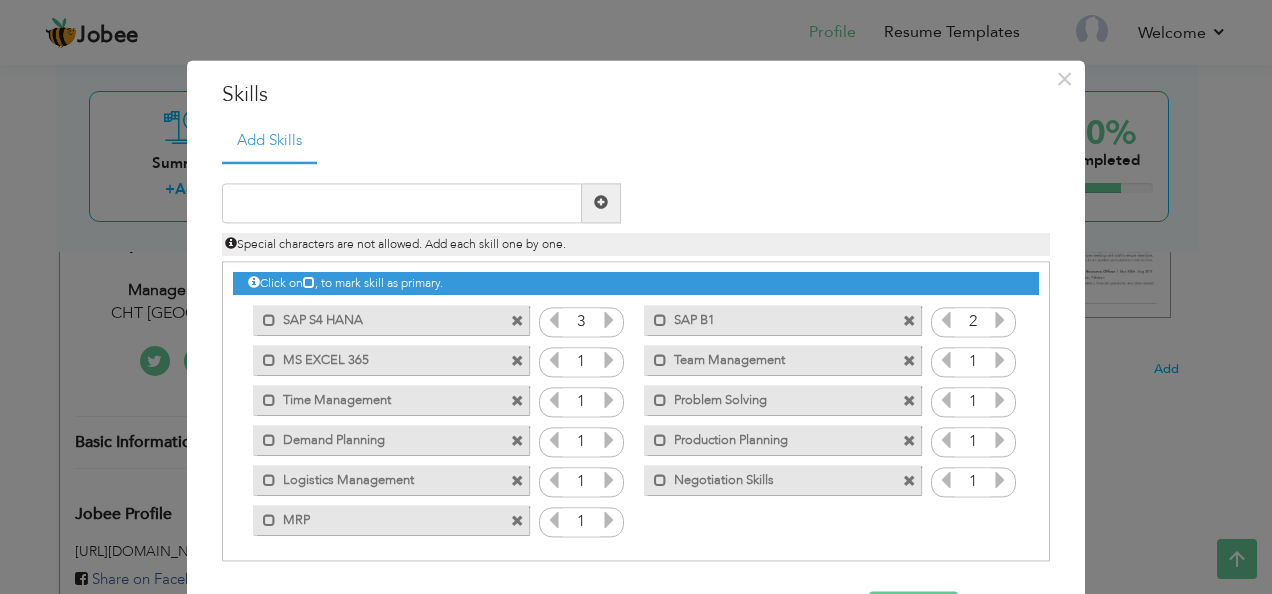click at bounding box center (1000, 320) 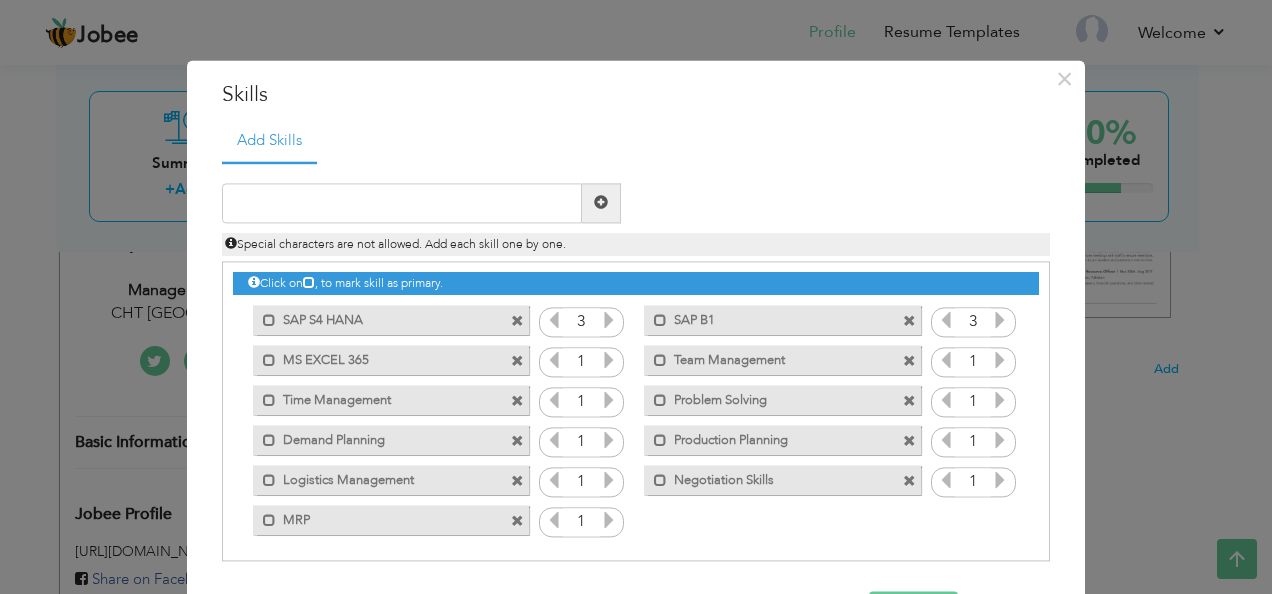 click at bounding box center (1000, 320) 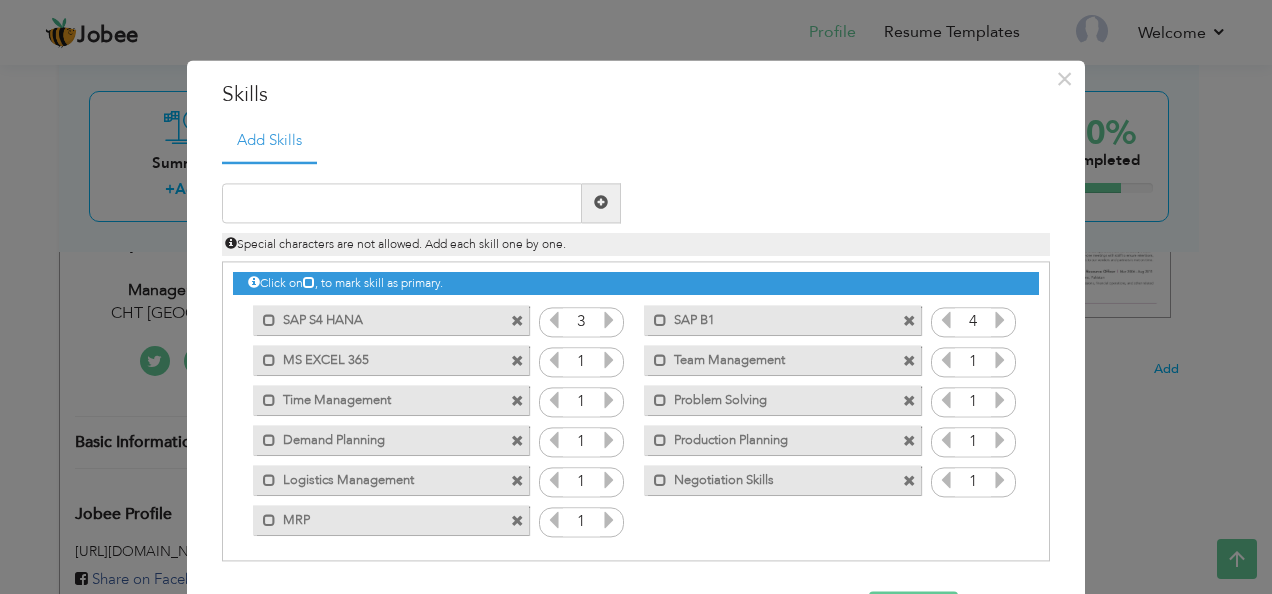 click at bounding box center [1000, 320] 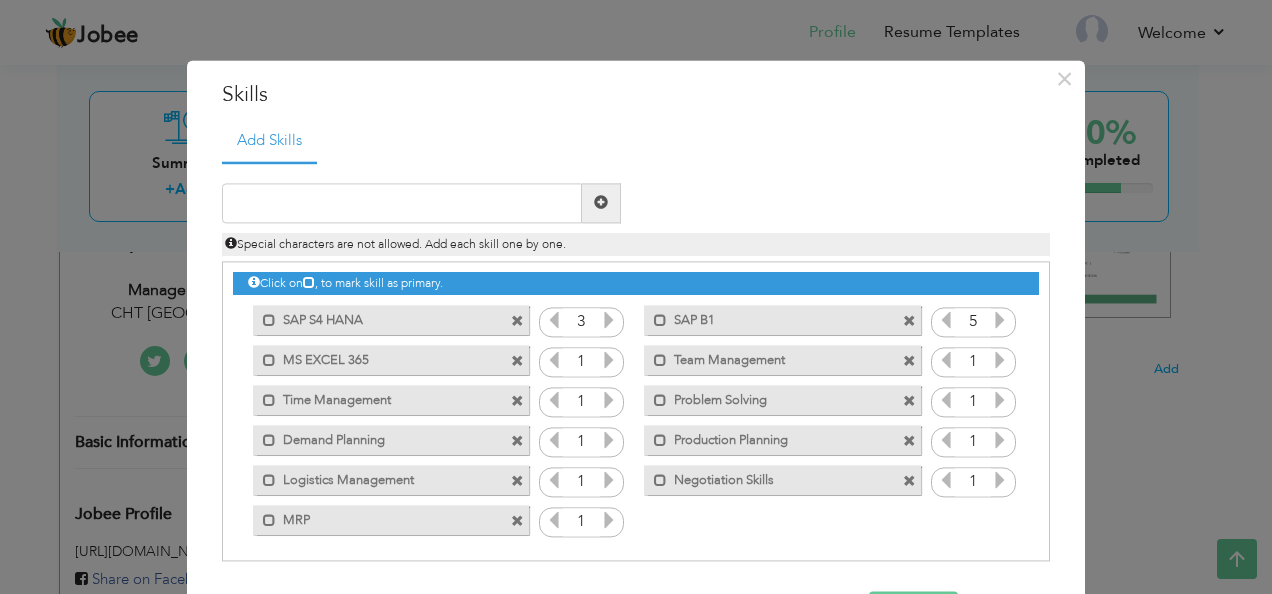 click at bounding box center [1000, 320] 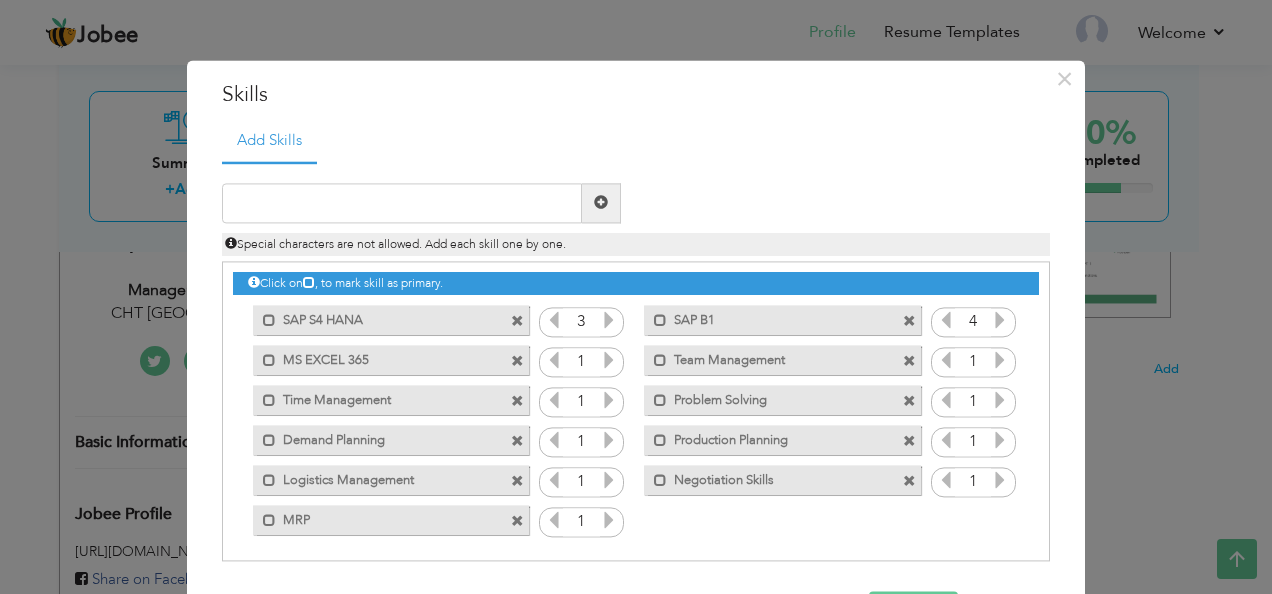 click at bounding box center [609, 360] 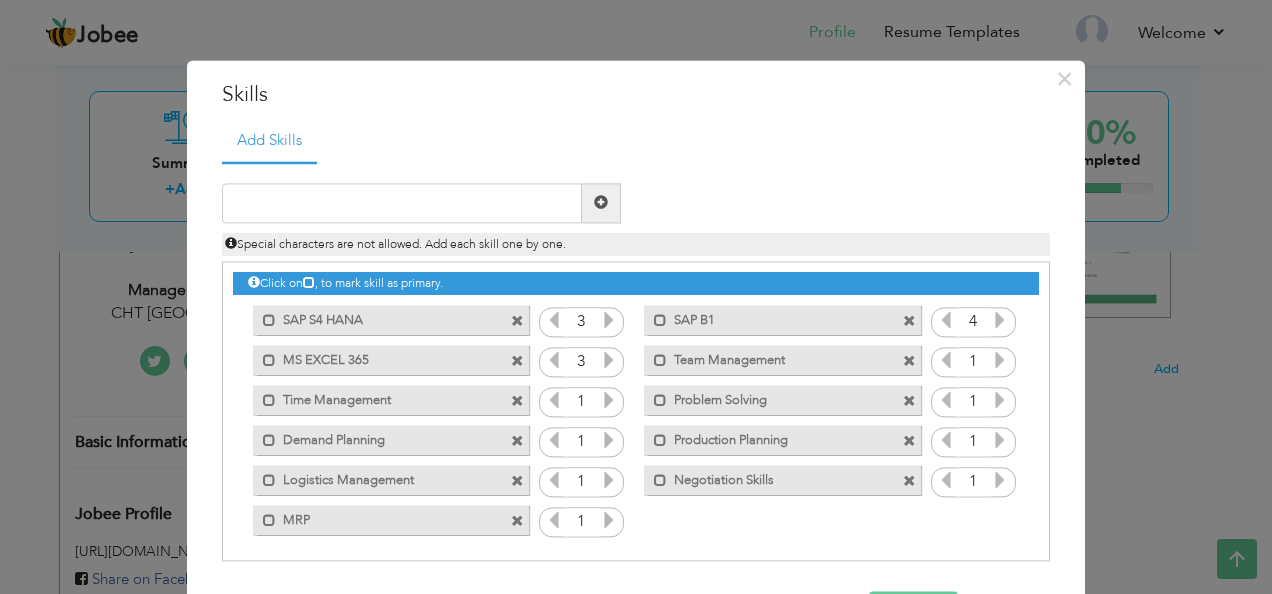 click at bounding box center [609, 360] 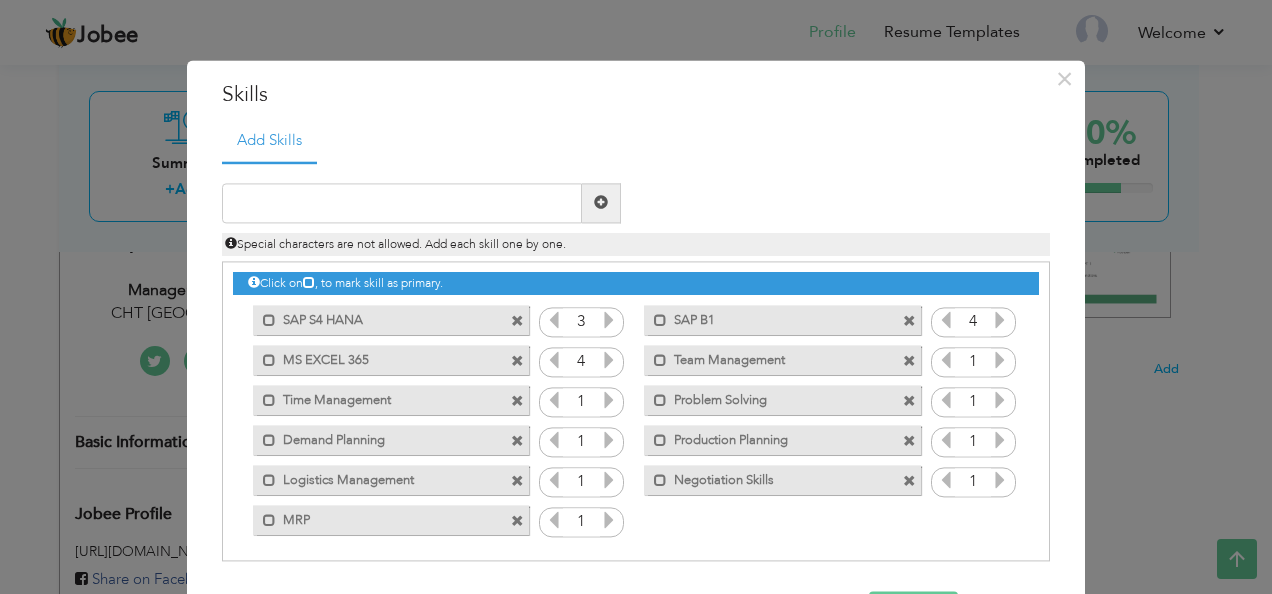 click at bounding box center (609, 400) 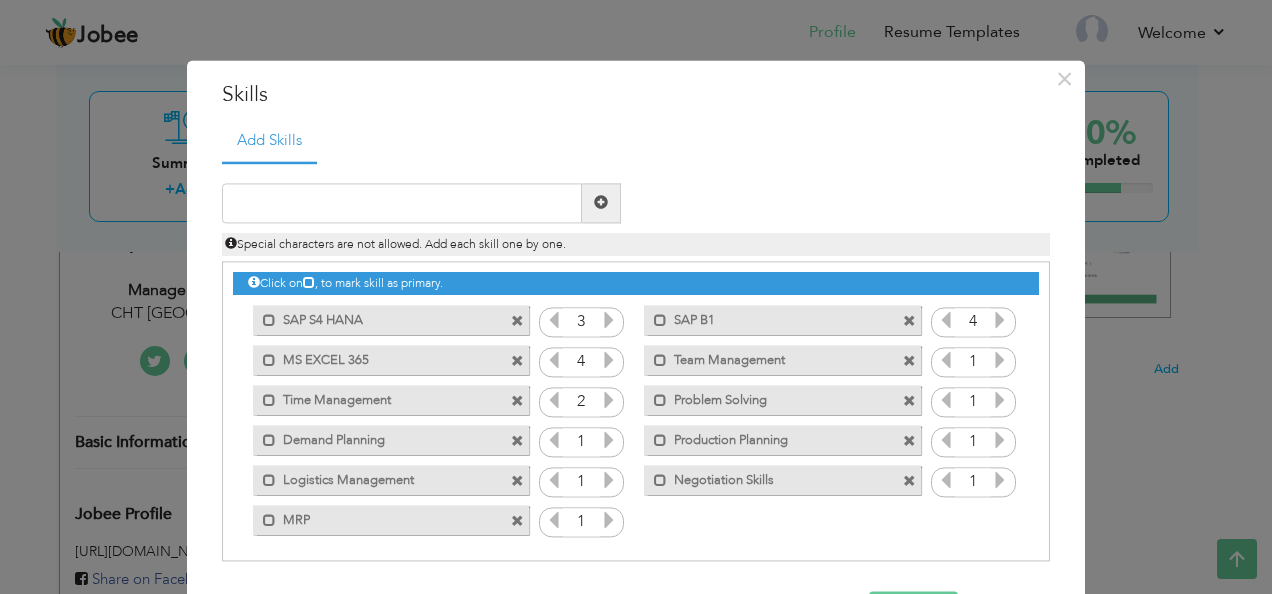 click at bounding box center (609, 400) 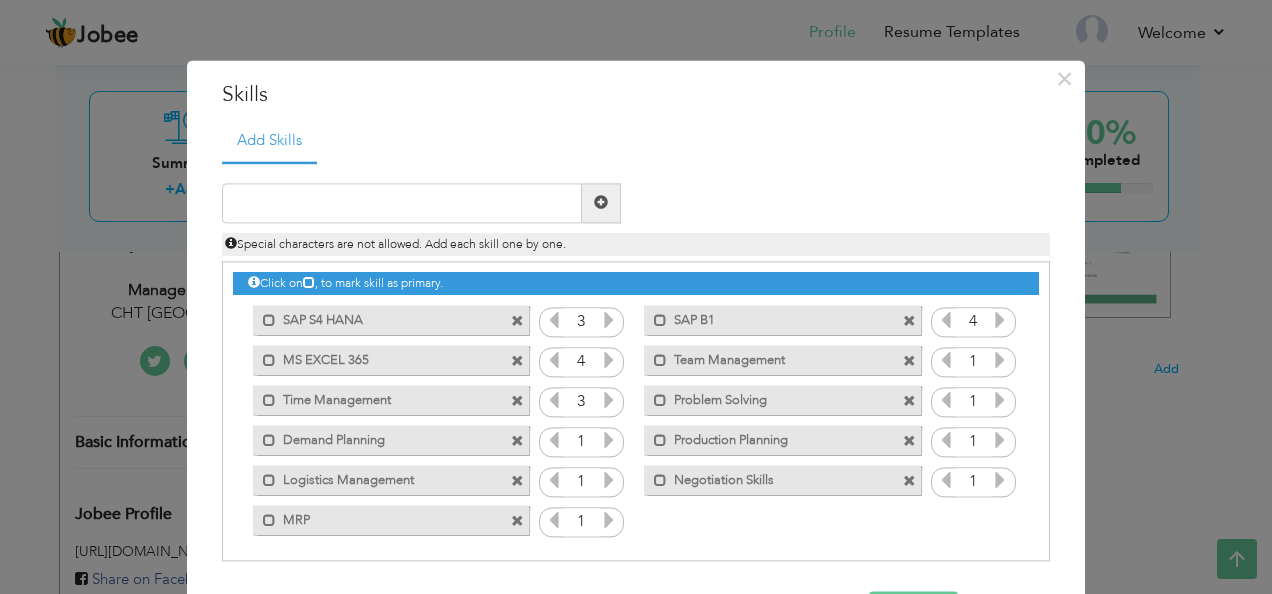 click at bounding box center [609, 400] 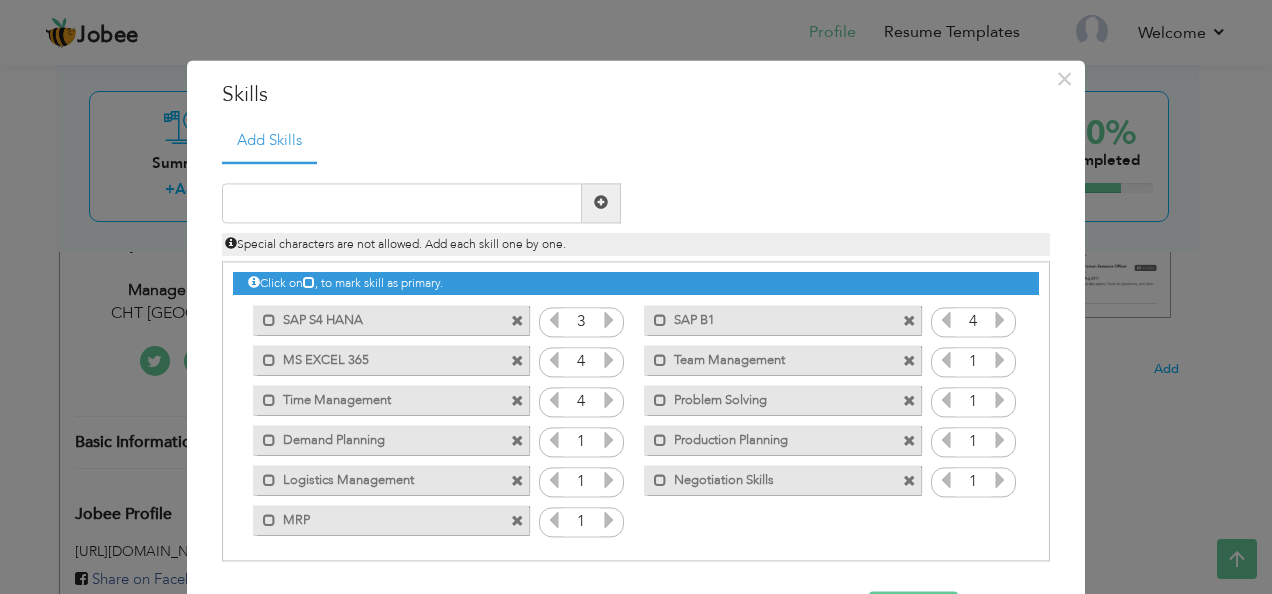 click at bounding box center (609, 400) 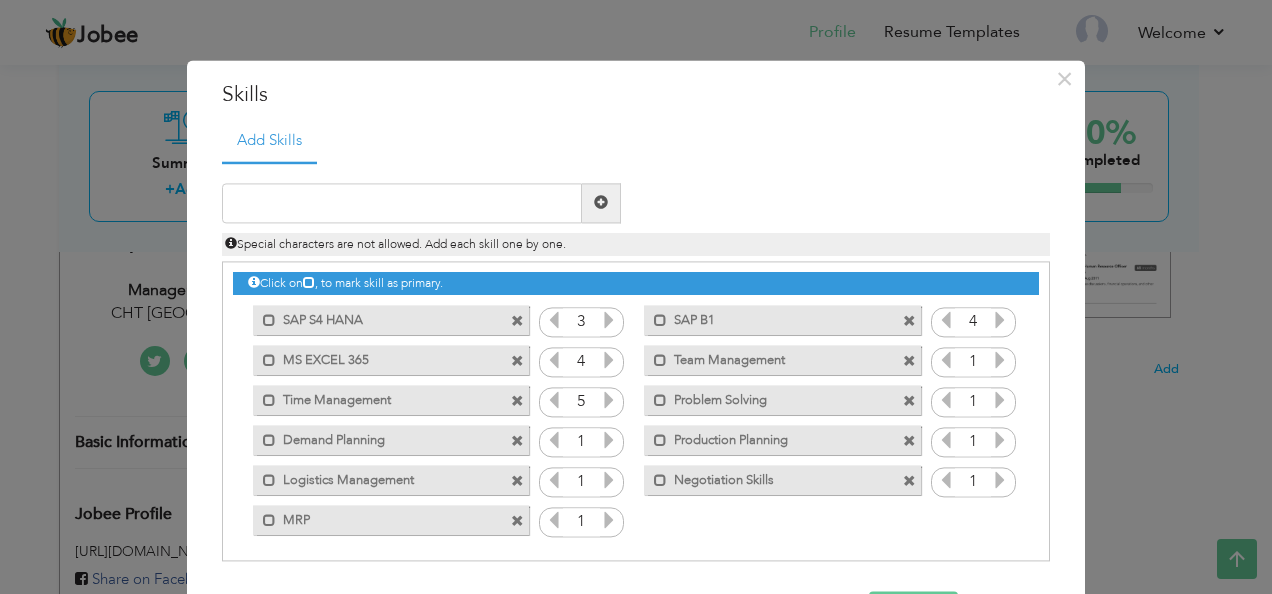 click at bounding box center [609, 440] 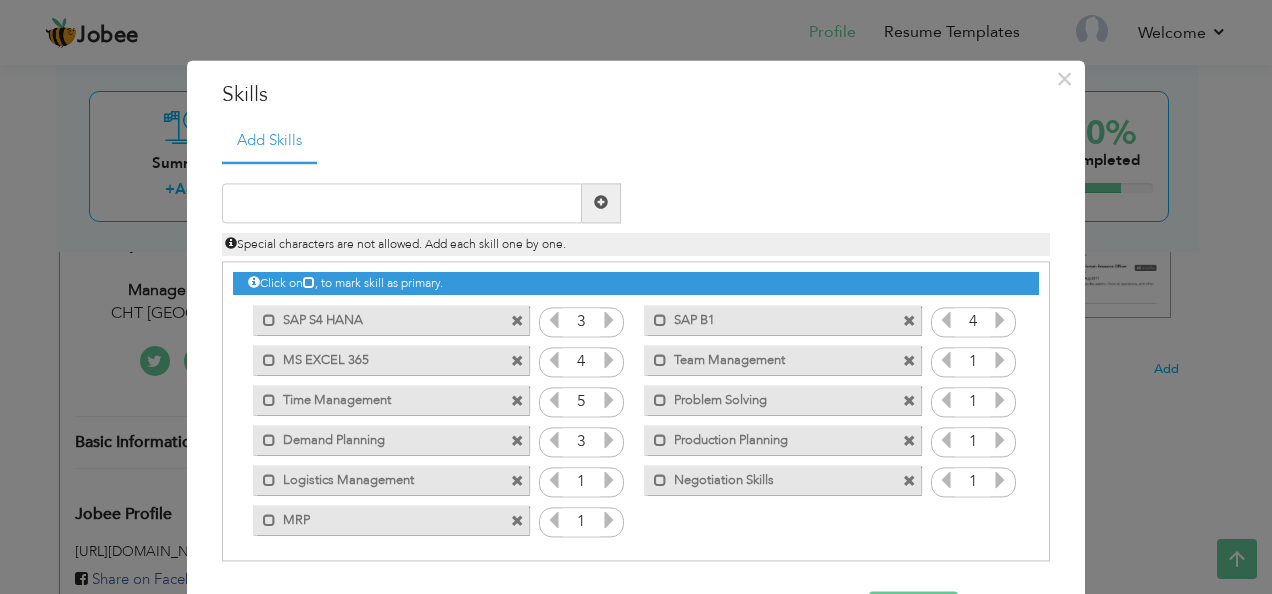 click at bounding box center [609, 440] 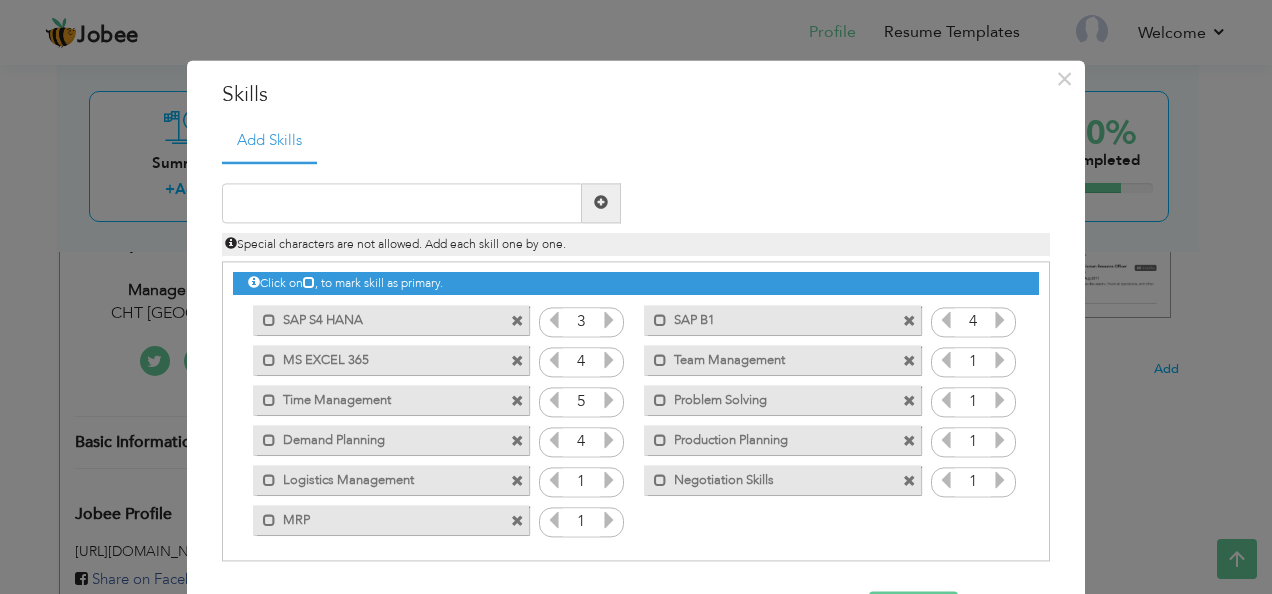 click at bounding box center (609, 440) 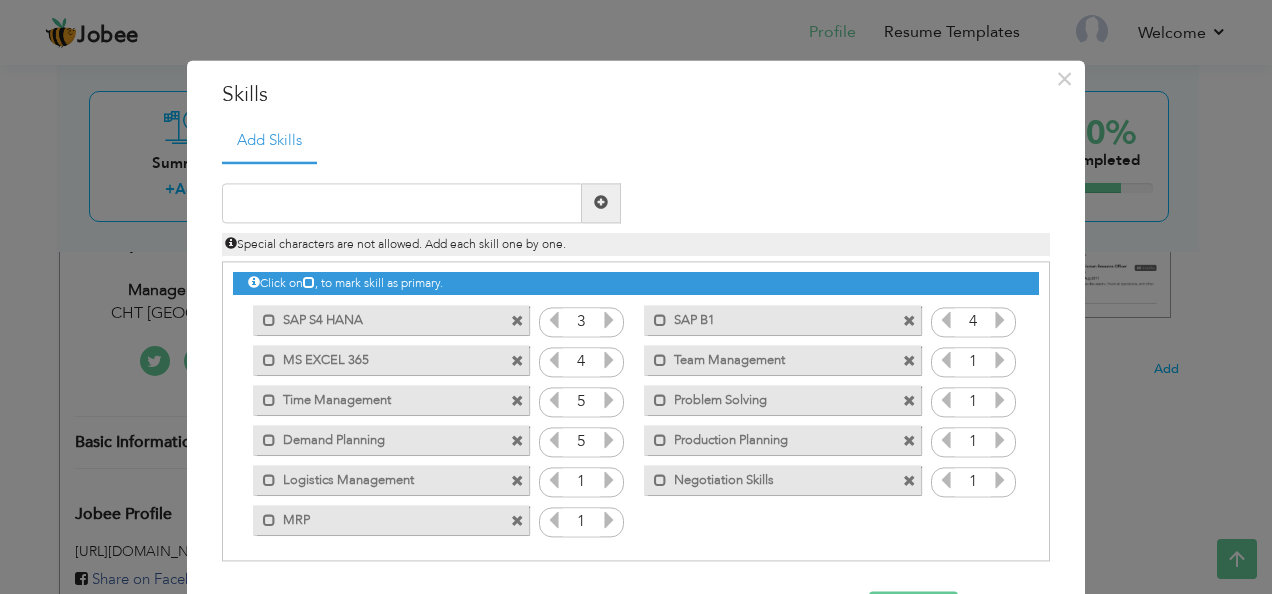 click at bounding box center (609, 480) 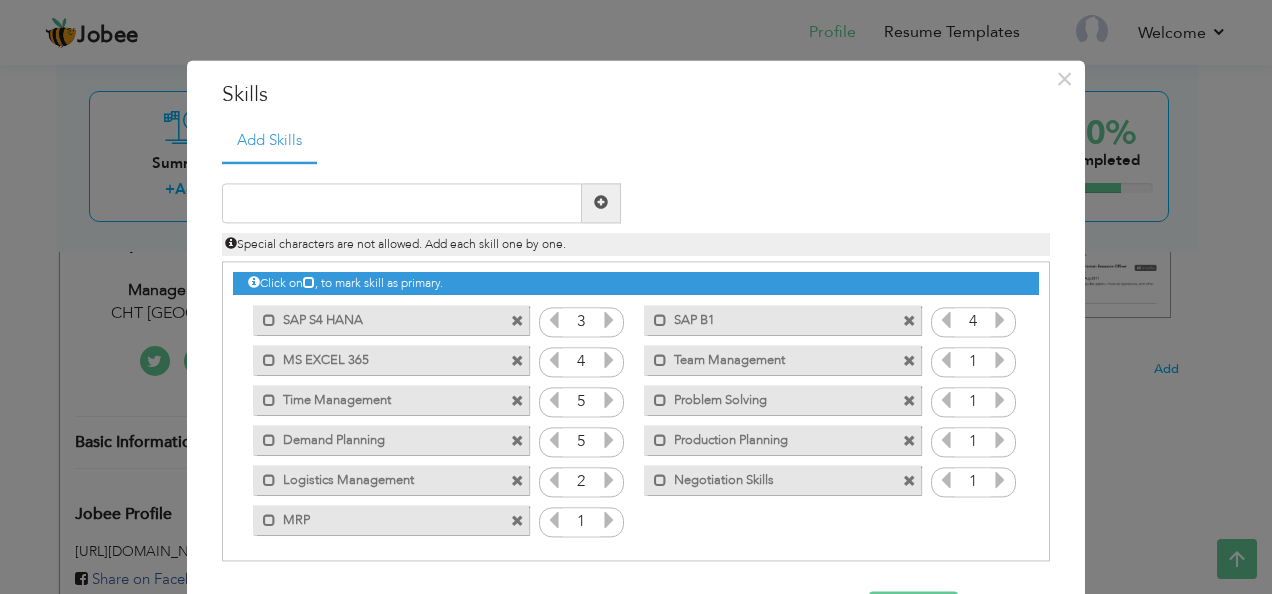 click at bounding box center (609, 480) 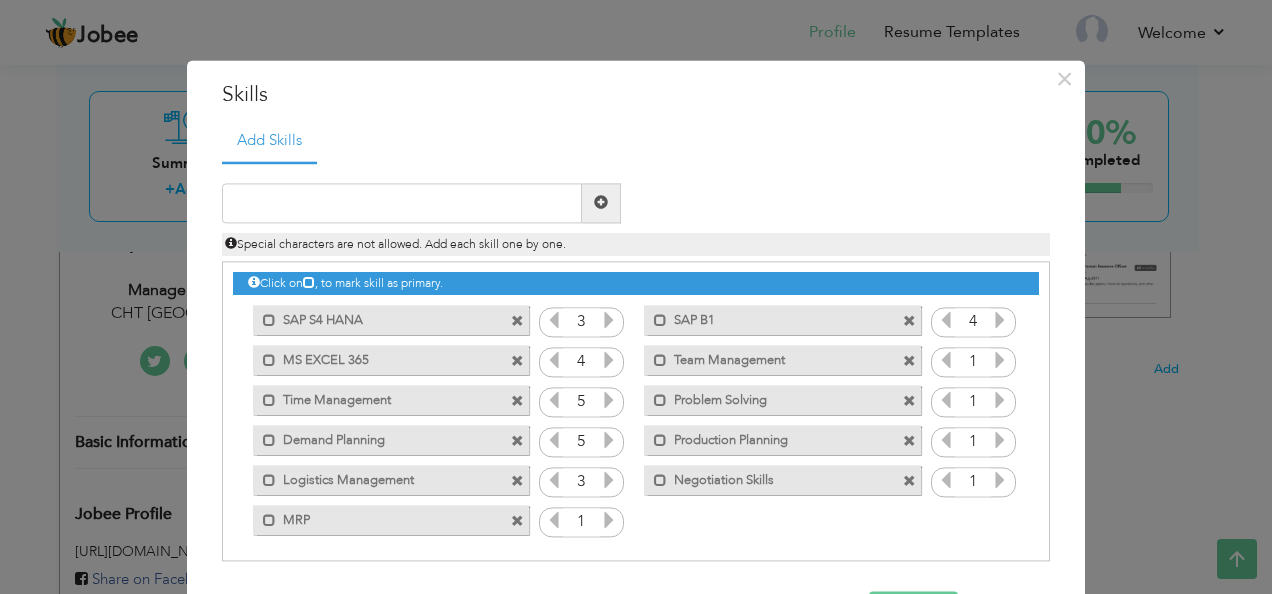 click at bounding box center (609, 480) 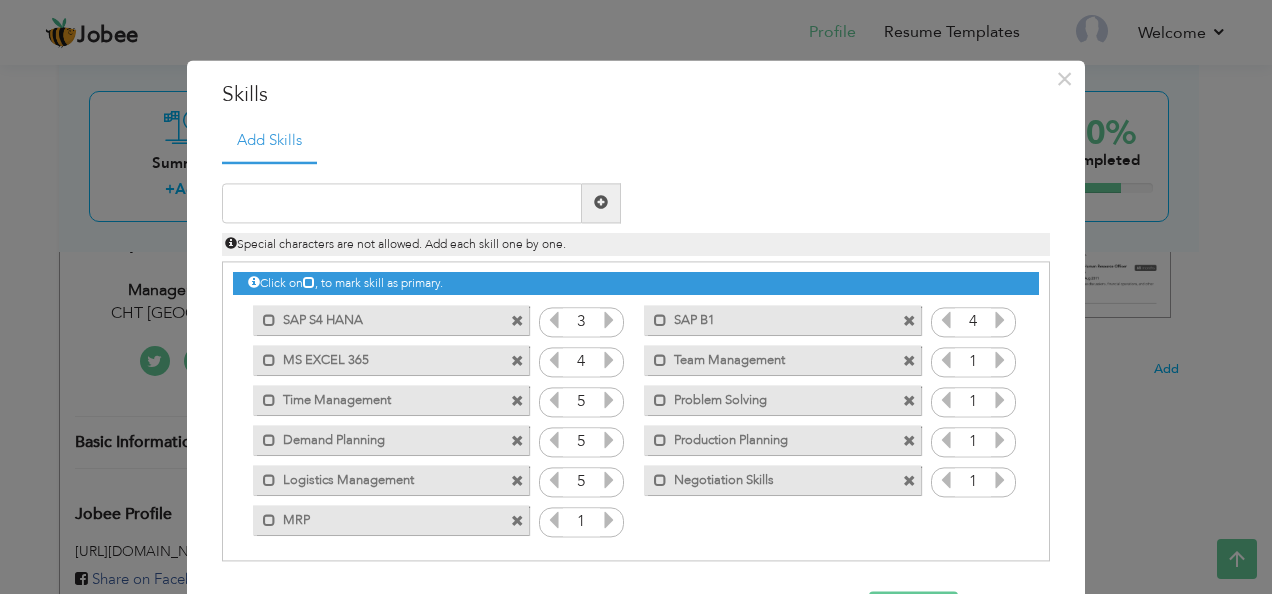 click at bounding box center (609, 520) 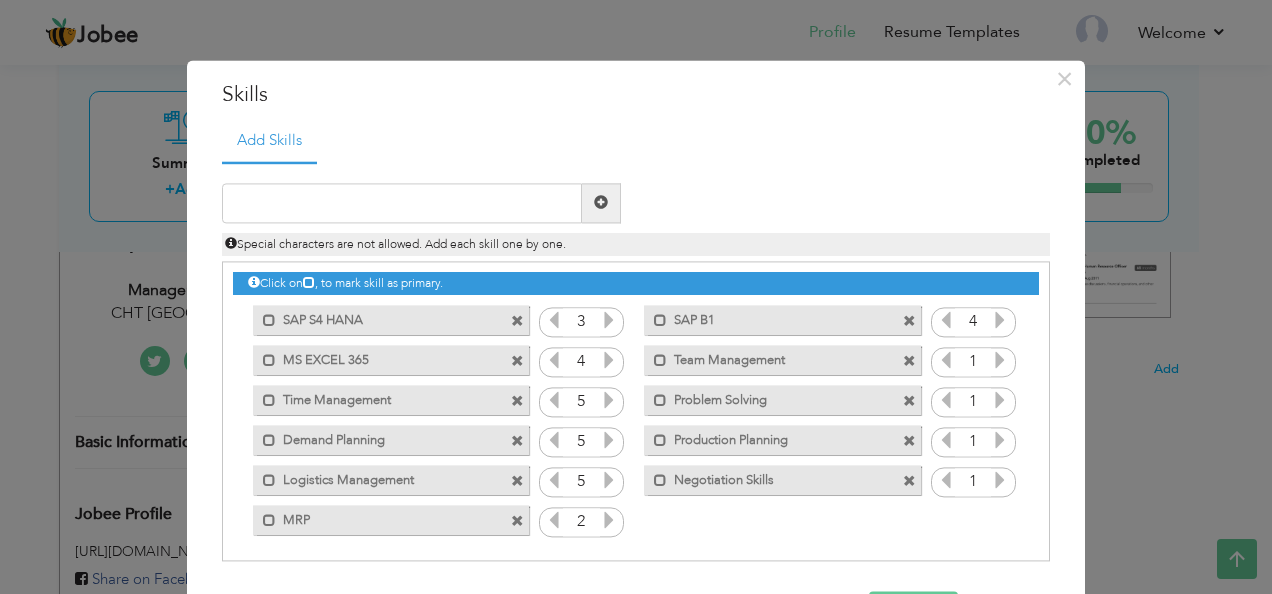 click at bounding box center [609, 520] 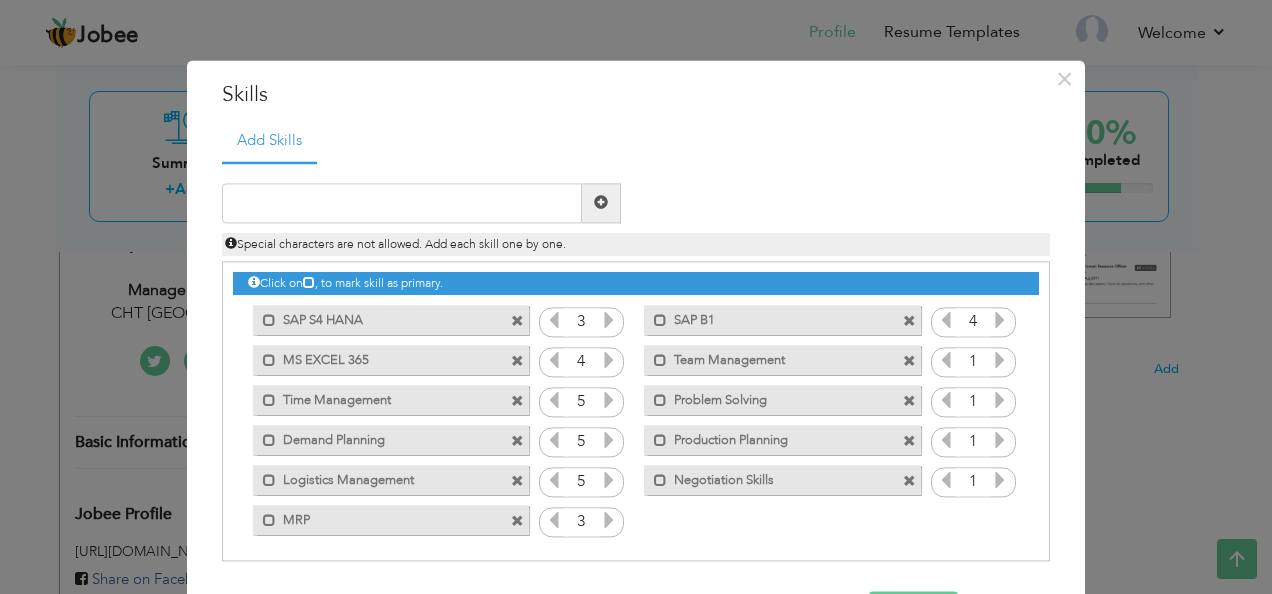 click at bounding box center (609, 520) 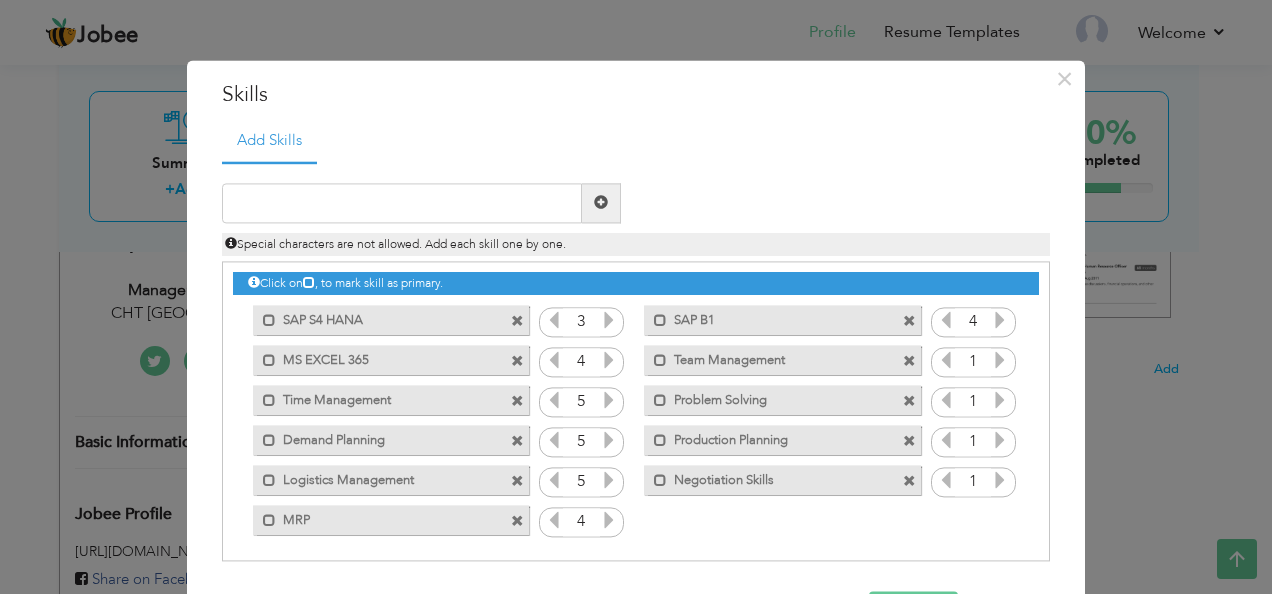 click at bounding box center (609, 520) 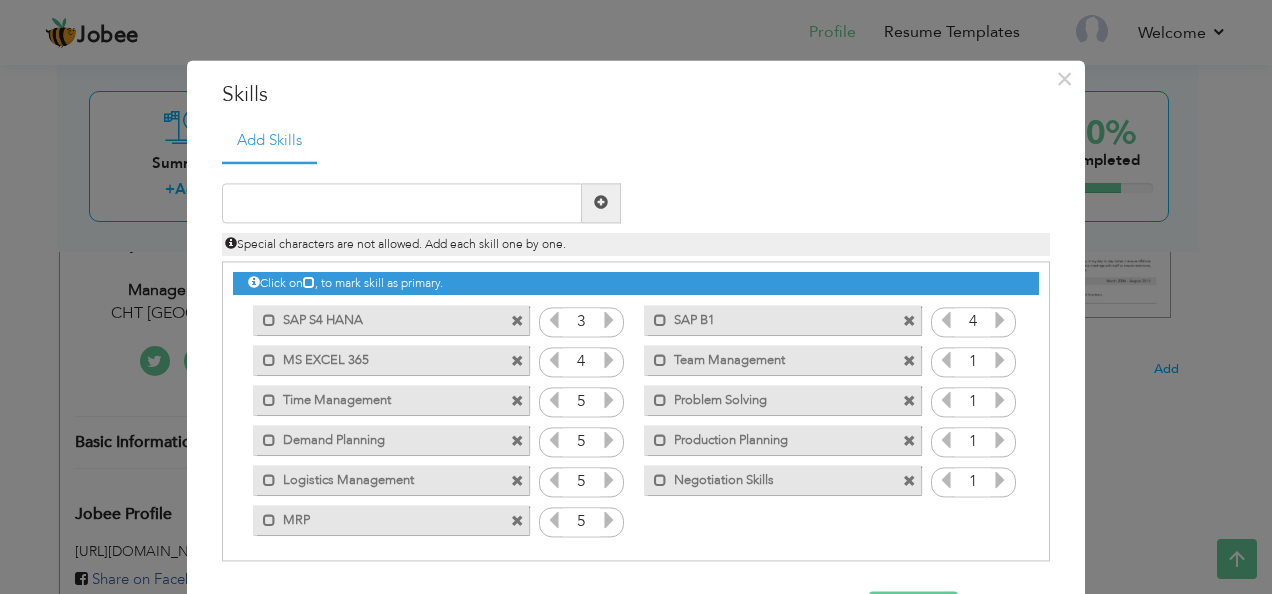 click at bounding box center (1000, 360) 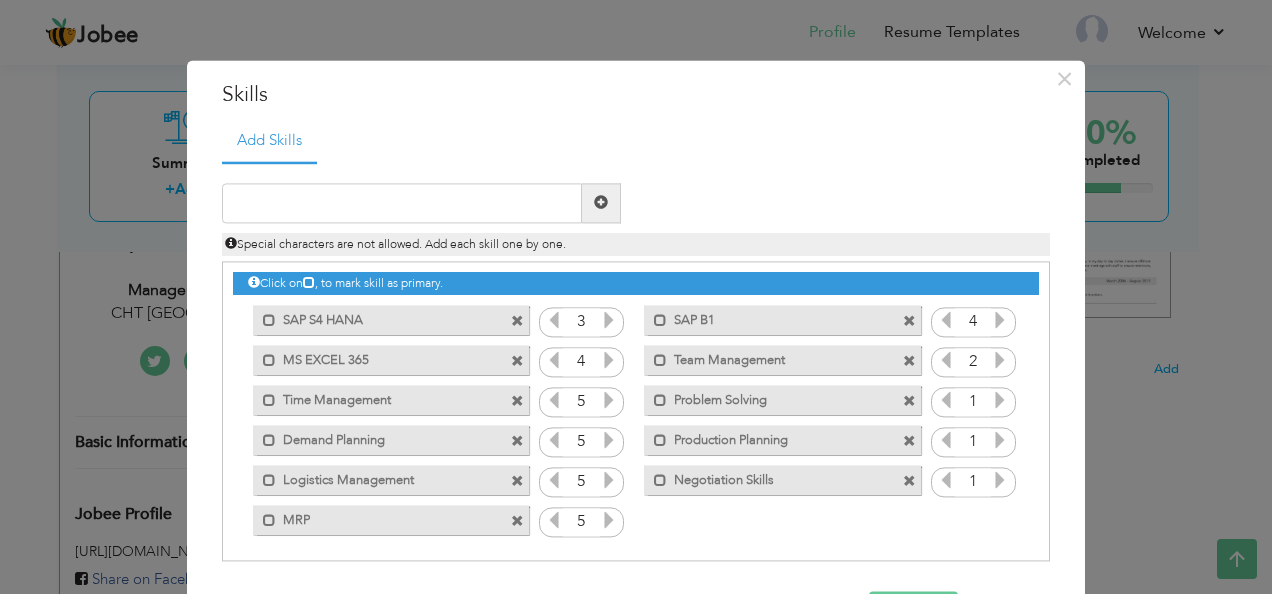 click at bounding box center (1000, 360) 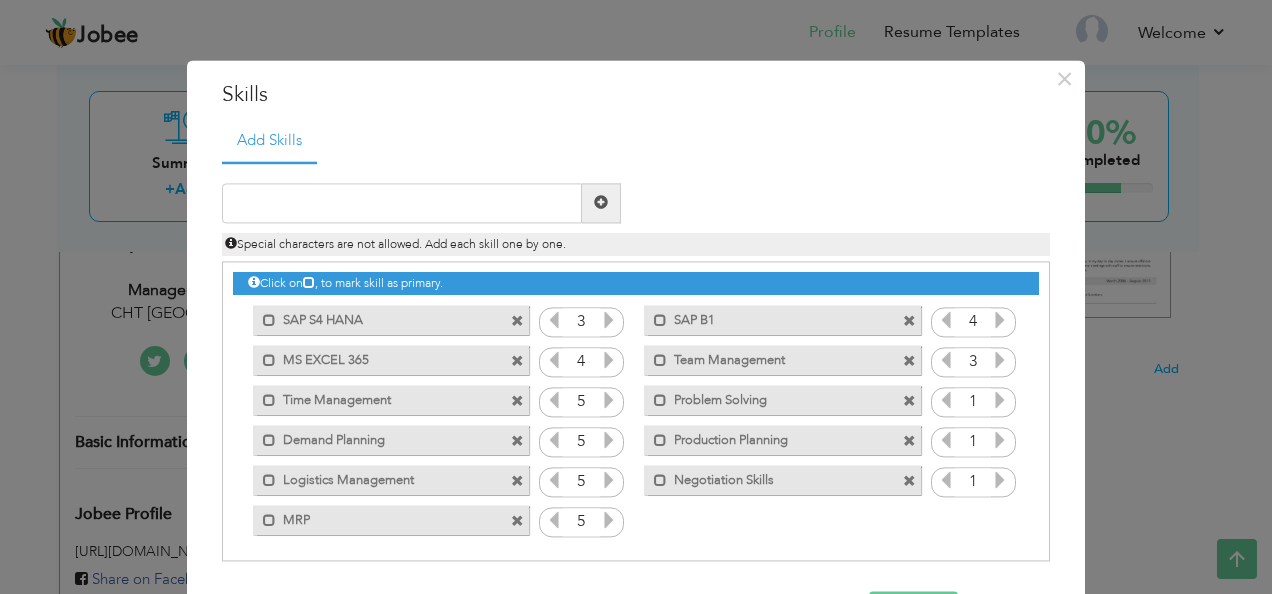 click at bounding box center (1000, 360) 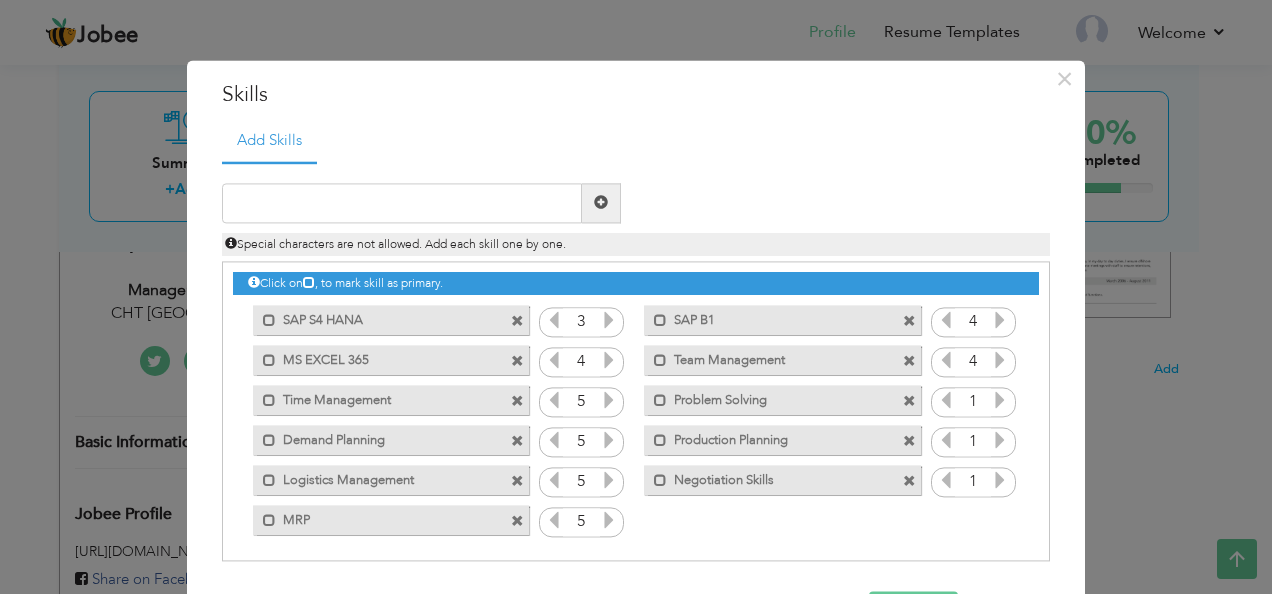 click at bounding box center (1000, 360) 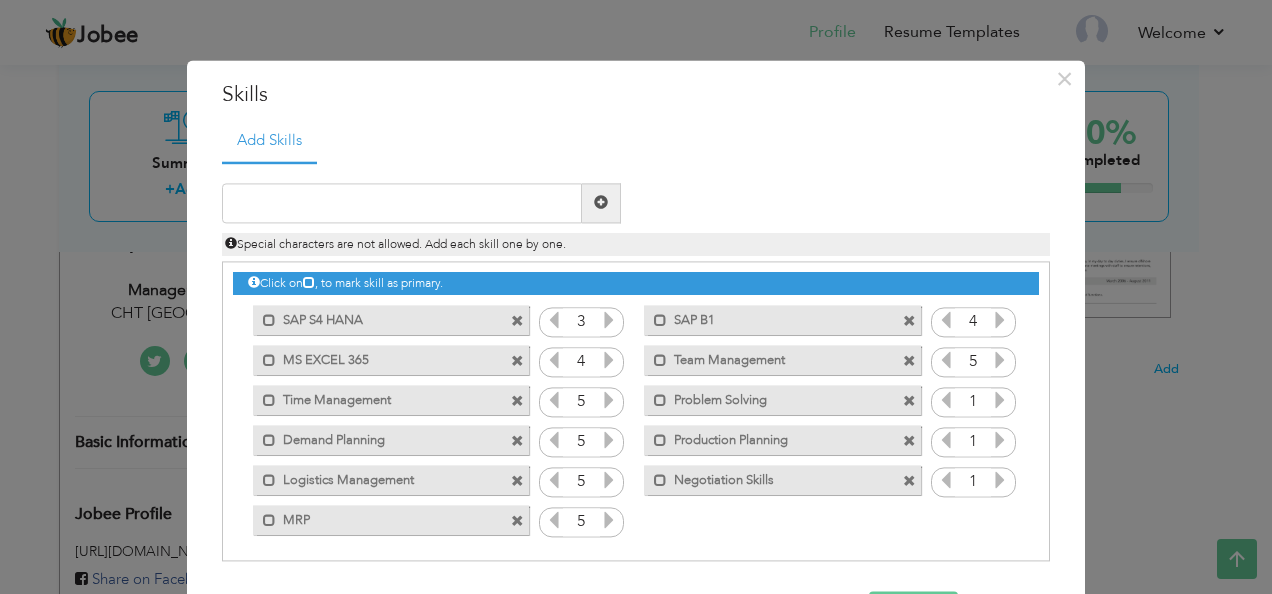 click at bounding box center (1000, 400) 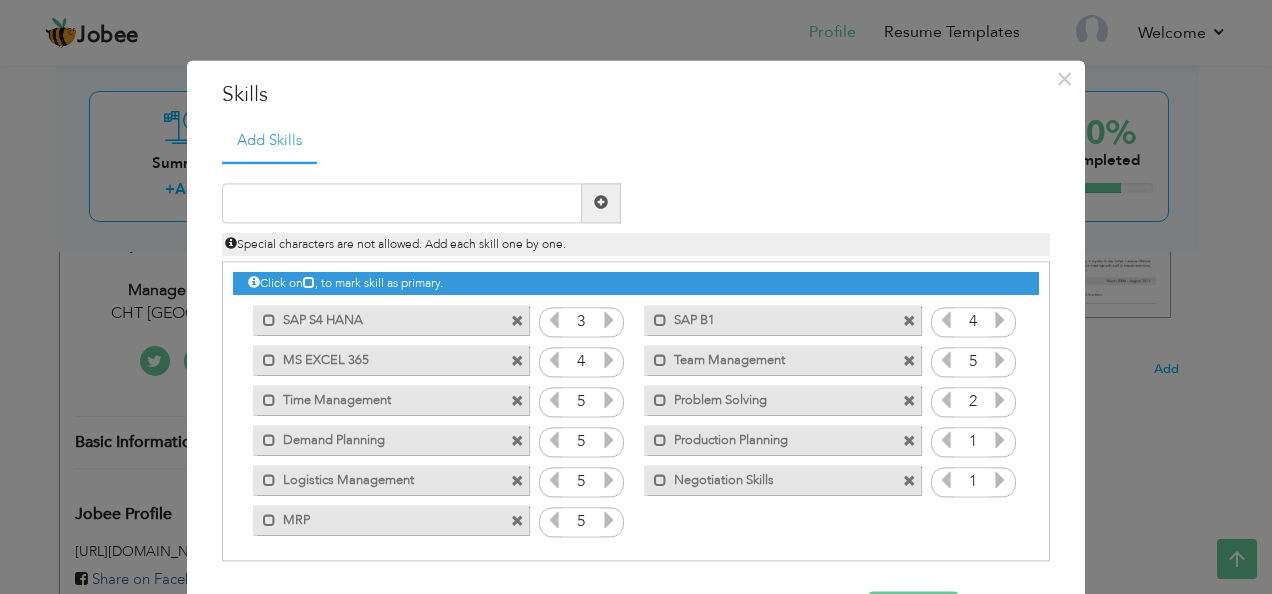 click at bounding box center [1000, 400] 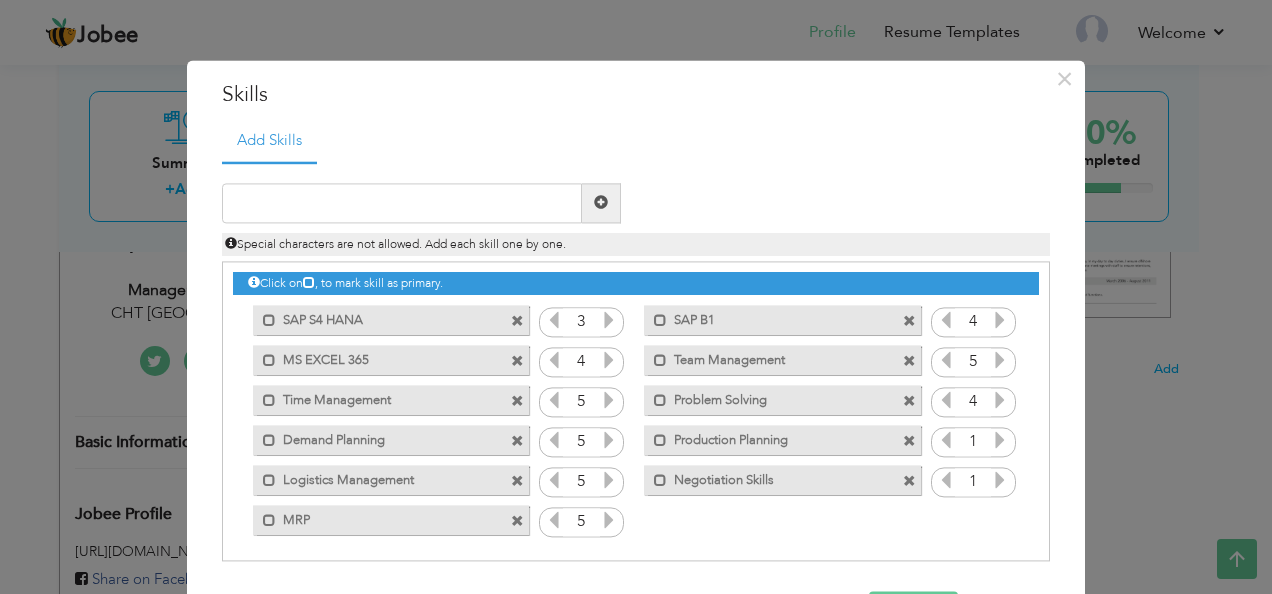 click at bounding box center [1000, 400] 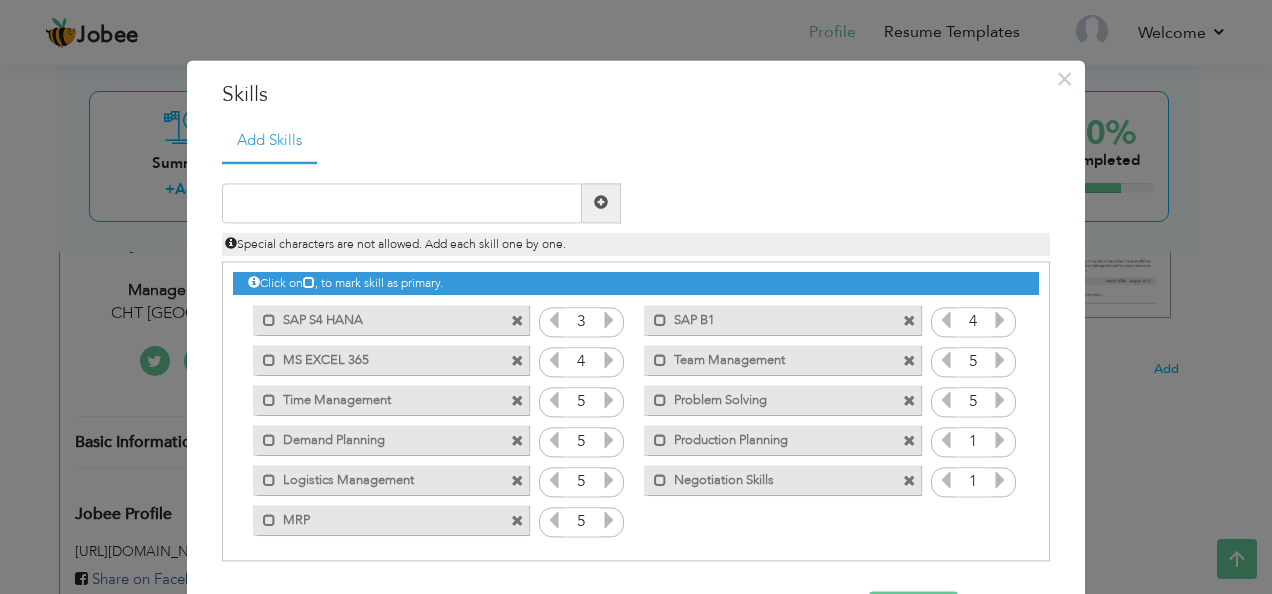 click at bounding box center [1000, 400] 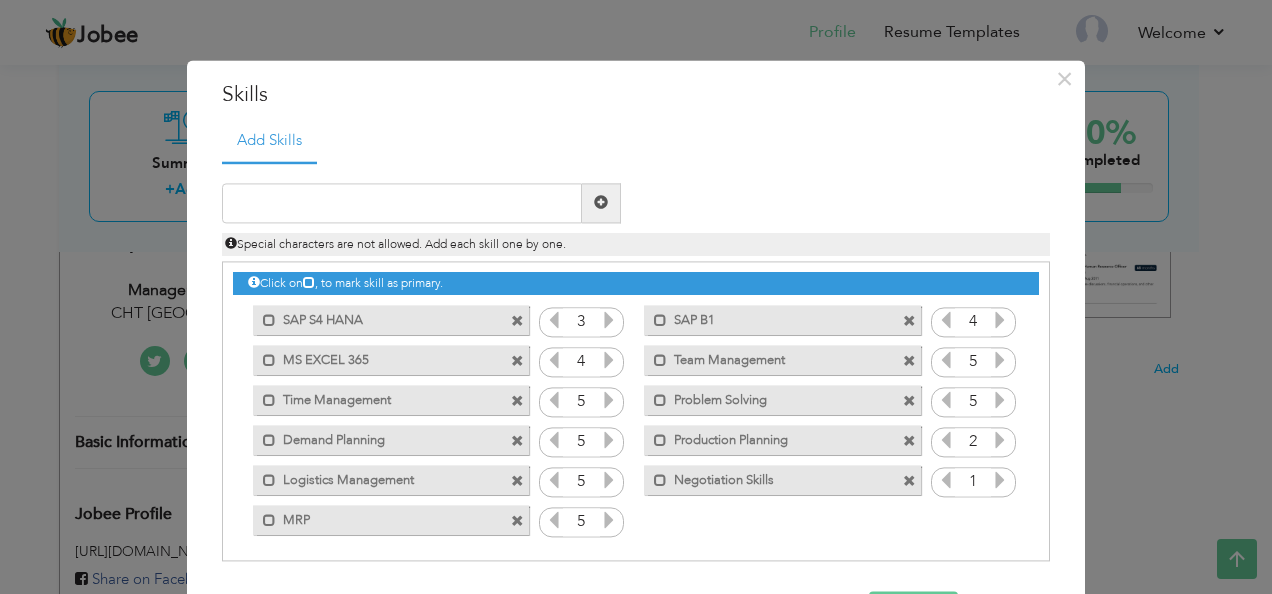 click at bounding box center [1000, 440] 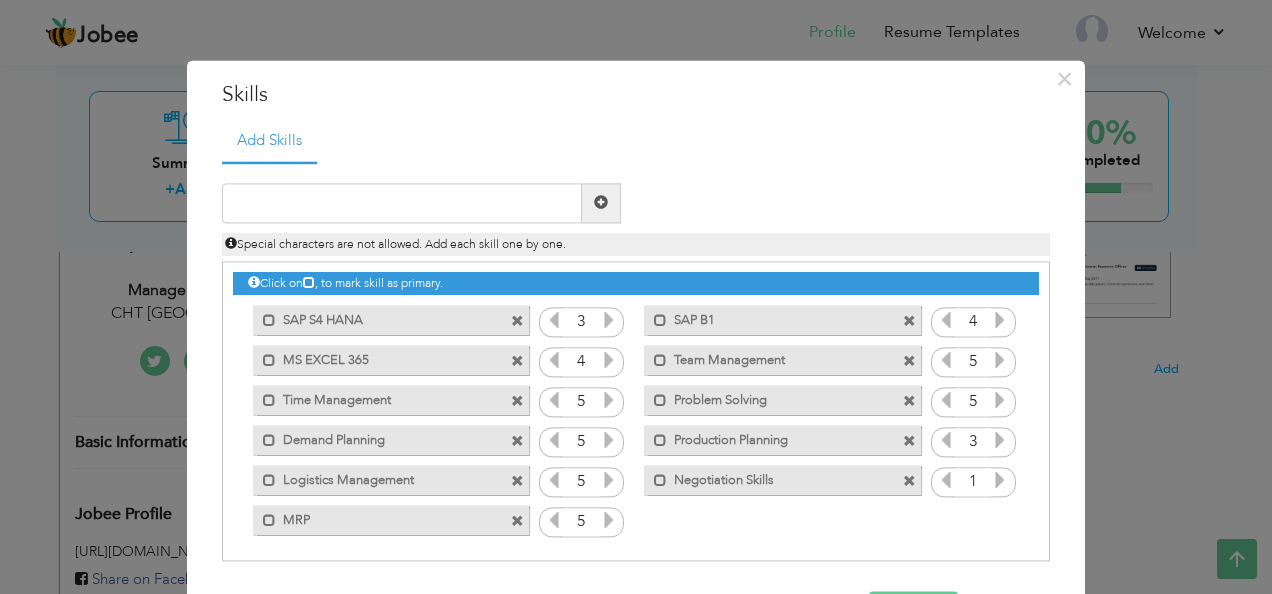click at bounding box center [1000, 440] 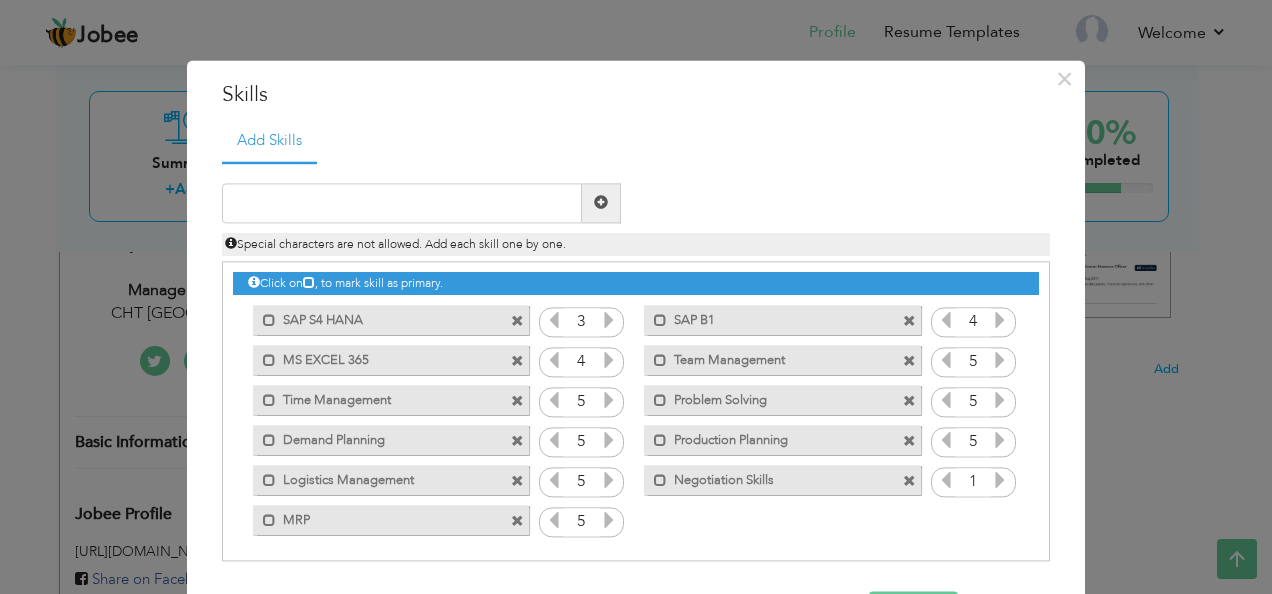 click on "1" at bounding box center (973, 483) 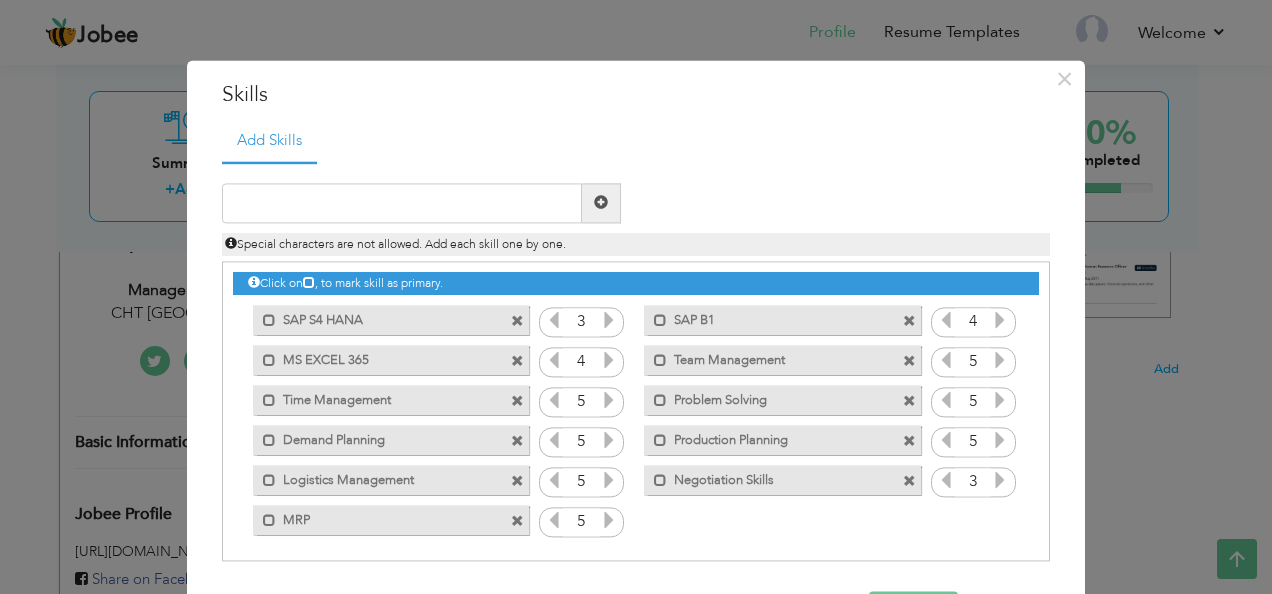 scroll, scrollTop: 4, scrollLeft: 0, axis: vertical 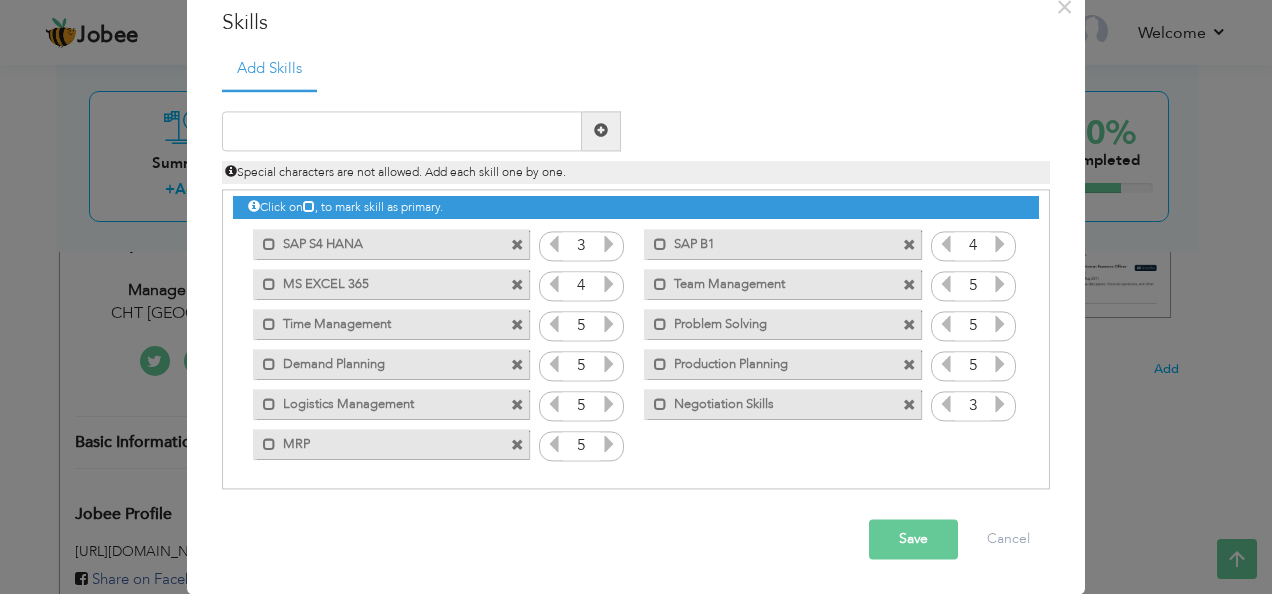 click on "Save" at bounding box center [913, 539] 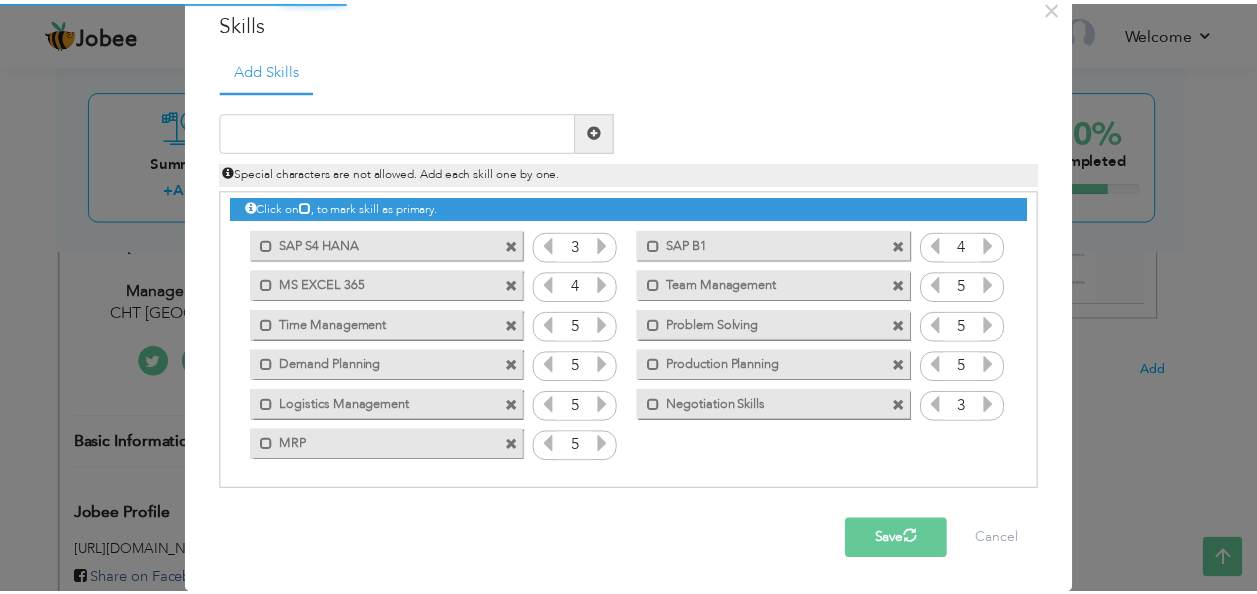 scroll, scrollTop: 0, scrollLeft: 0, axis: both 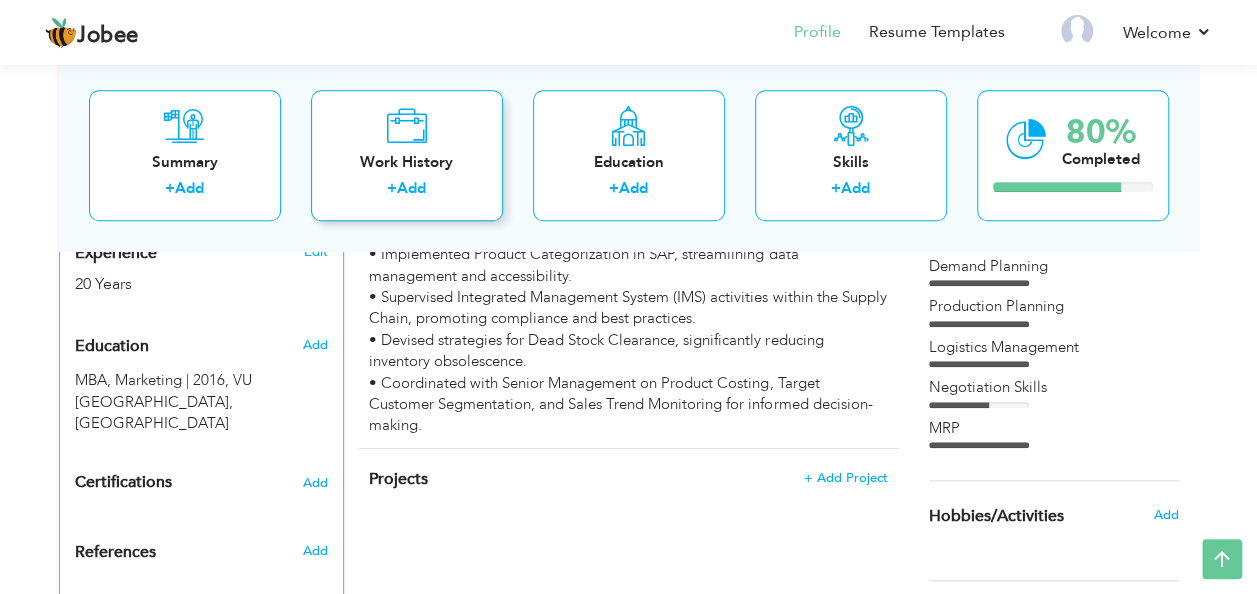 click on "Add" at bounding box center [411, 189] 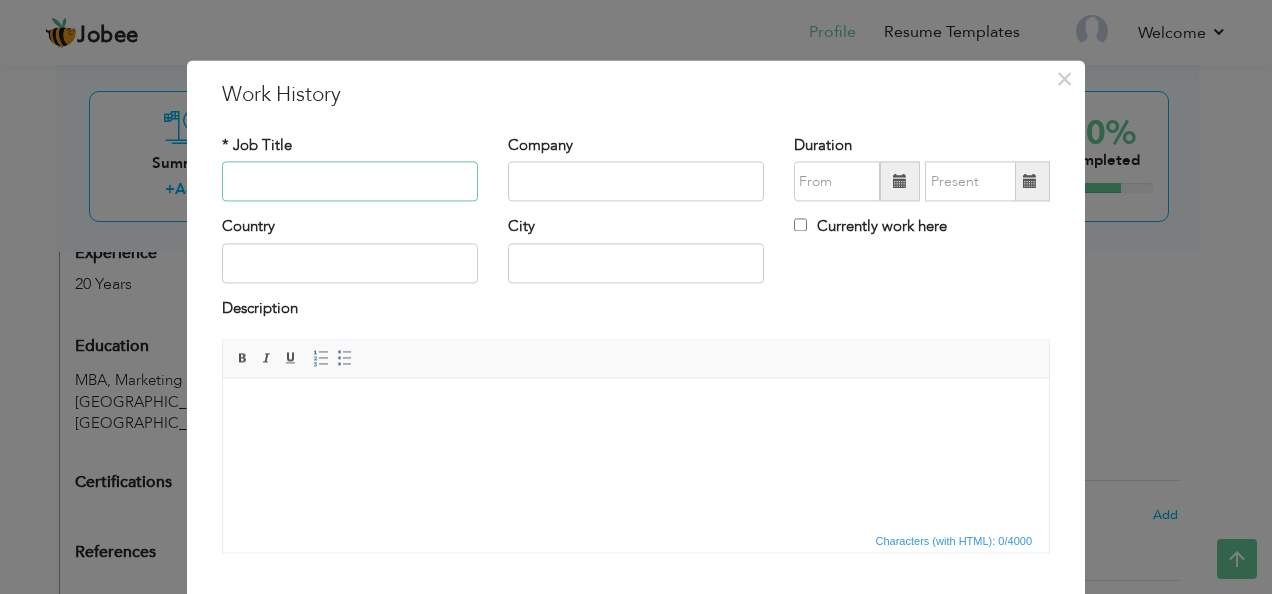 paste on "Manager PPC" 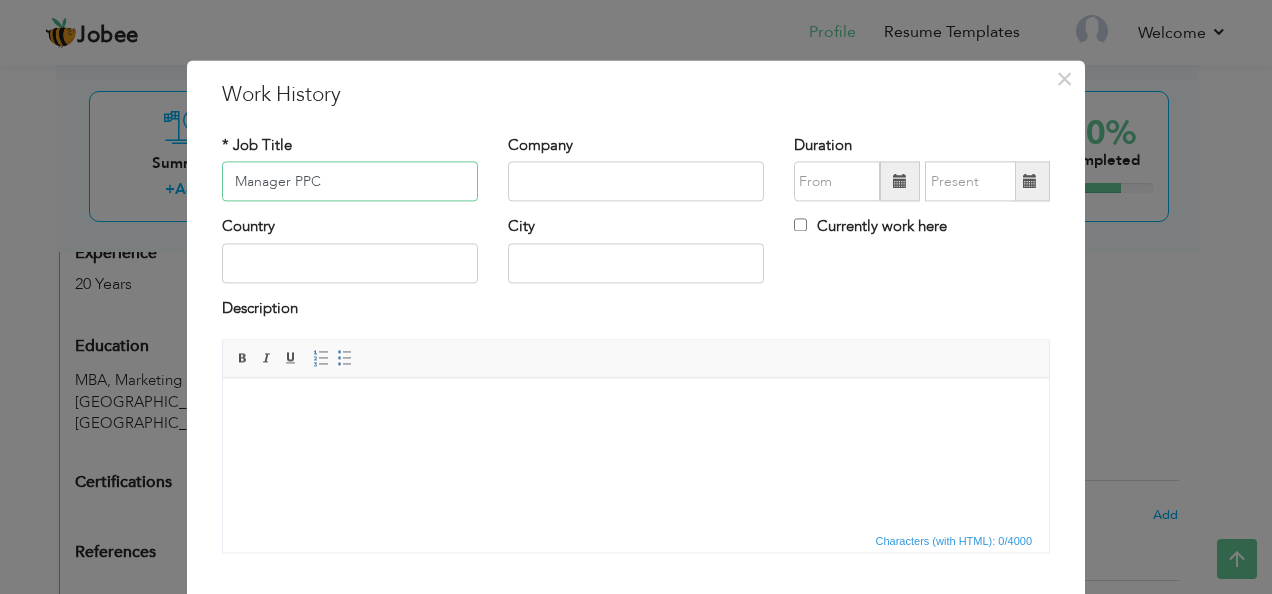 type on "Manager PPC" 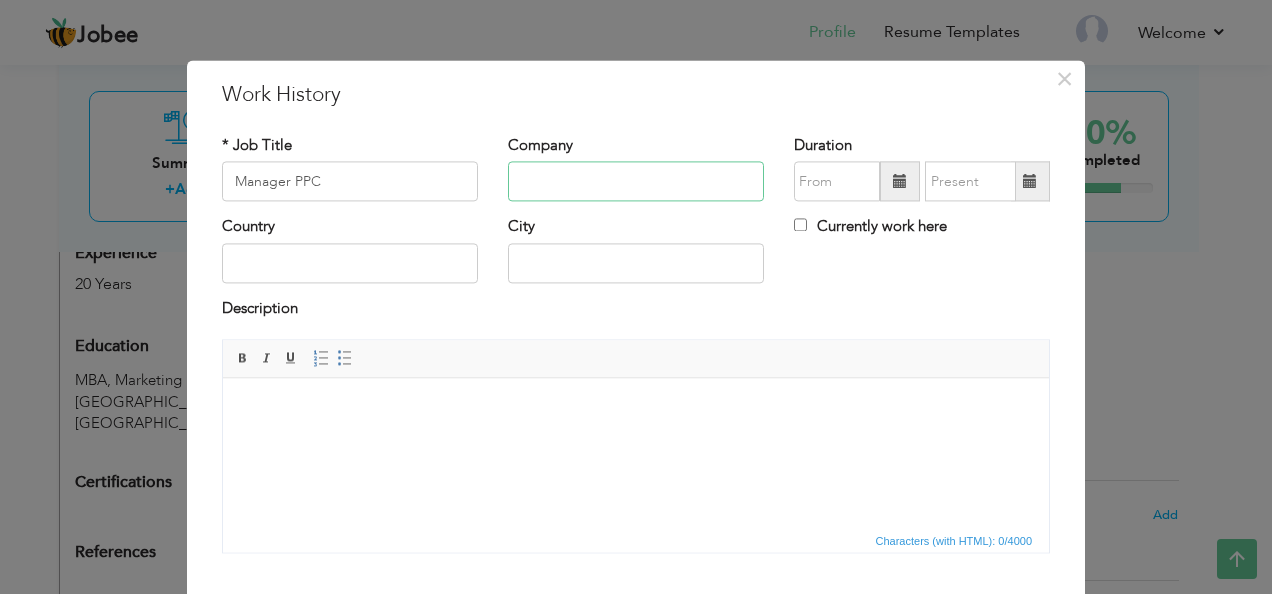 click at bounding box center [636, 182] 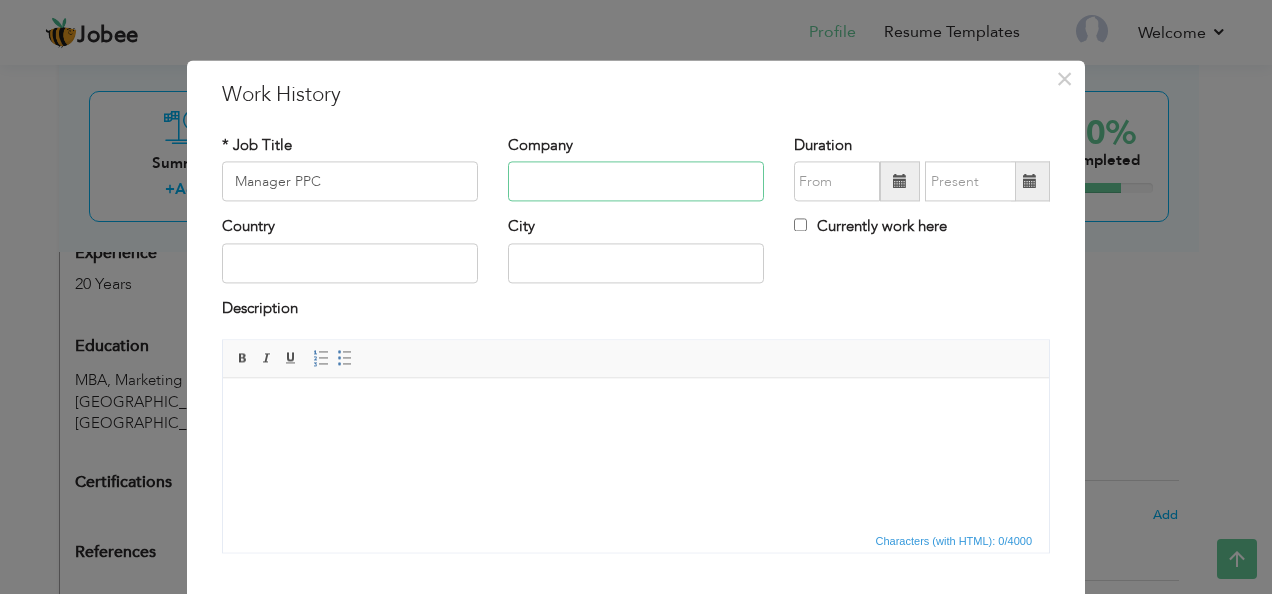 type on "CHT Pakistan (Private) Limited" 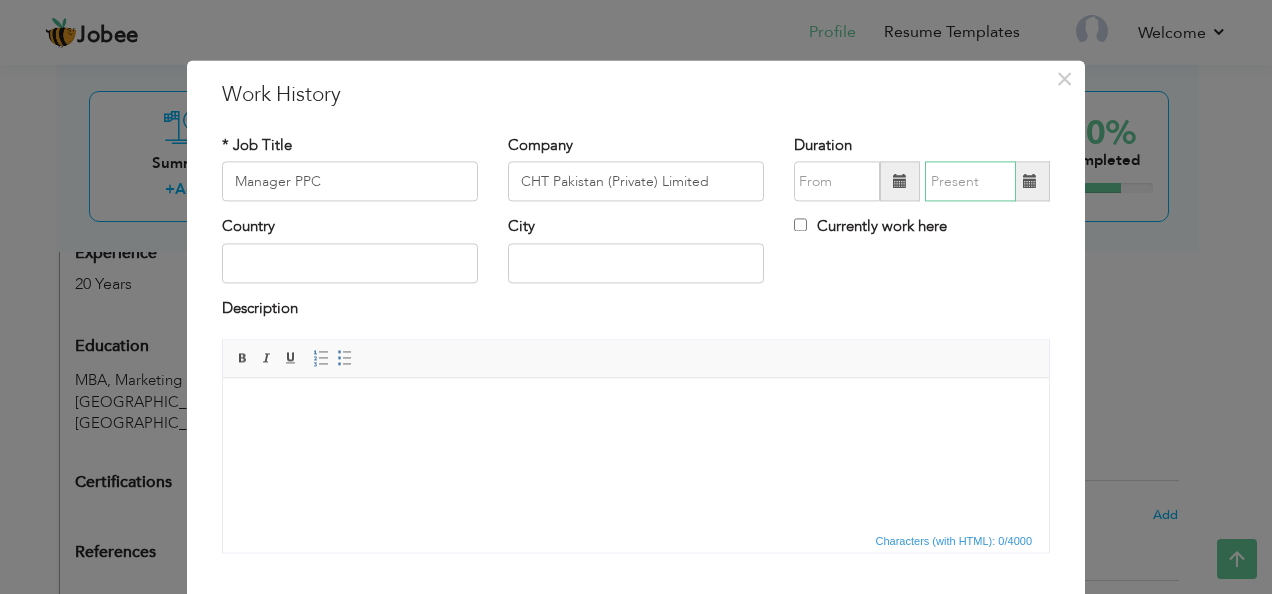 type on "07/2025" 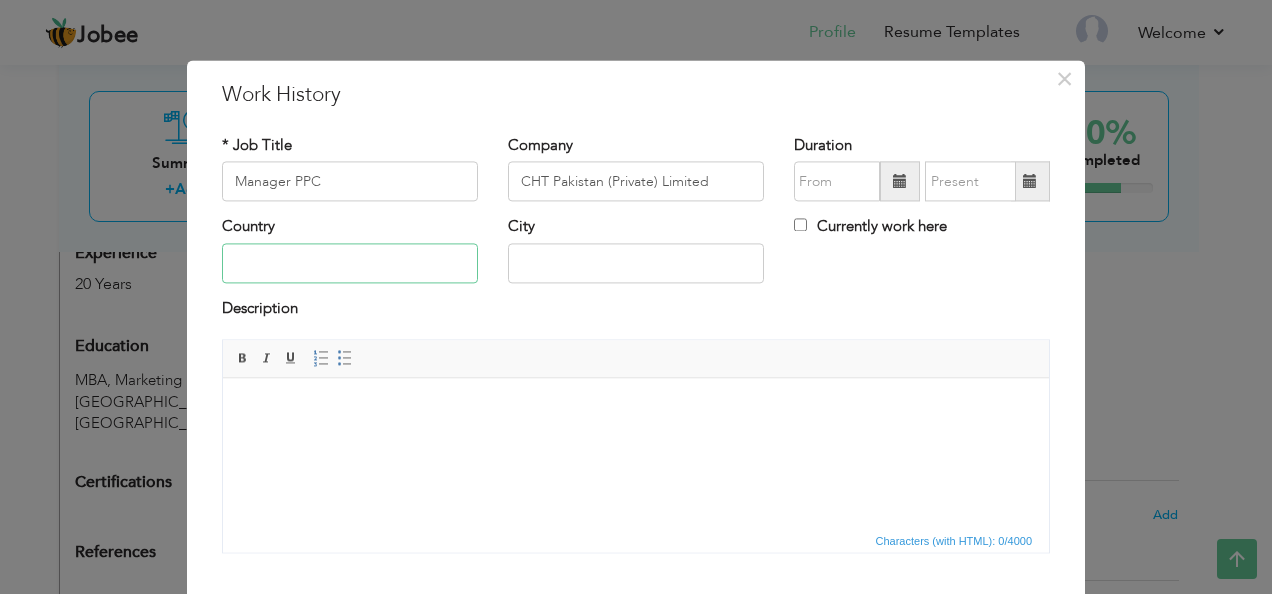 type on "[GEOGRAPHIC_DATA]" 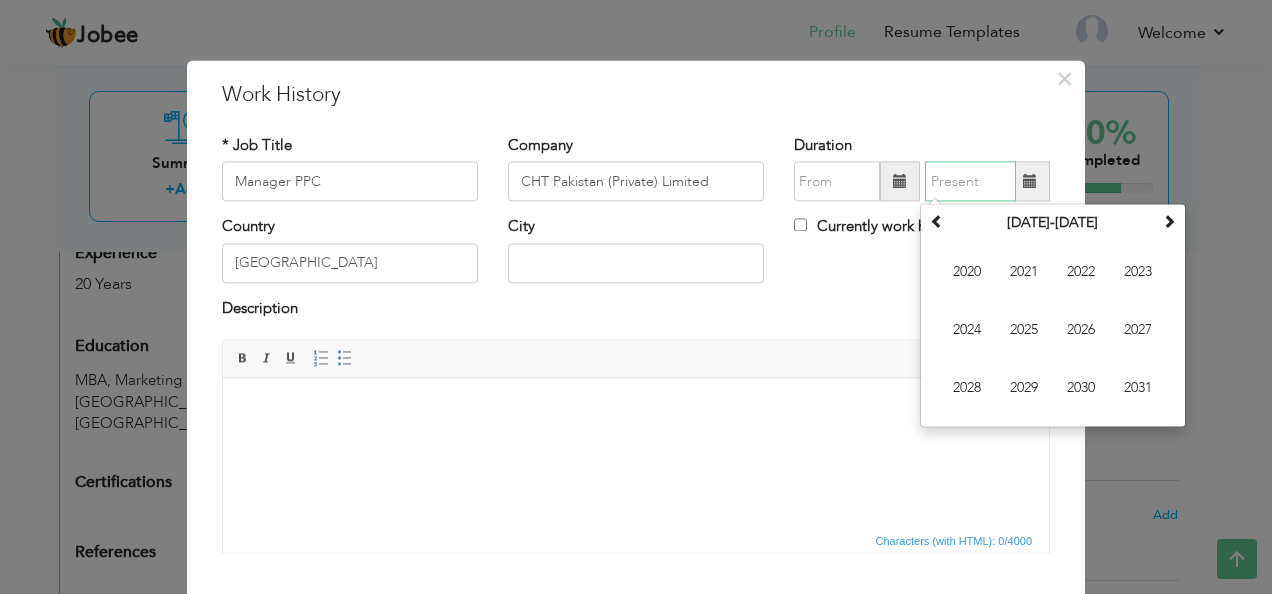 type on "07/2025" 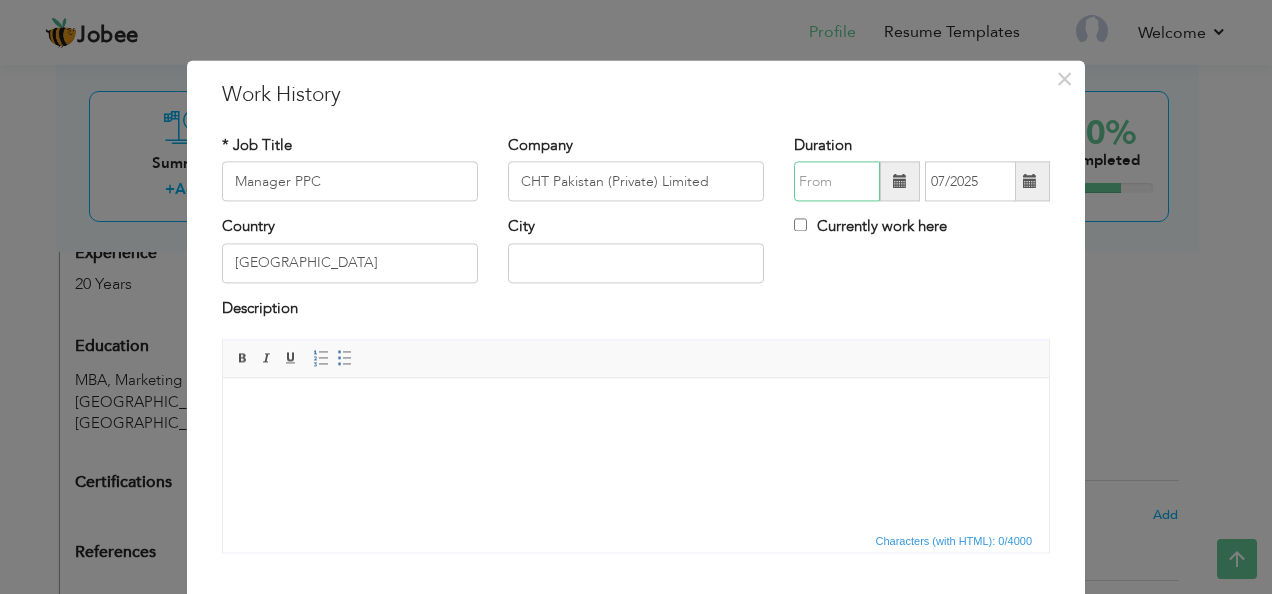 click at bounding box center (837, 182) 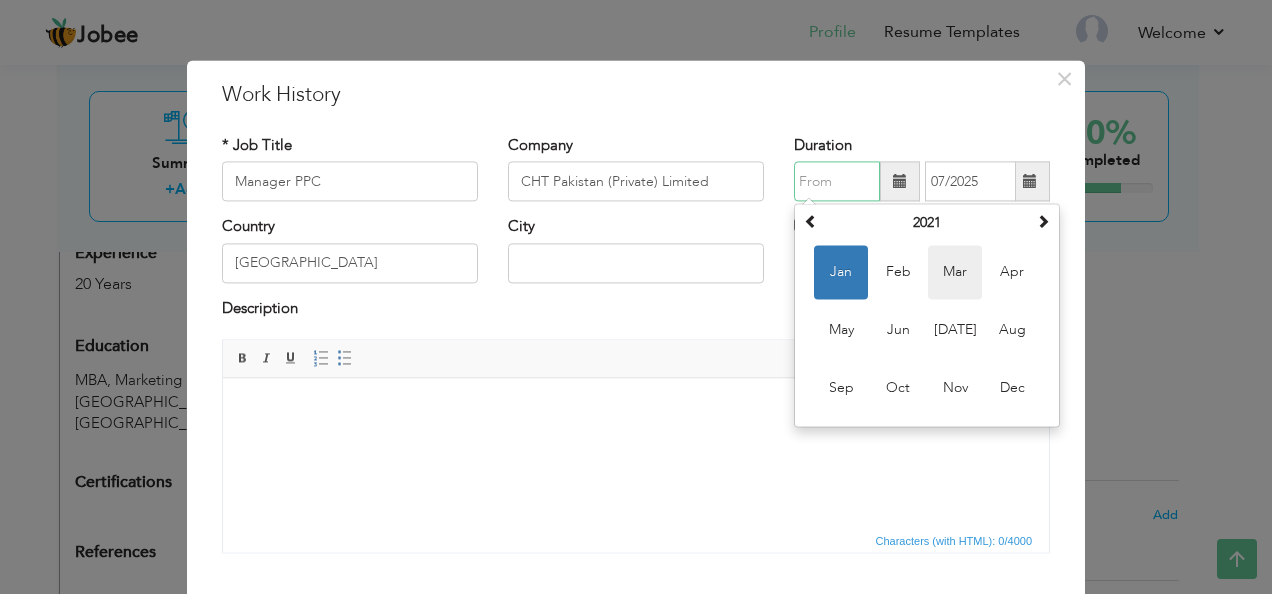 click on "Mar" at bounding box center (955, 273) 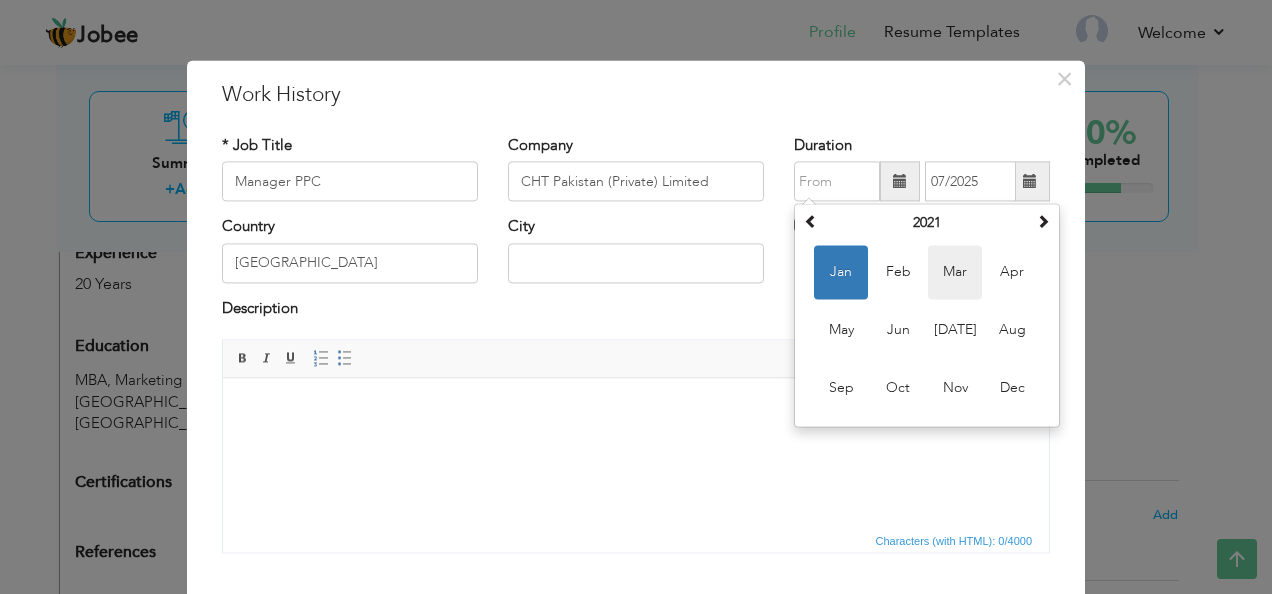 type on "03/2021" 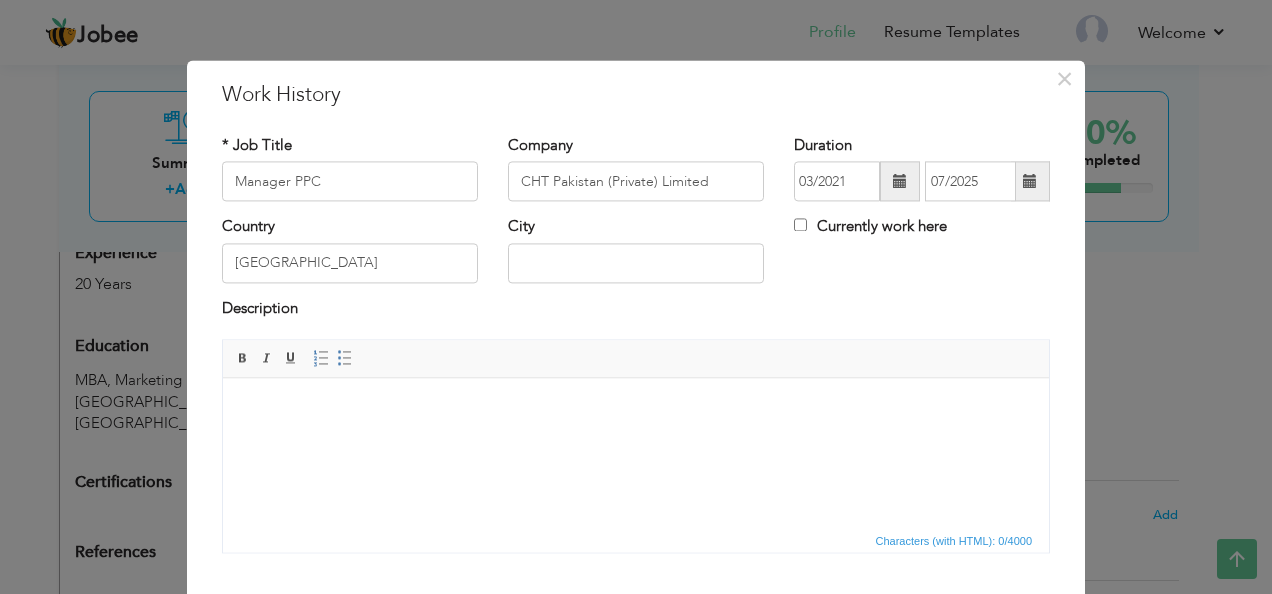 click at bounding box center (1030, 182) 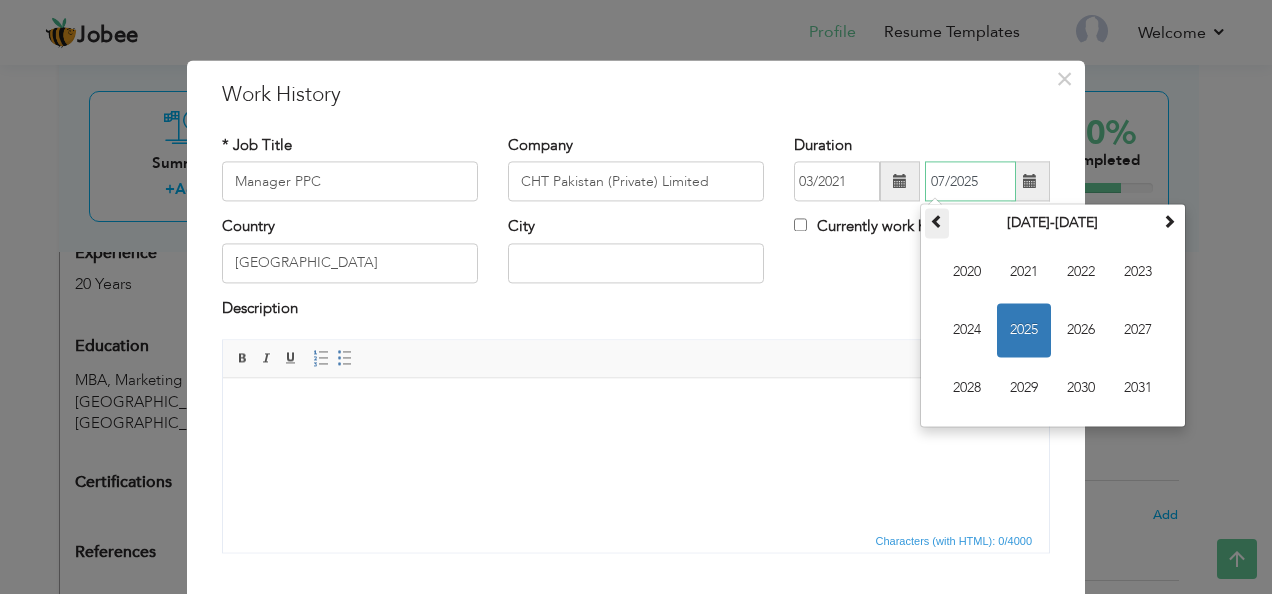 click at bounding box center [937, 222] 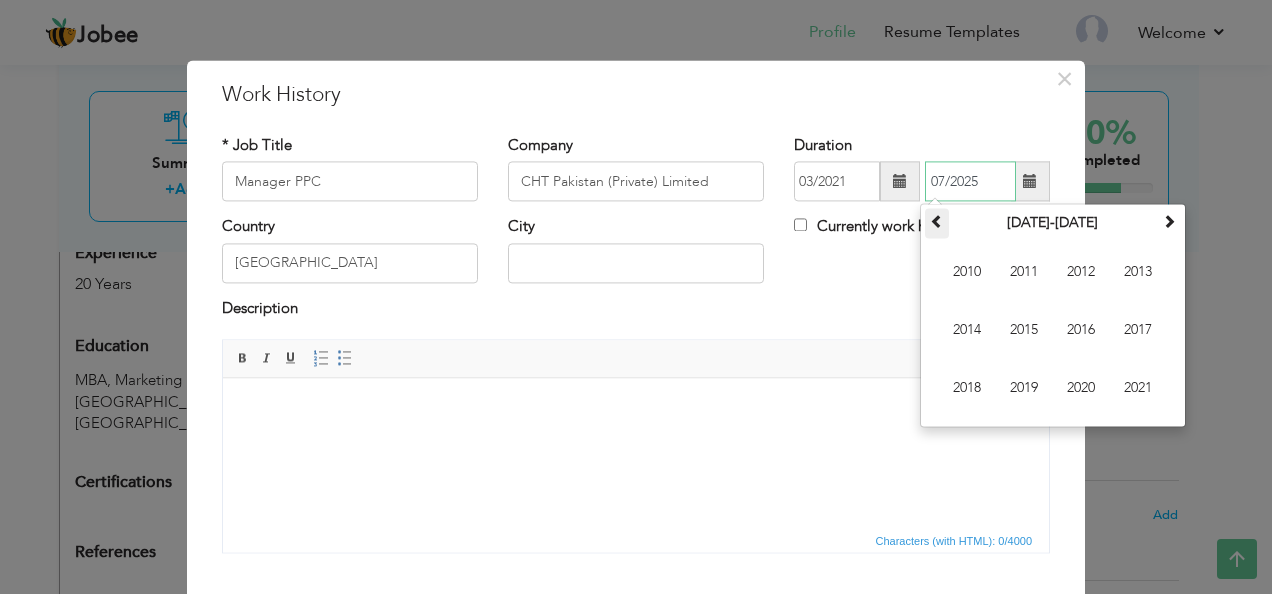 click at bounding box center [937, 222] 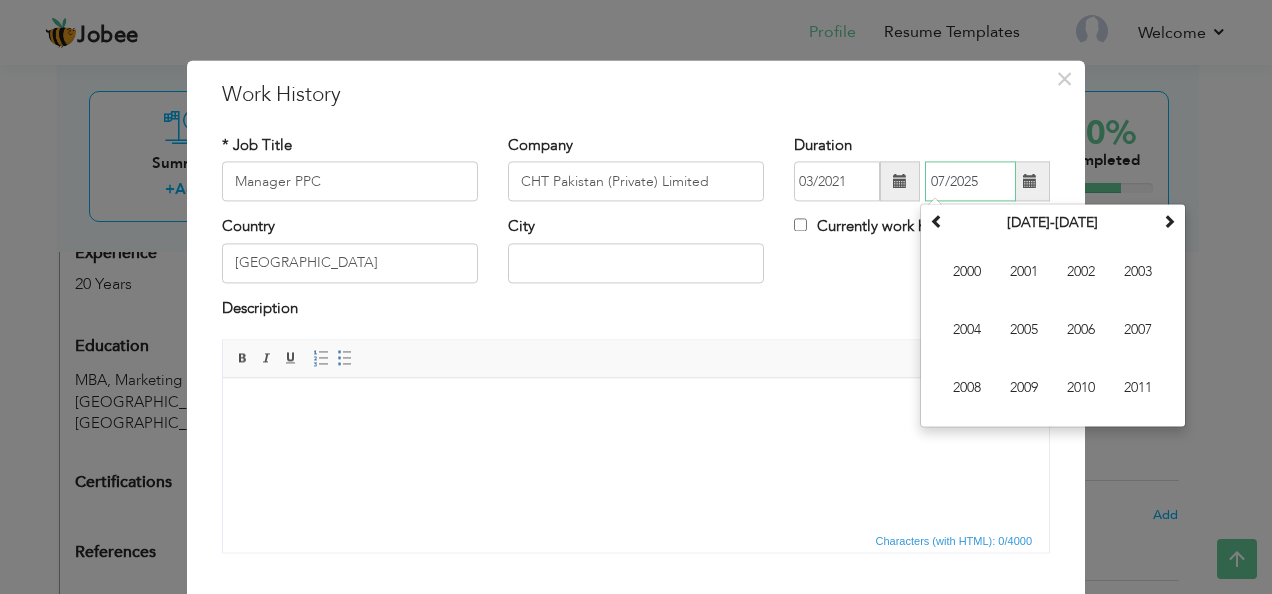click on "2006" at bounding box center (1081, 331) 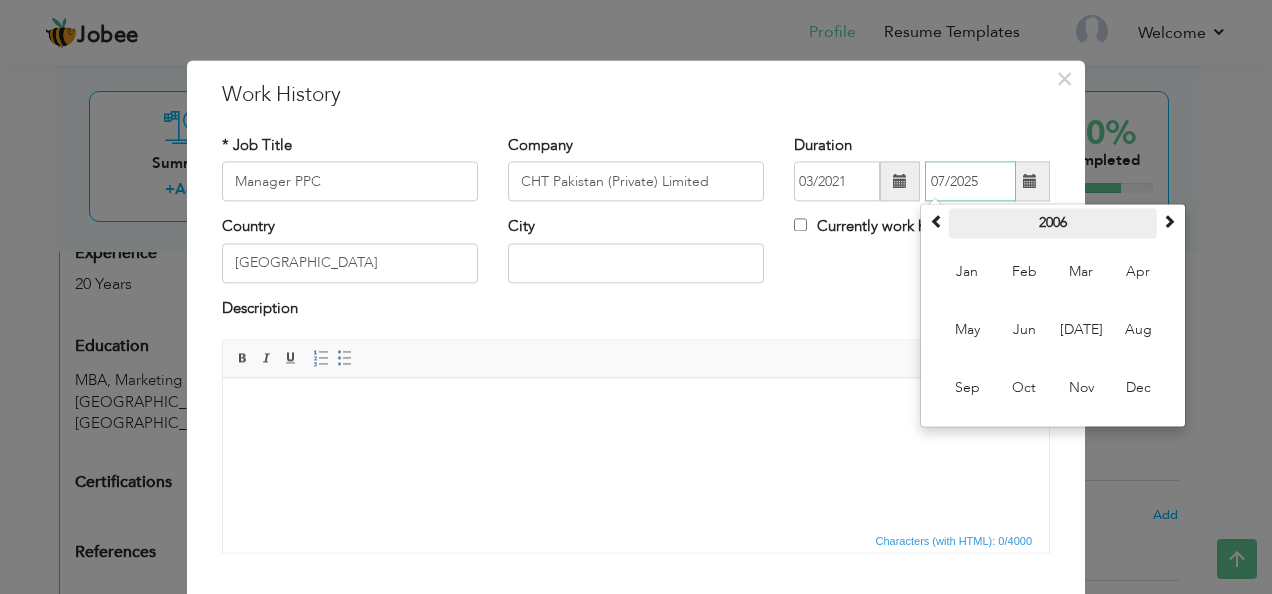 click on "2006" at bounding box center (1053, 224) 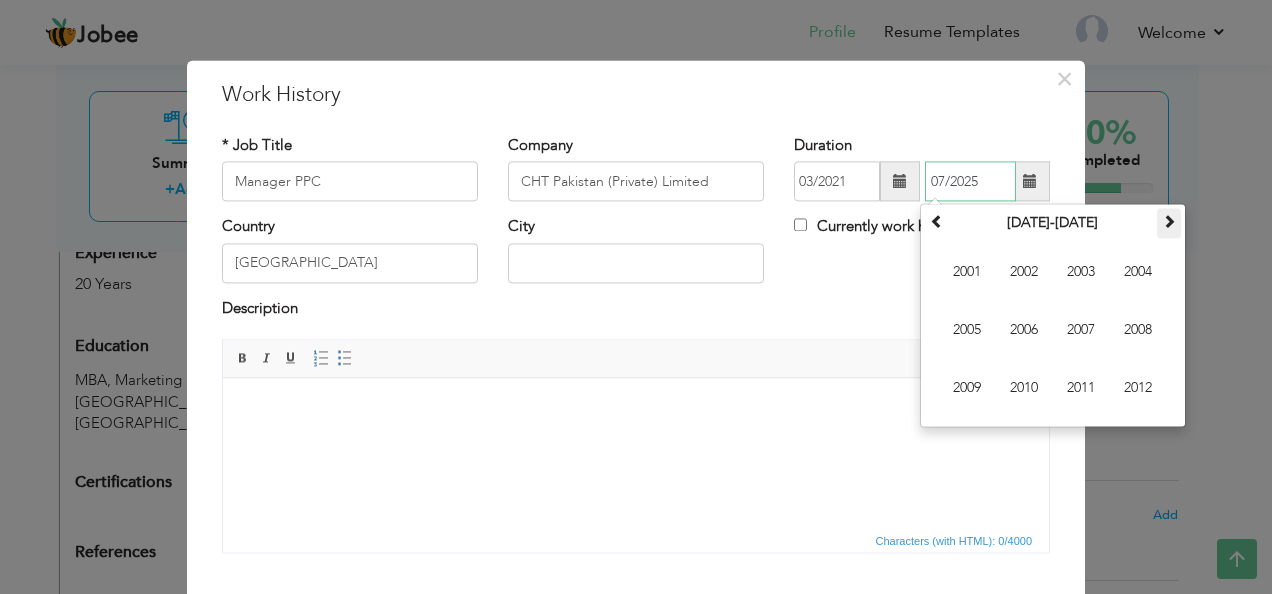 click at bounding box center [1169, 222] 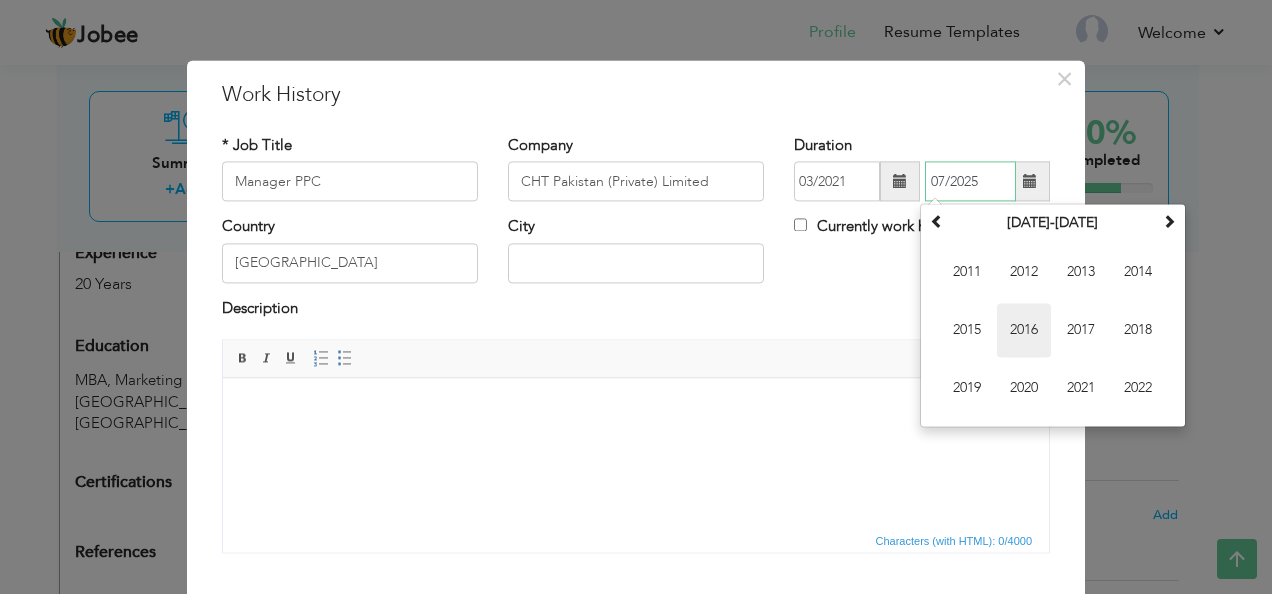click on "2016" at bounding box center (1024, 331) 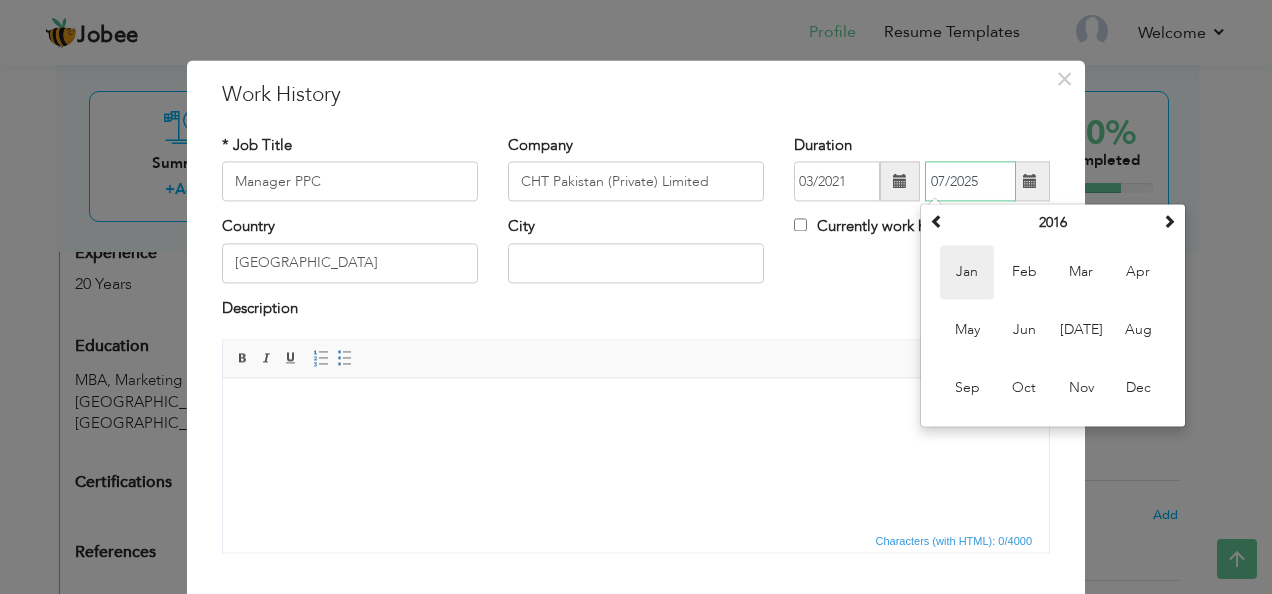 click on "Jan" at bounding box center [967, 273] 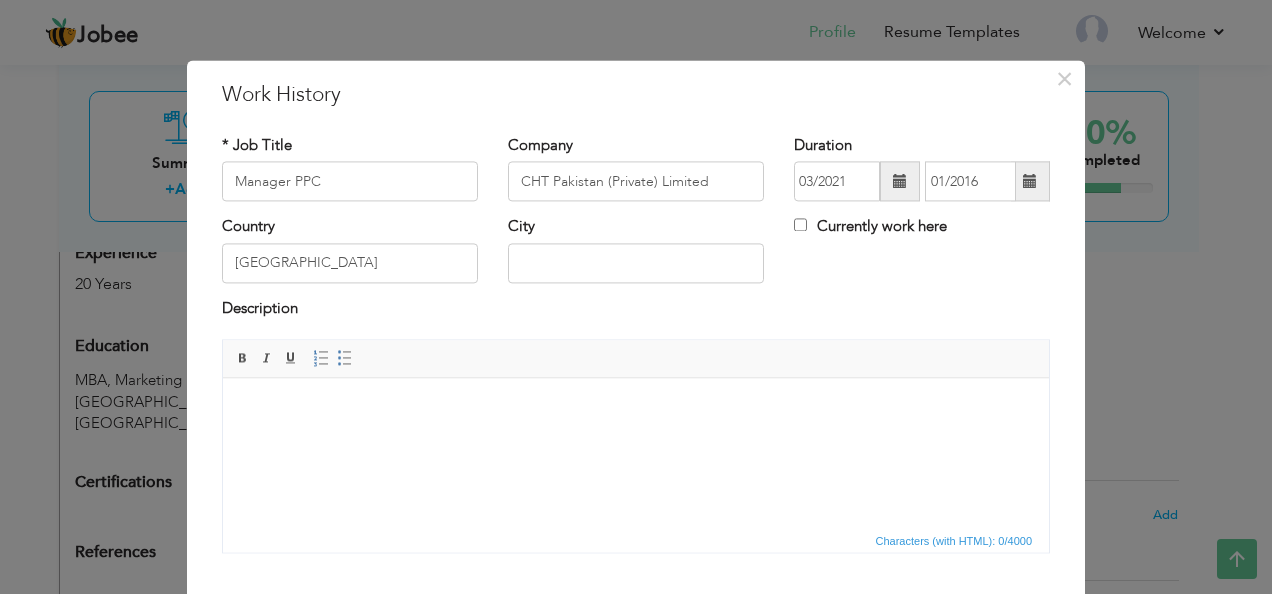click at bounding box center [1030, 181] 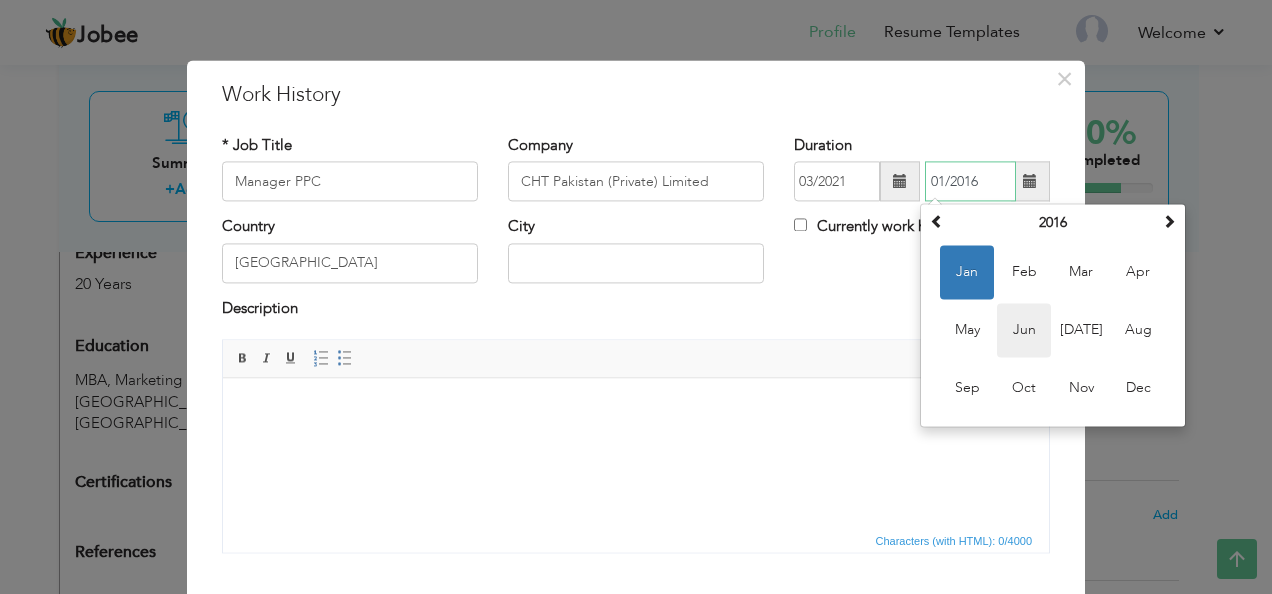 click on "Jun" at bounding box center (1024, 331) 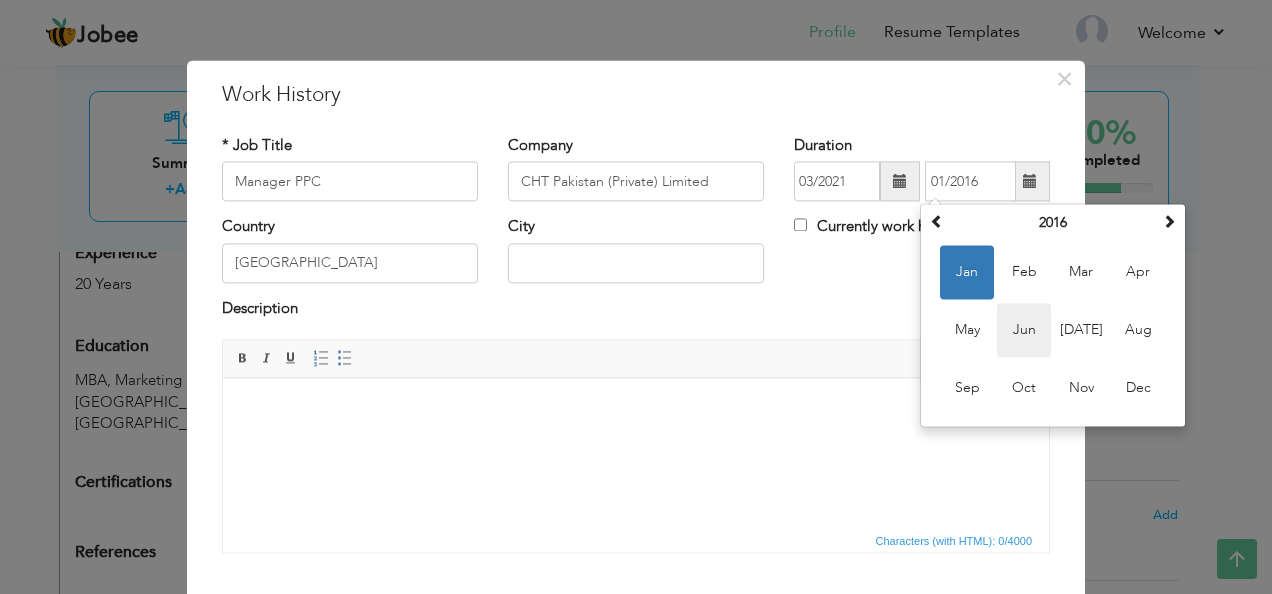 type on "06/2016" 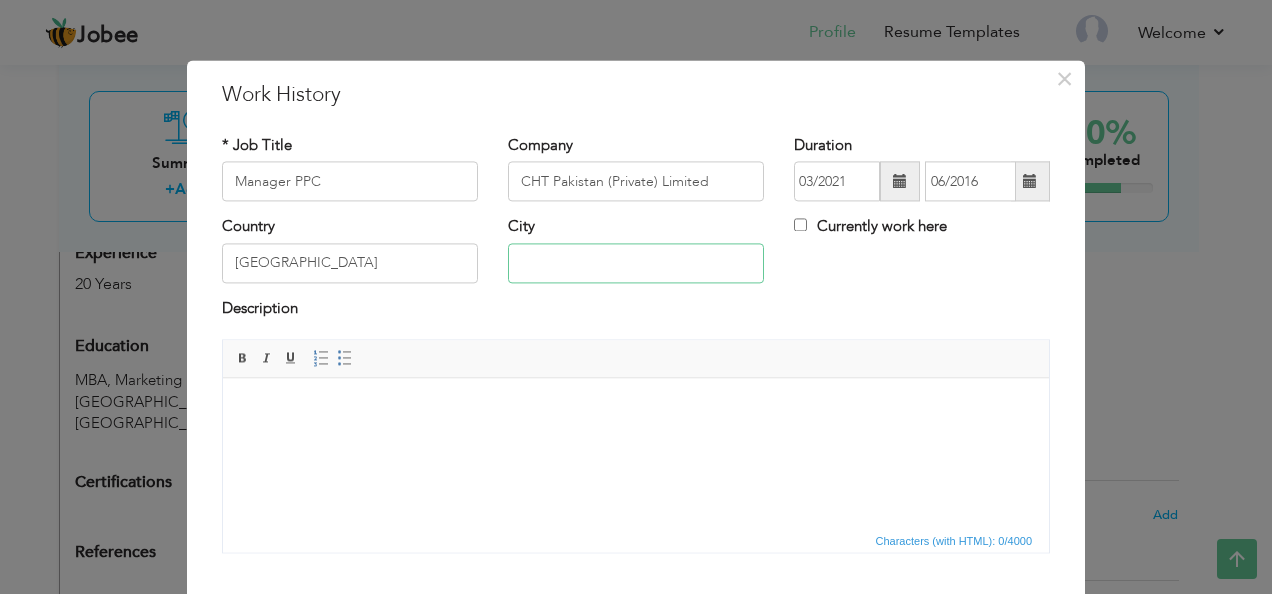 click at bounding box center (636, 263) 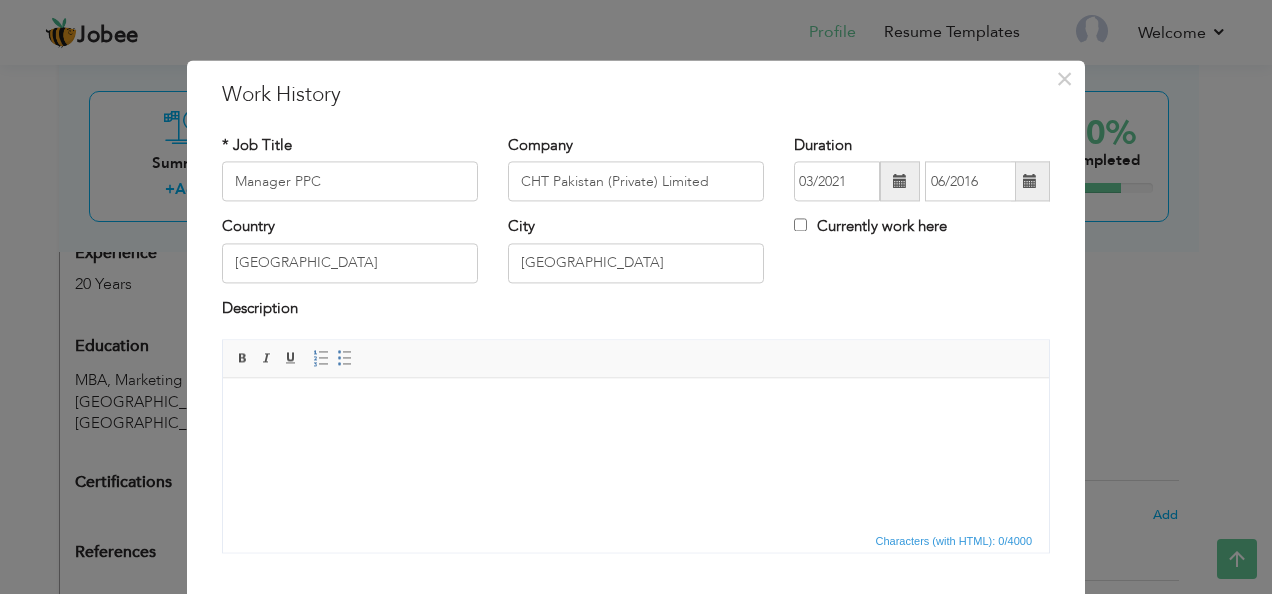 click at bounding box center (636, 408) 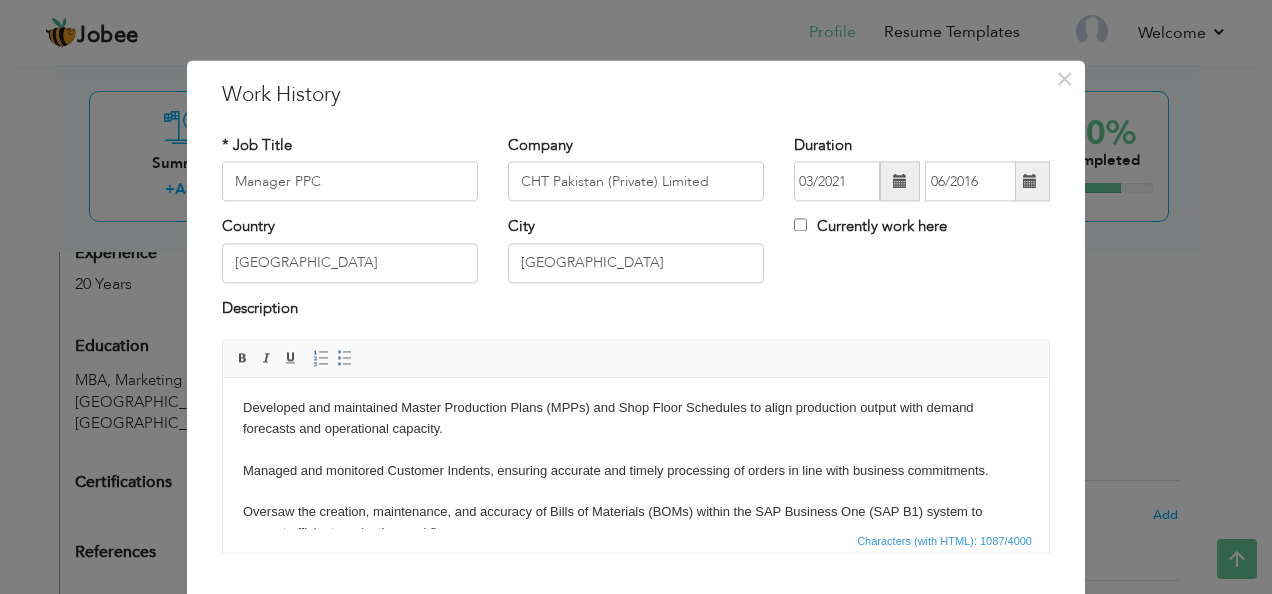 scroll, scrollTop: 243, scrollLeft: 0, axis: vertical 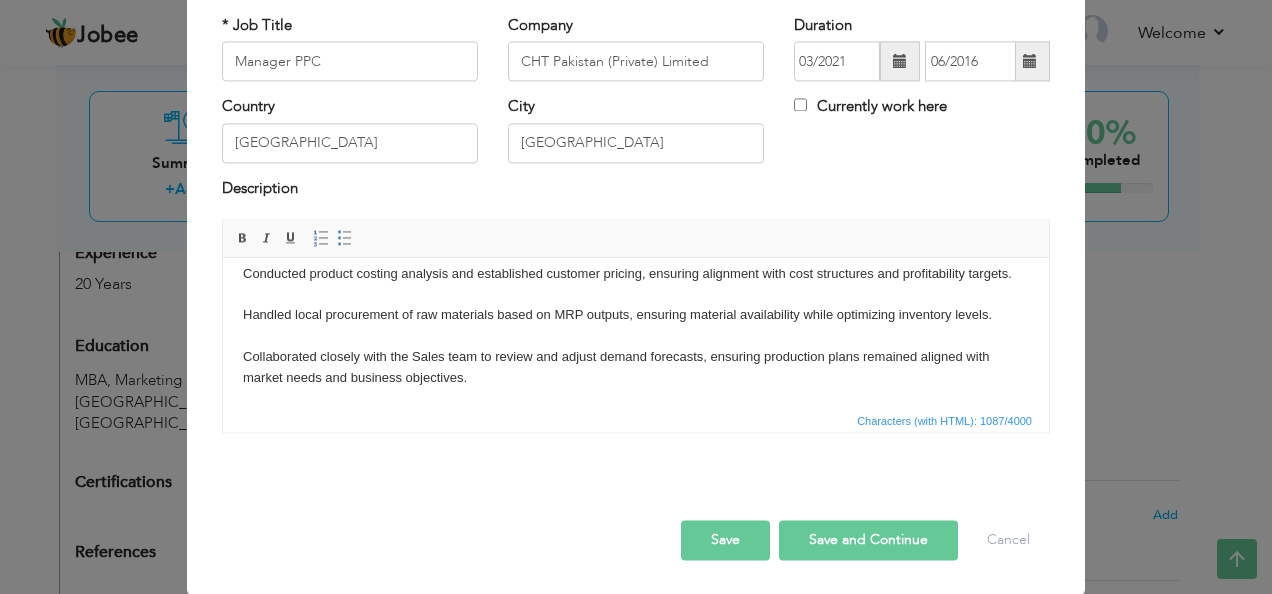 click on "Save" at bounding box center [725, 541] 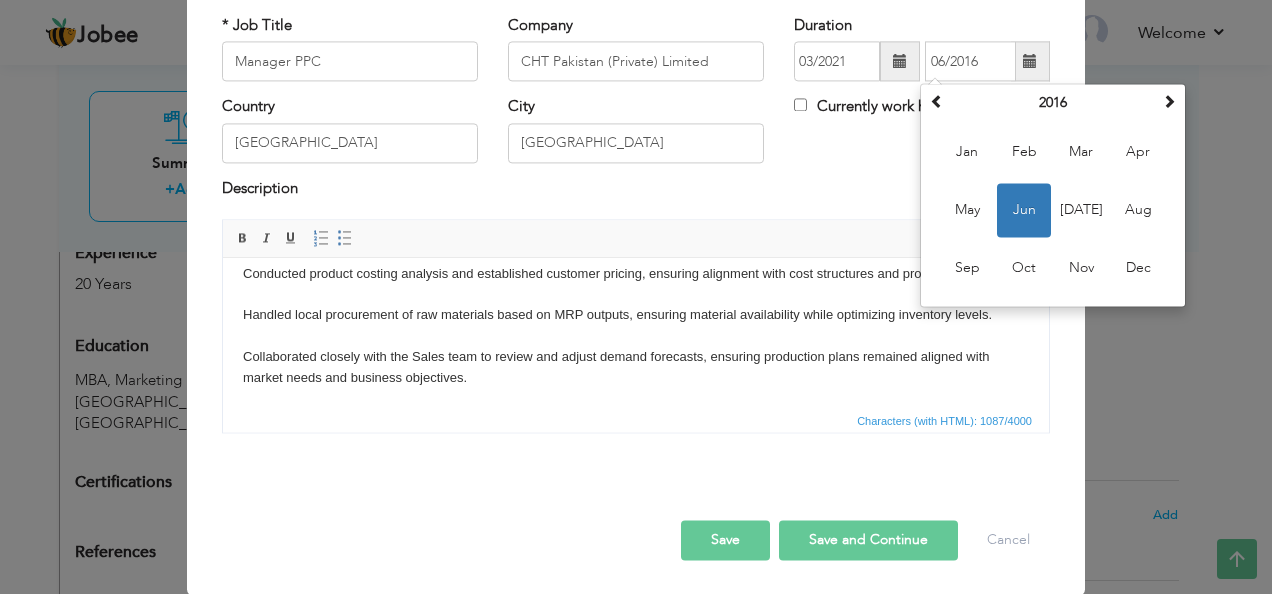 click on "Save" at bounding box center (725, 541) 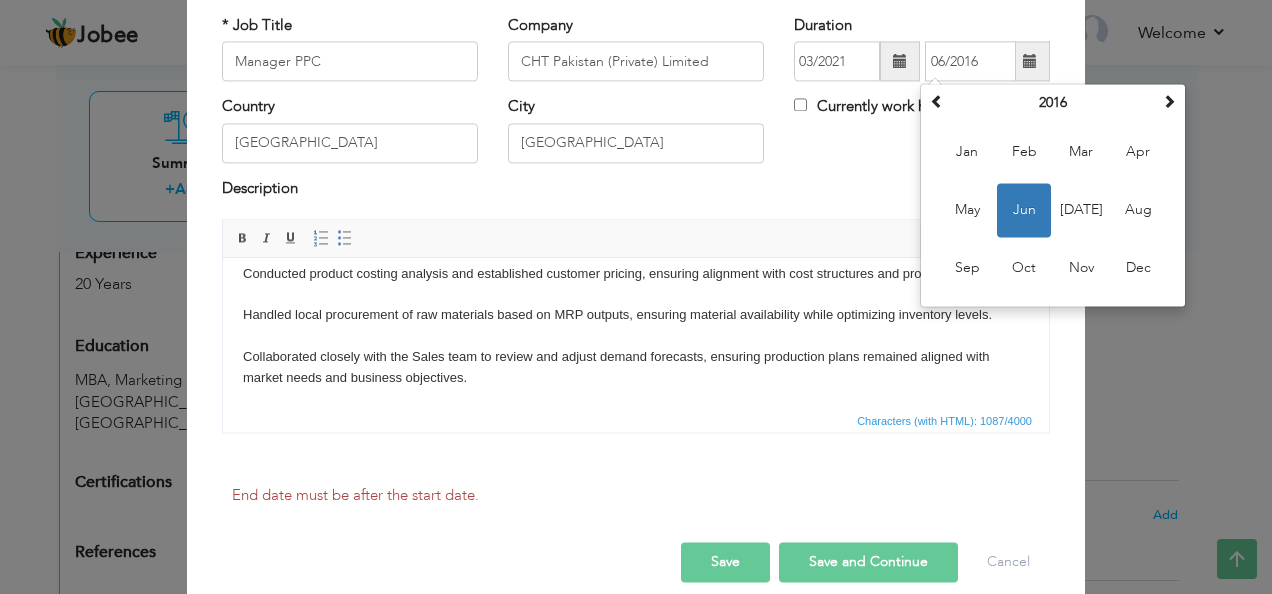 click at bounding box center [900, 62] 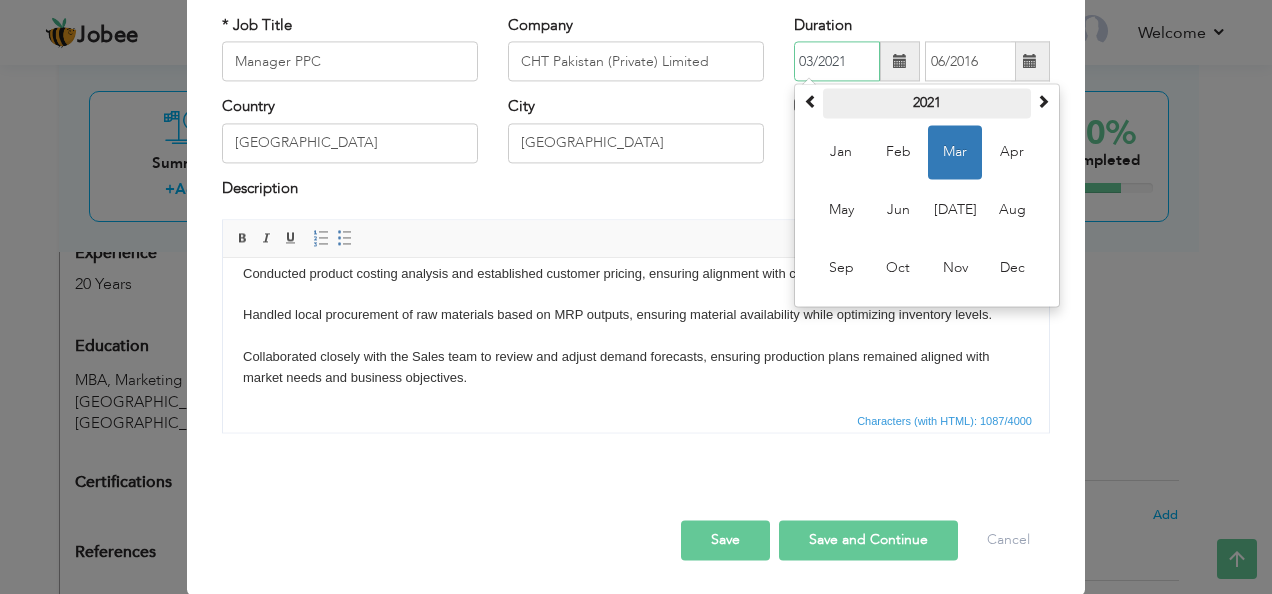 click on "2021" at bounding box center [927, 104] 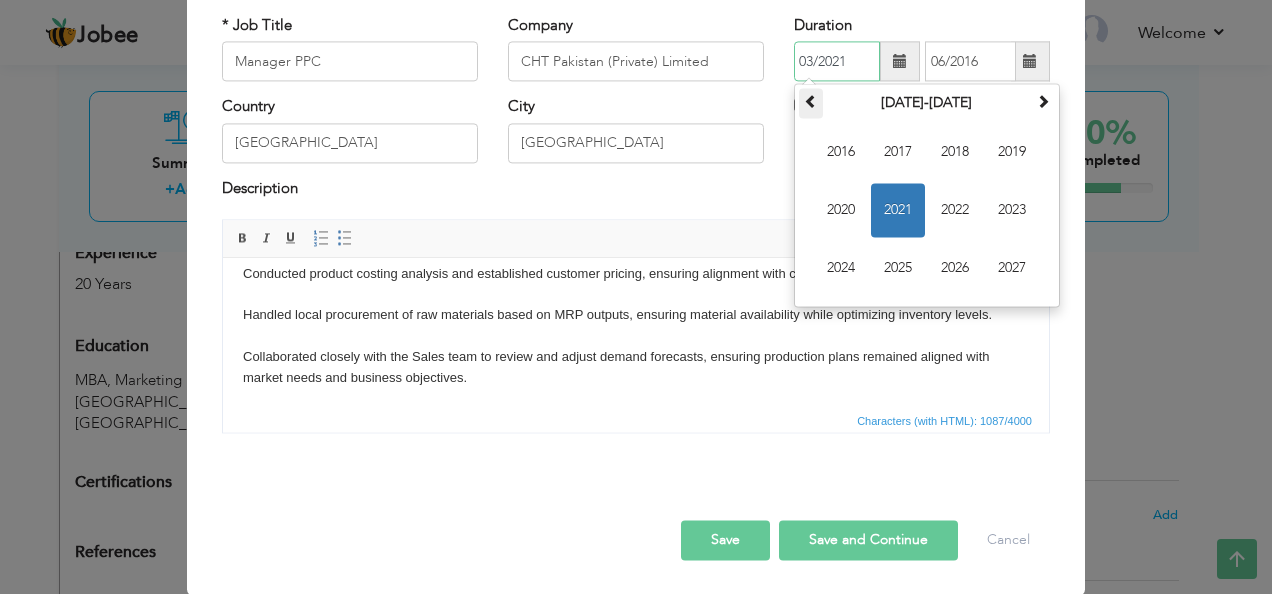 click at bounding box center (811, 102) 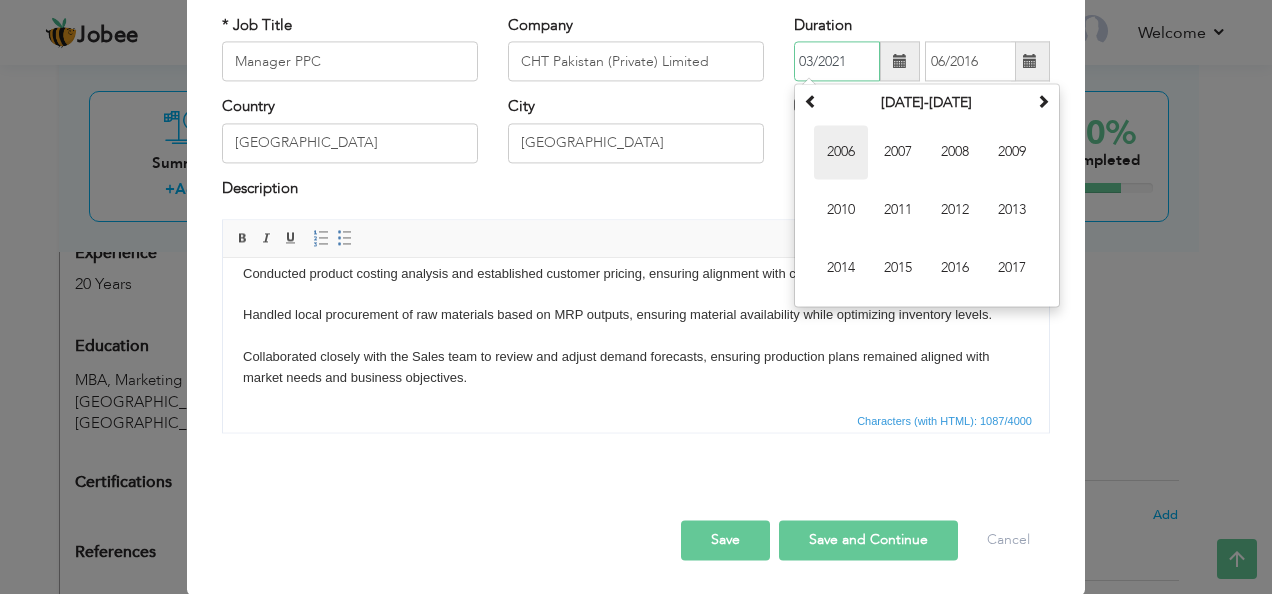 click on "2006" at bounding box center (841, 153) 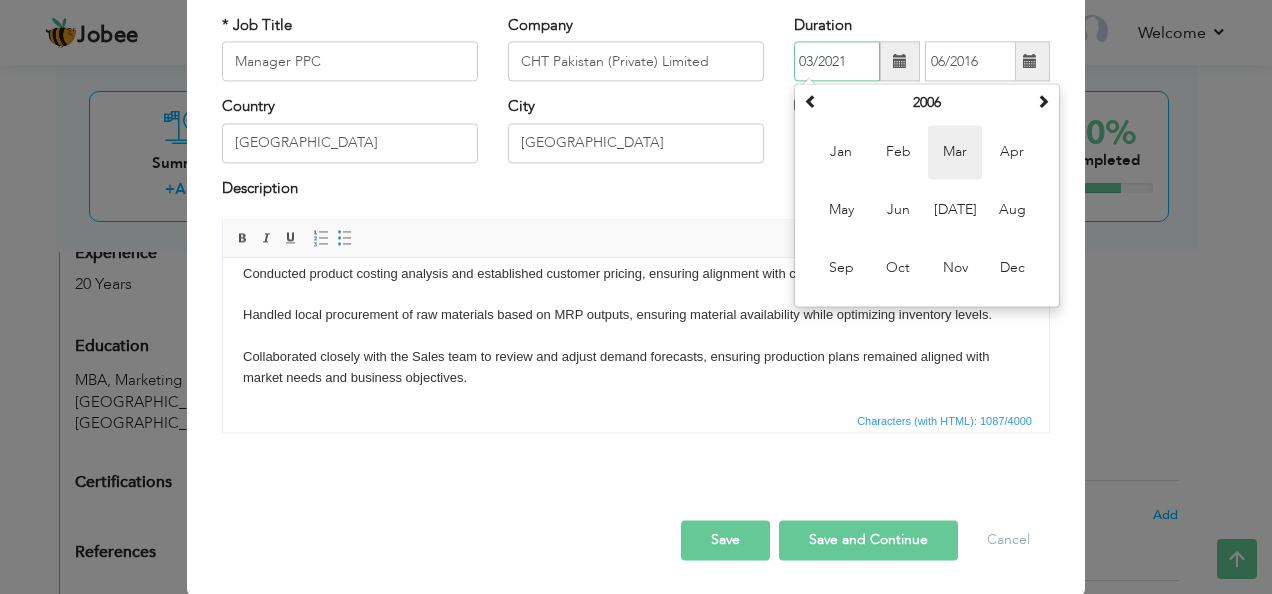 click on "Mar" at bounding box center [955, 153] 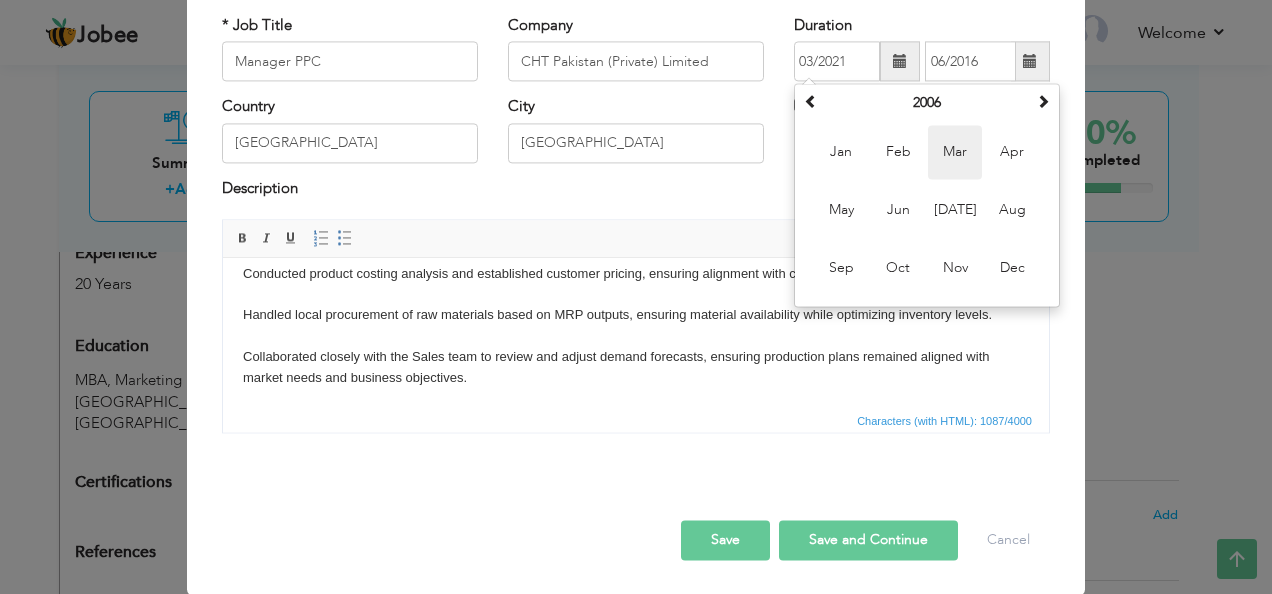type on "03/2006" 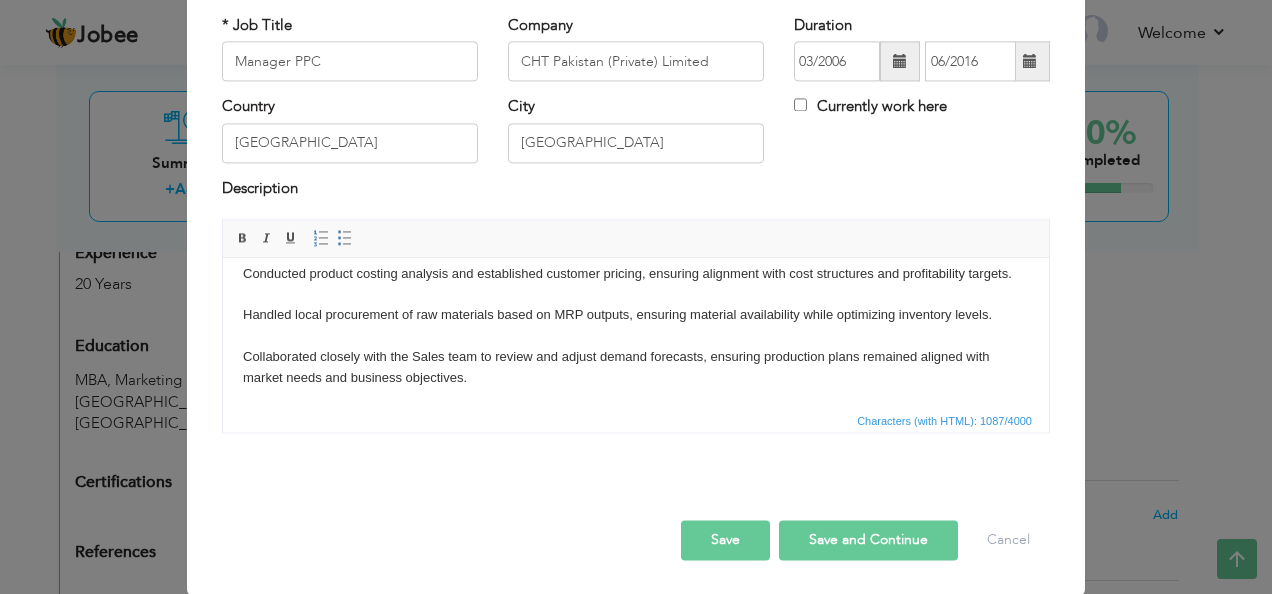 click on "Save" at bounding box center (725, 541) 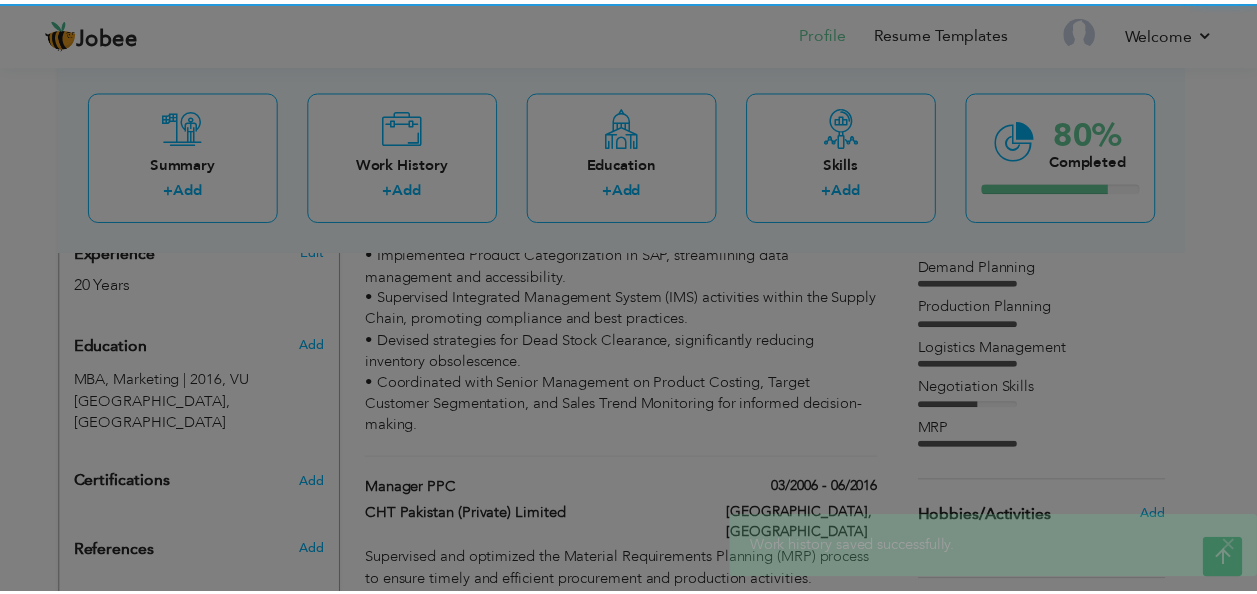 scroll, scrollTop: 0, scrollLeft: 0, axis: both 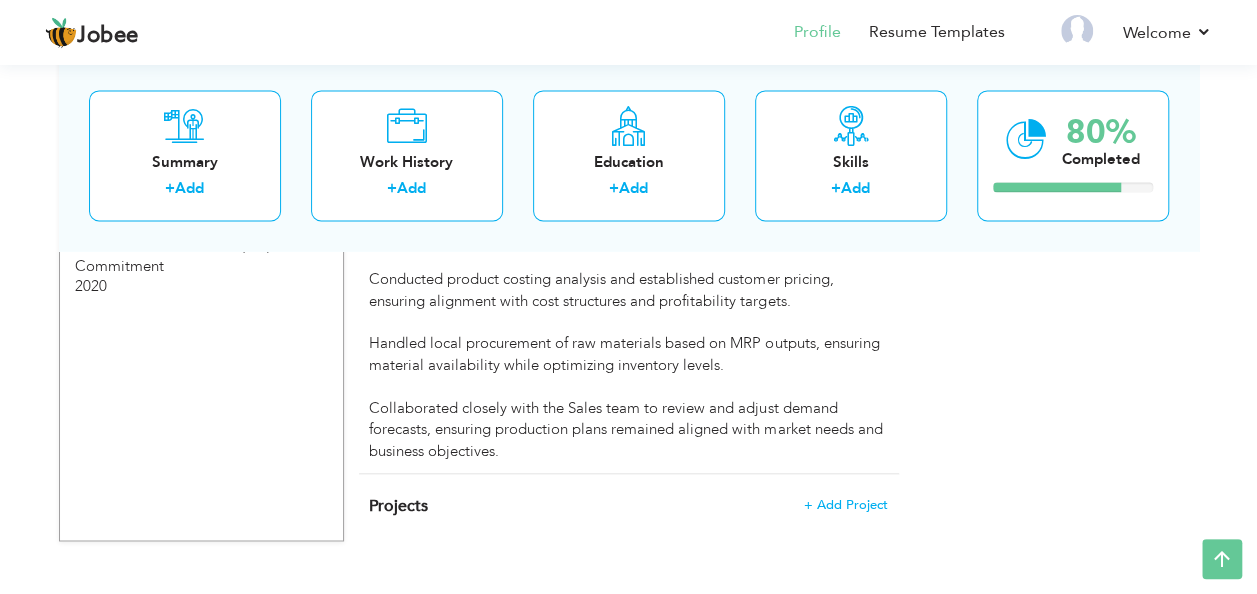 click on "Change
Remove
Farhan Butt
Lahore ,  Punjab Pakistan
Manager Supply Chain ×" at bounding box center [629, -213] 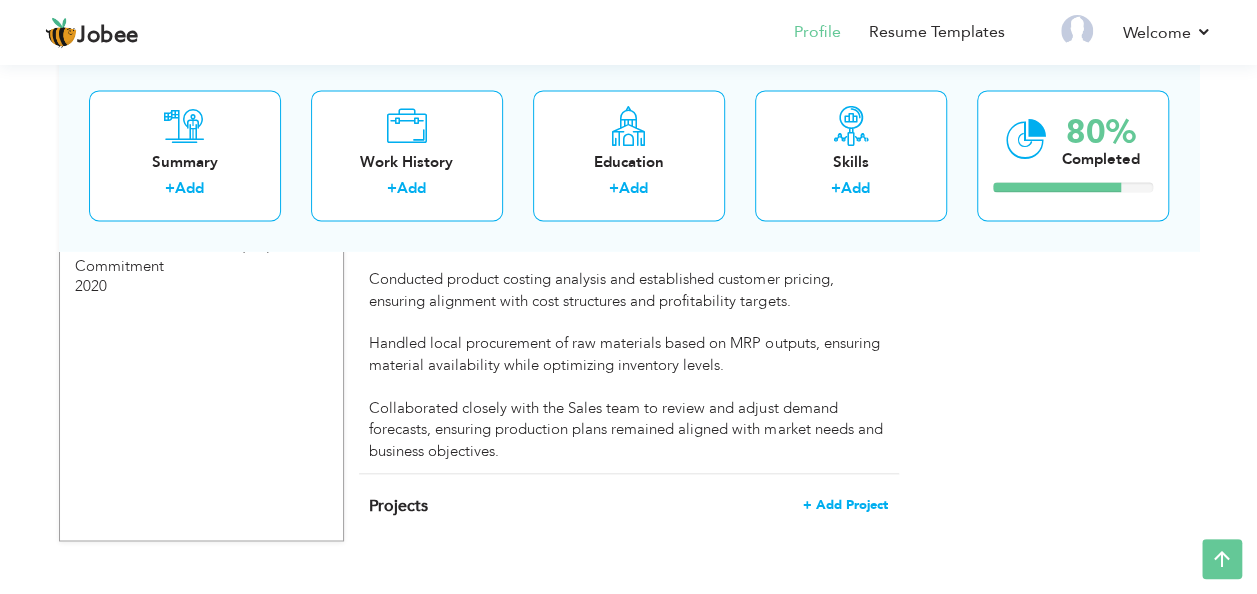 click on "+ Add Project" at bounding box center (845, 504) 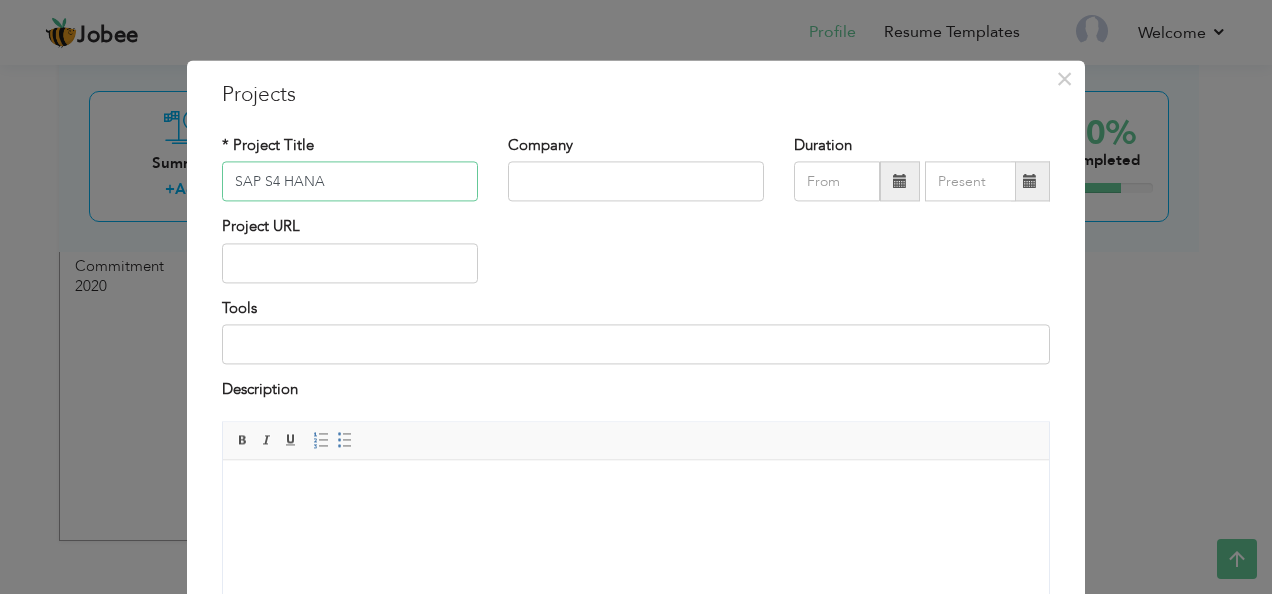 click on "SAP S4 HANA" at bounding box center (350, 182) 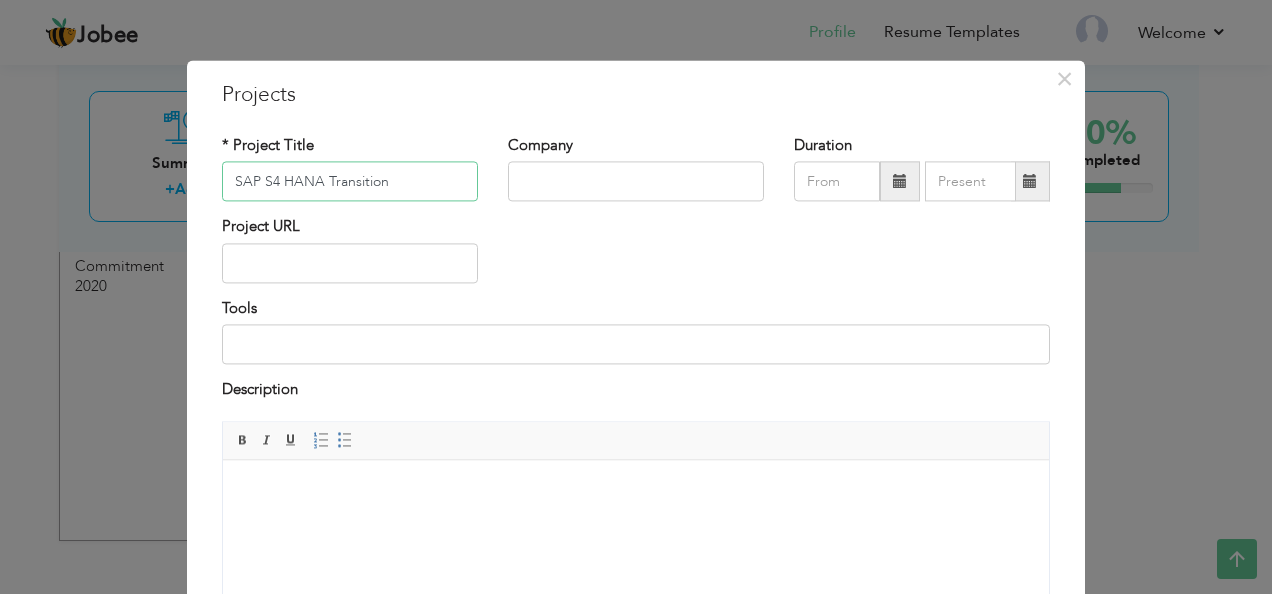 click on "SAP S4 HANA Transition" at bounding box center [350, 182] 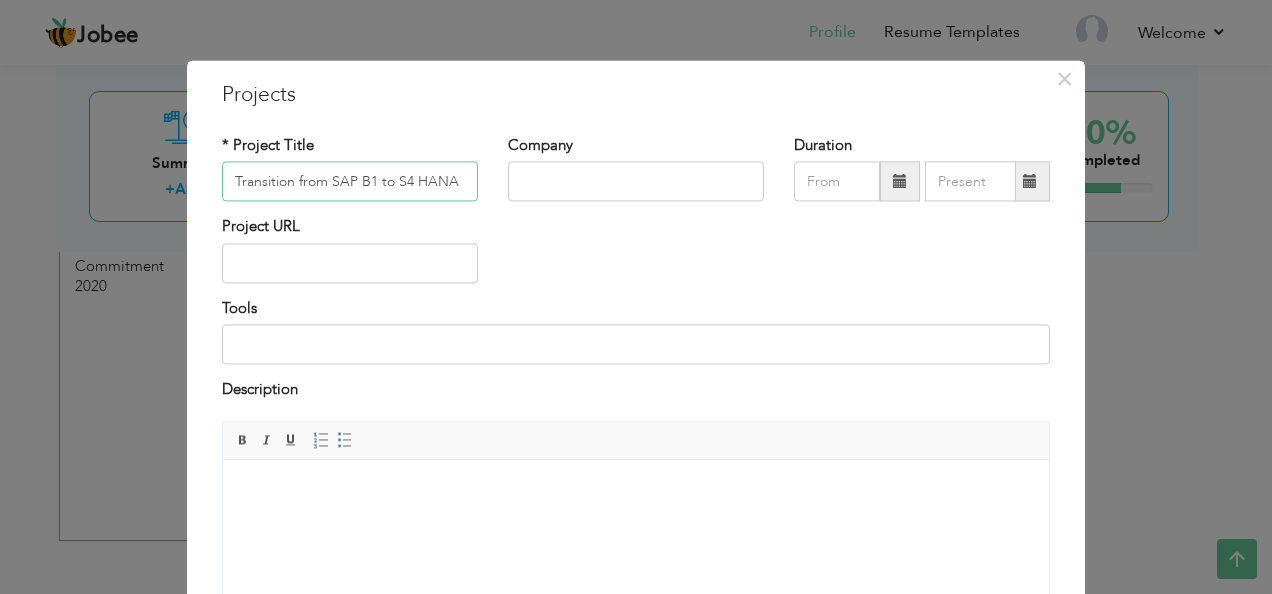 scroll, scrollTop: 0, scrollLeft: 0, axis: both 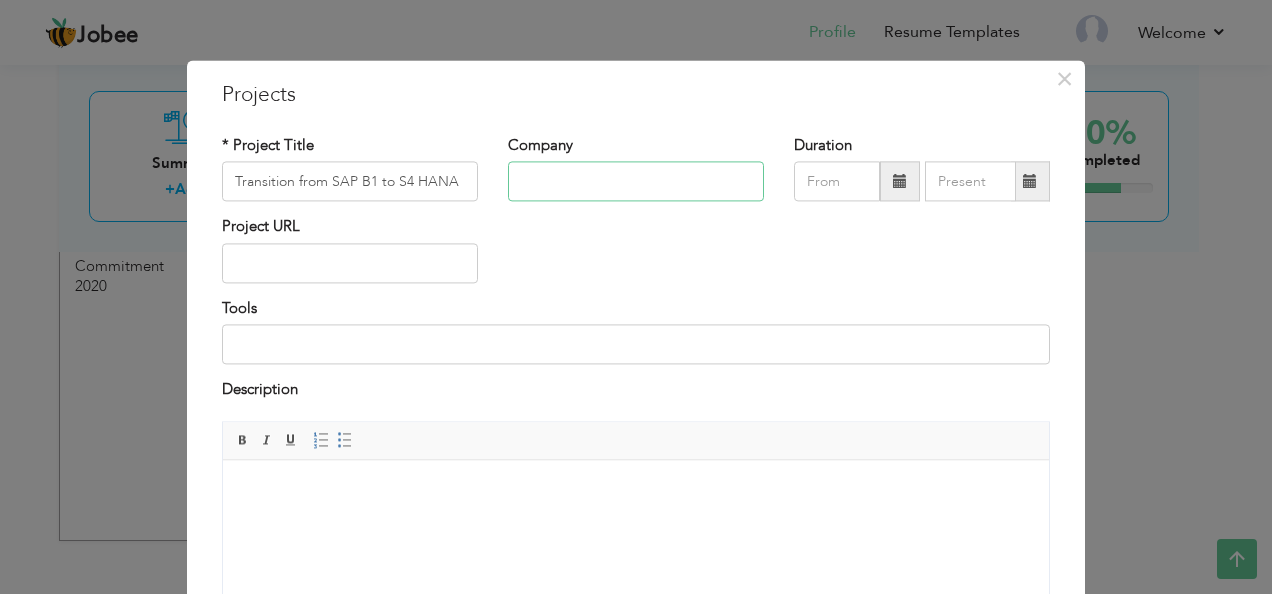 click at bounding box center [636, 182] 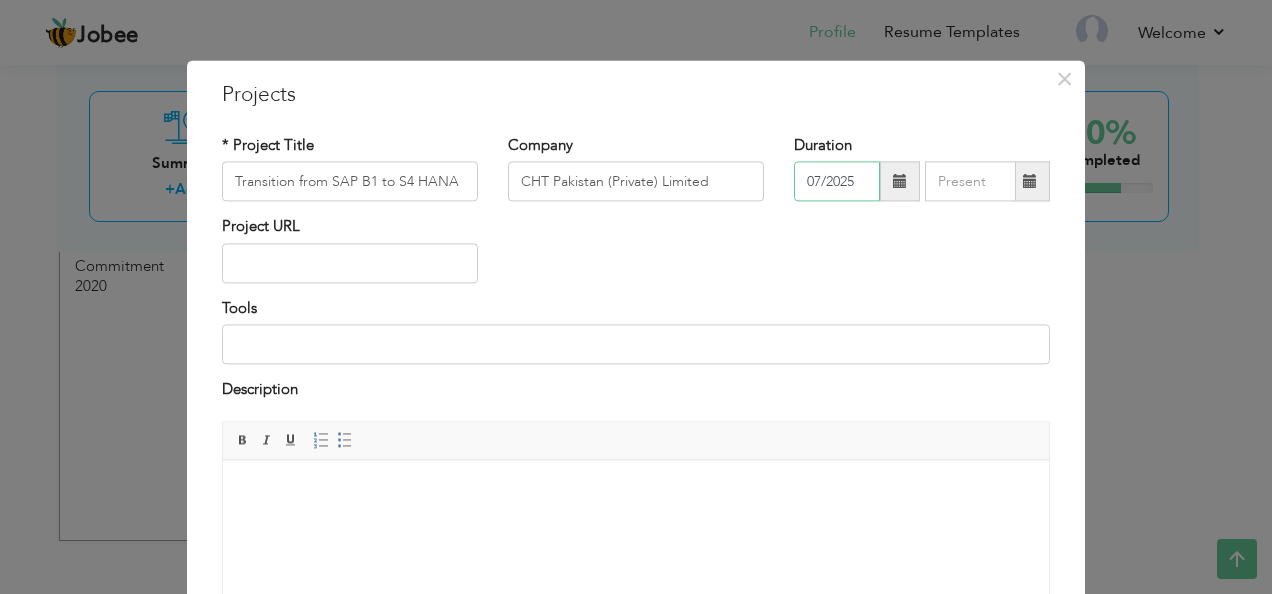 type on "03/2021" 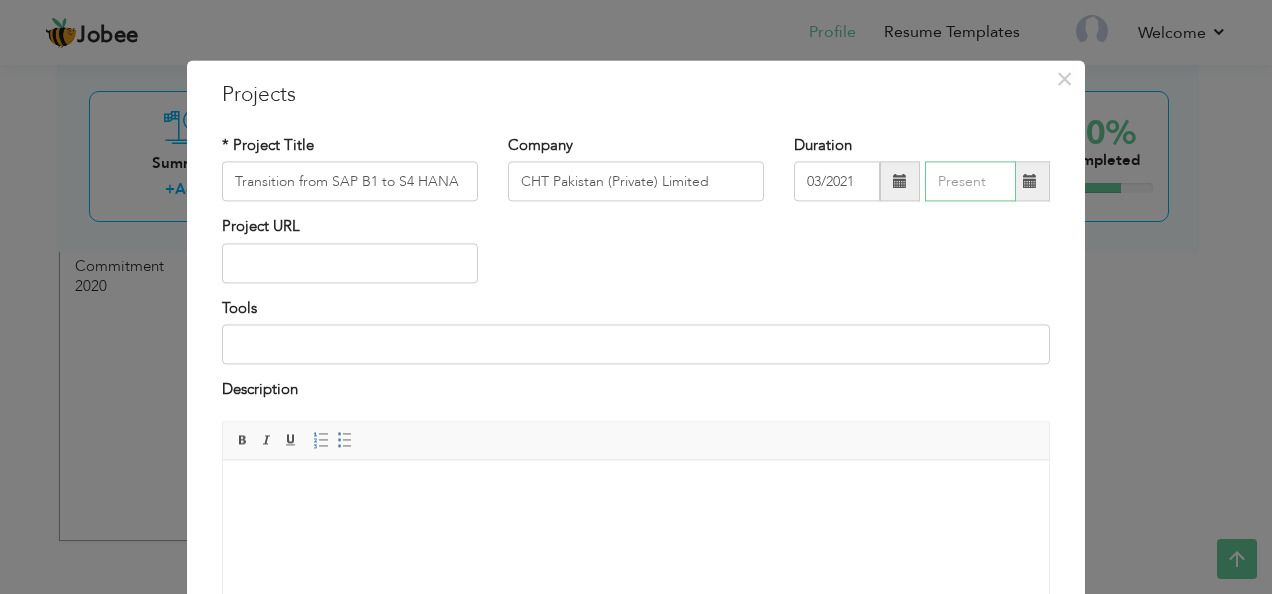 type on "07/2025" 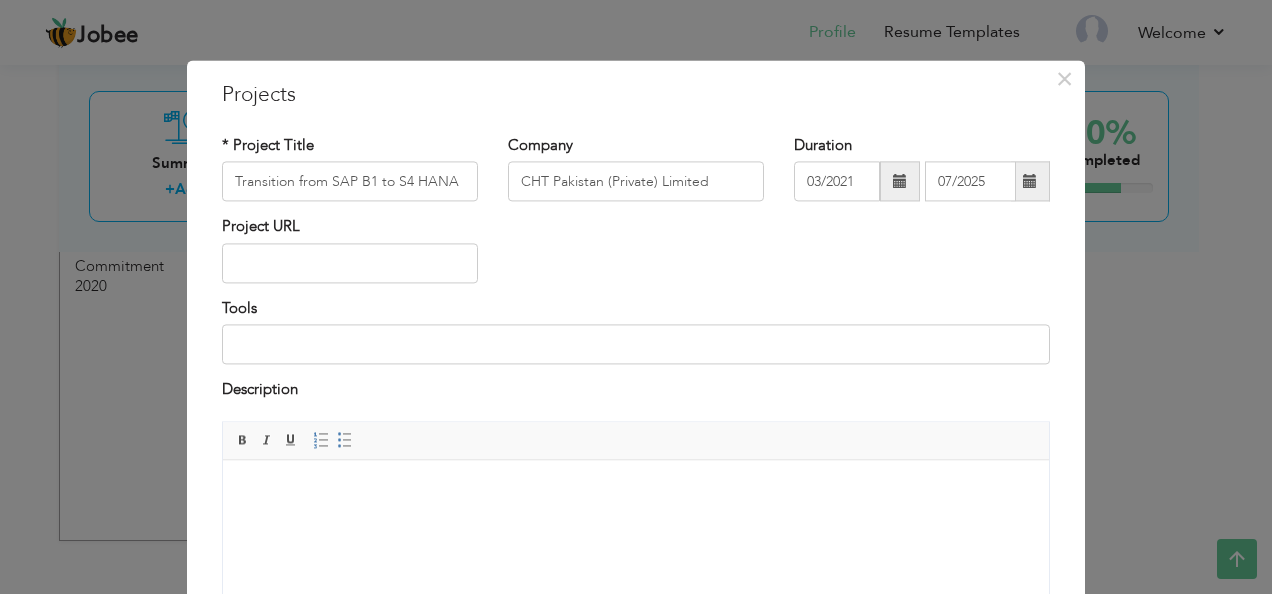 click at bounding box center (900, 181) 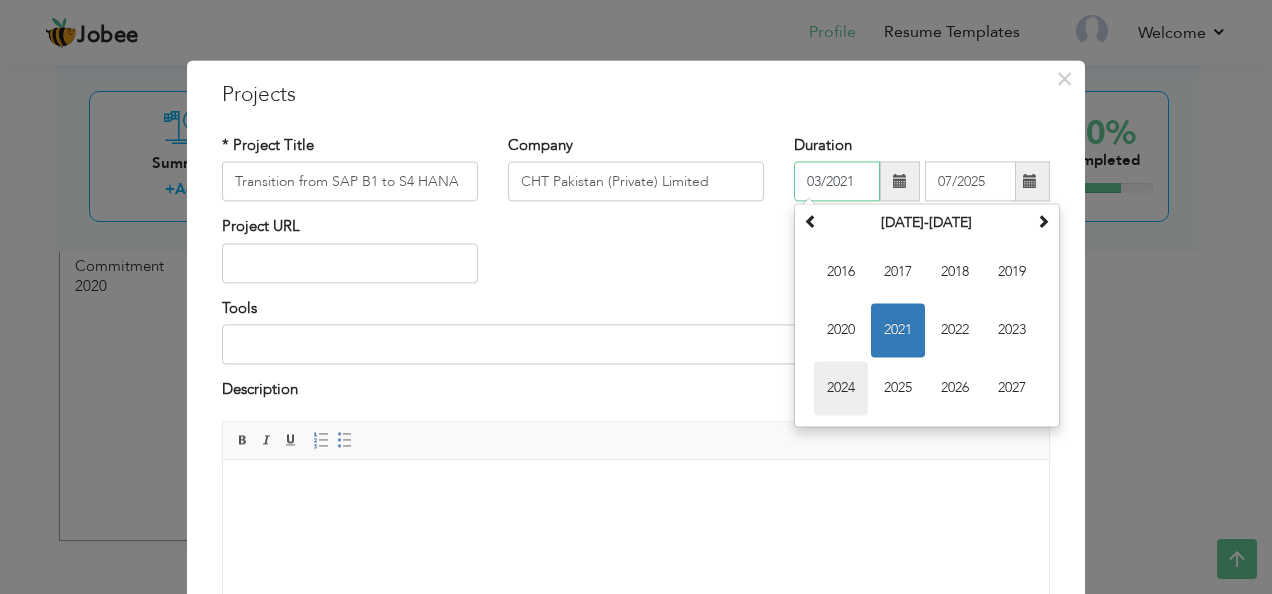 click on "2024" at bounding box center (841, 389) 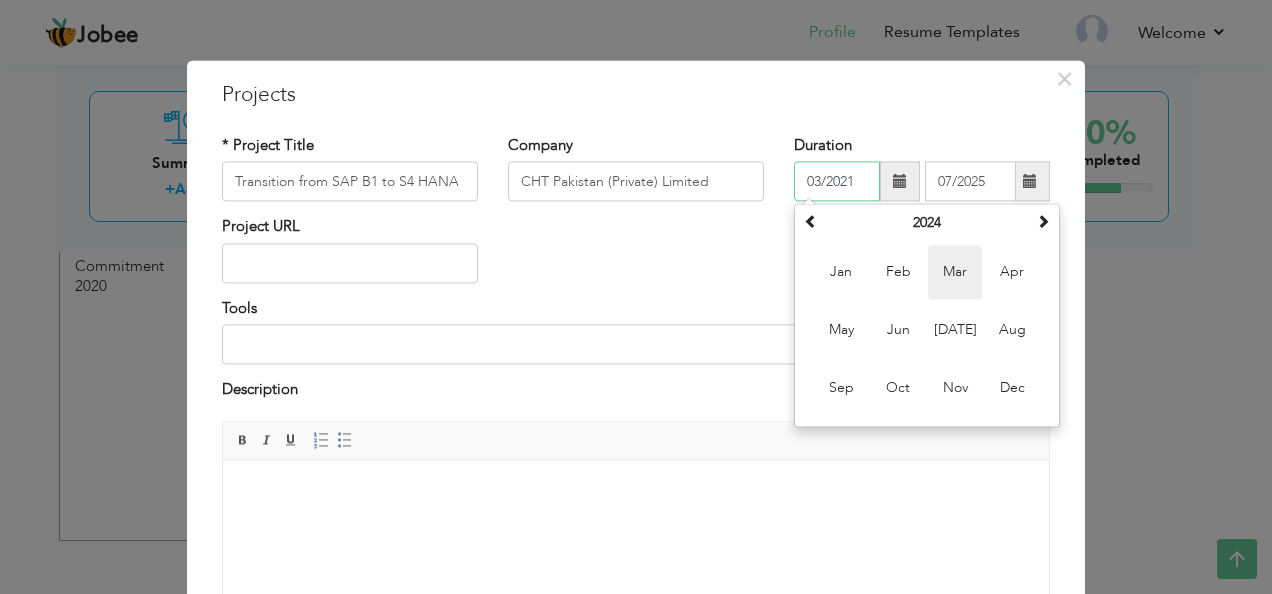 click on "Mar" at bounding box center (955, 273) 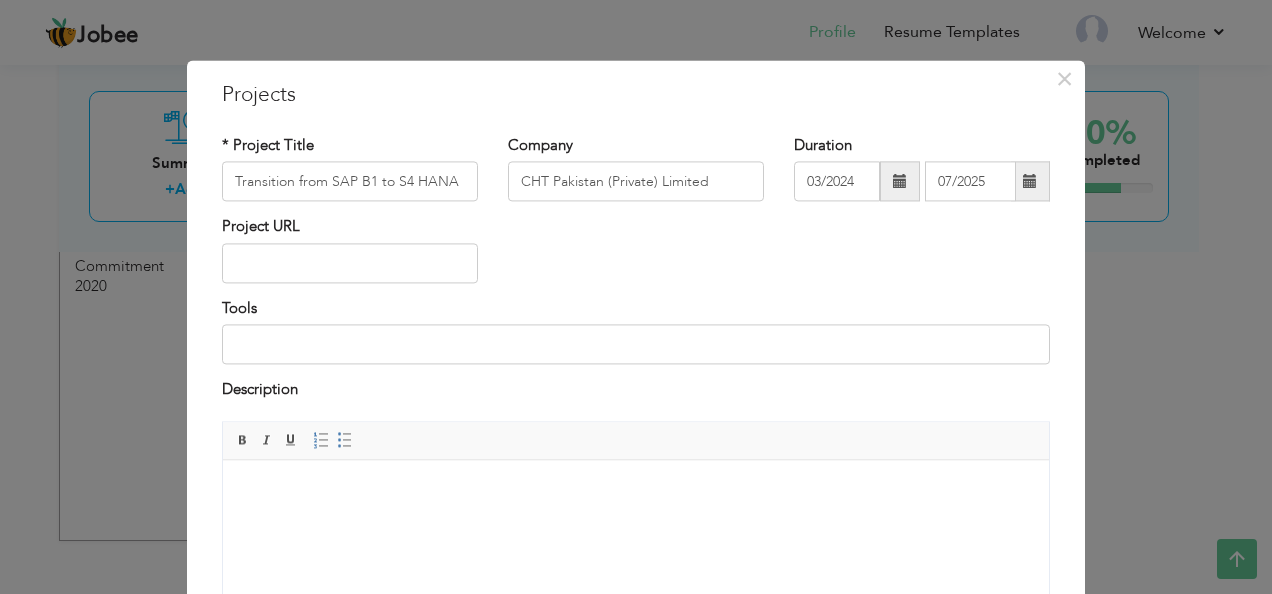 click at bounding box center [900, 181] 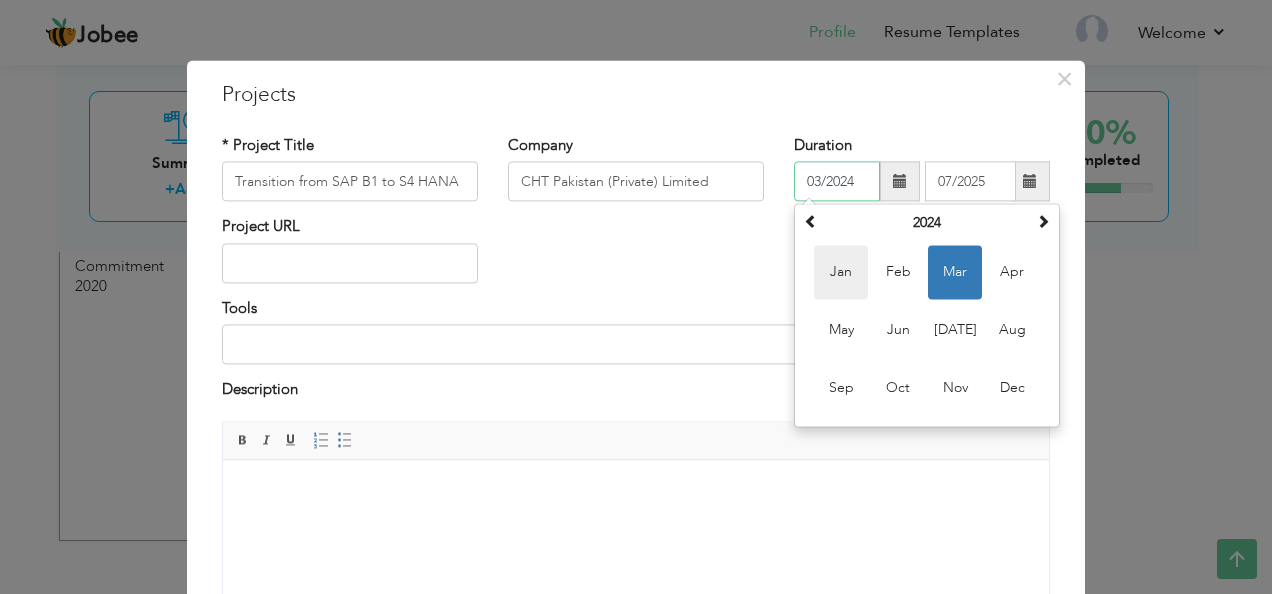 click on "Jan" at bounding box center (841, 273) 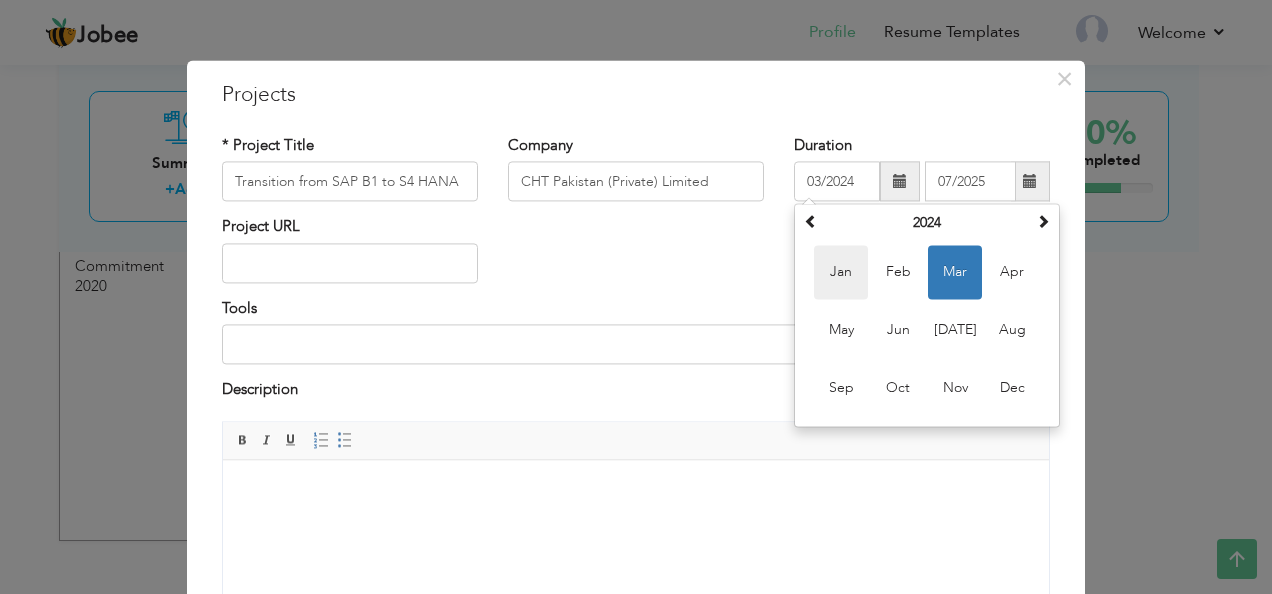 type on "01/2024" 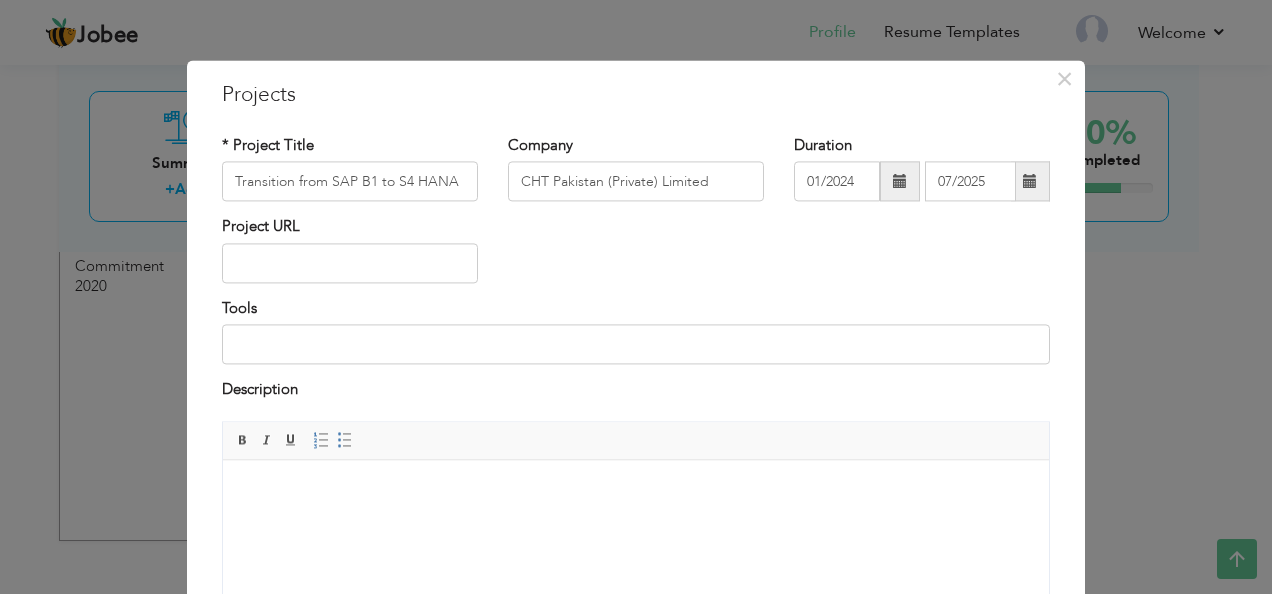 click at bounding box center [1030, 181] 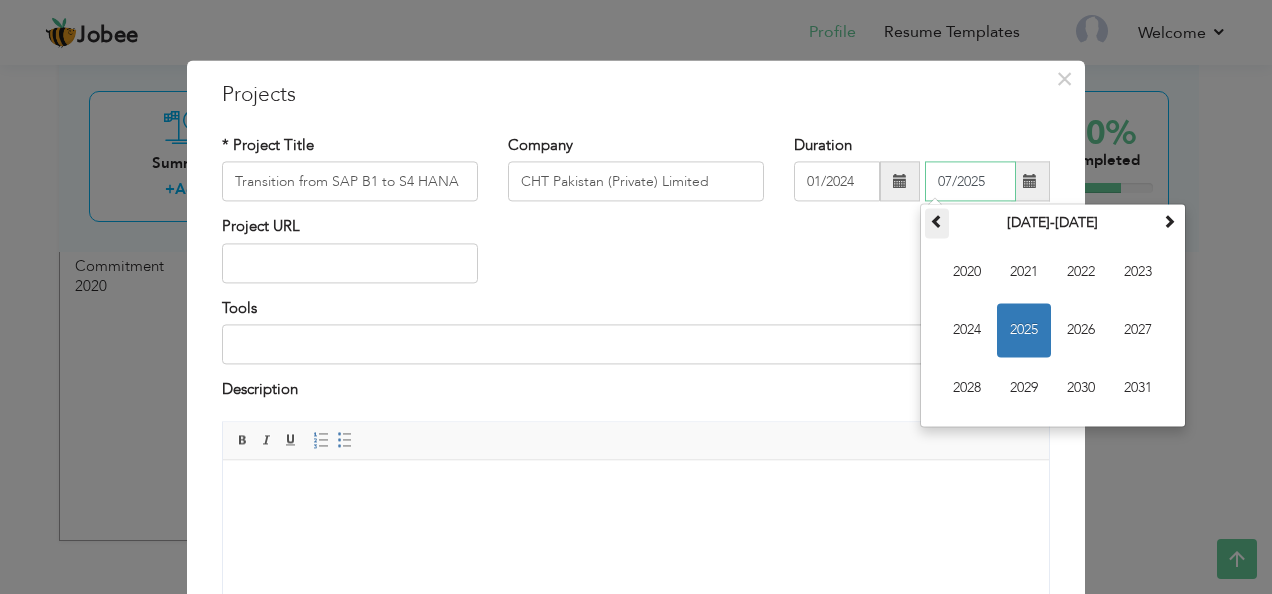 click at bounding box center (937, 222) 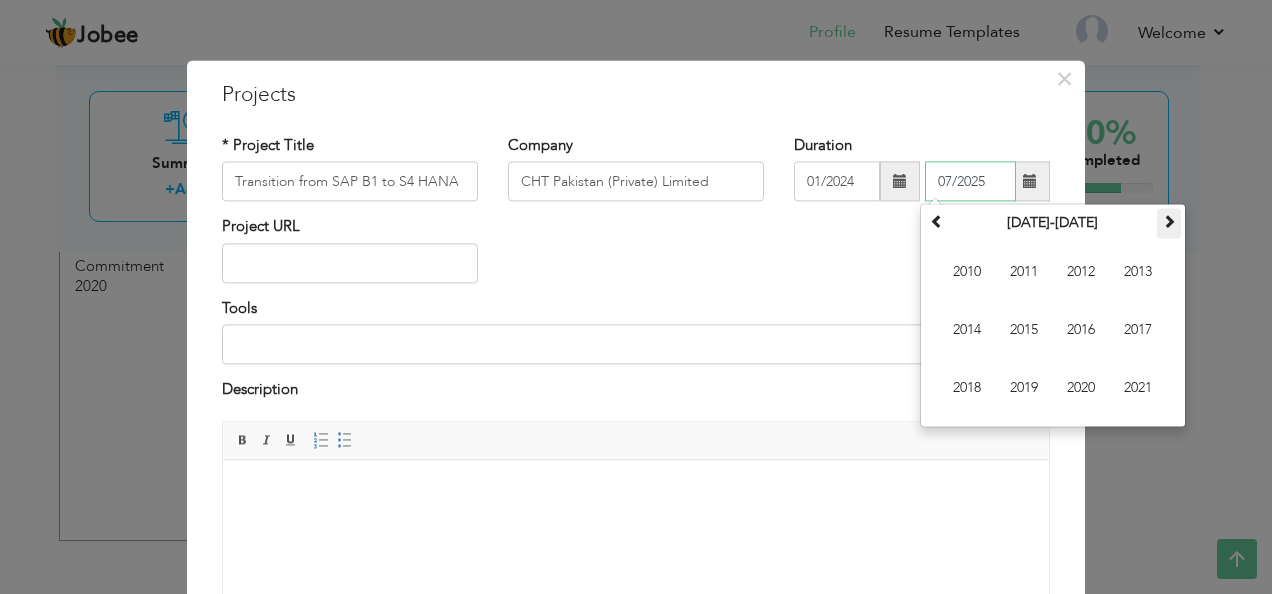 click at bounding box center [1169, 222] 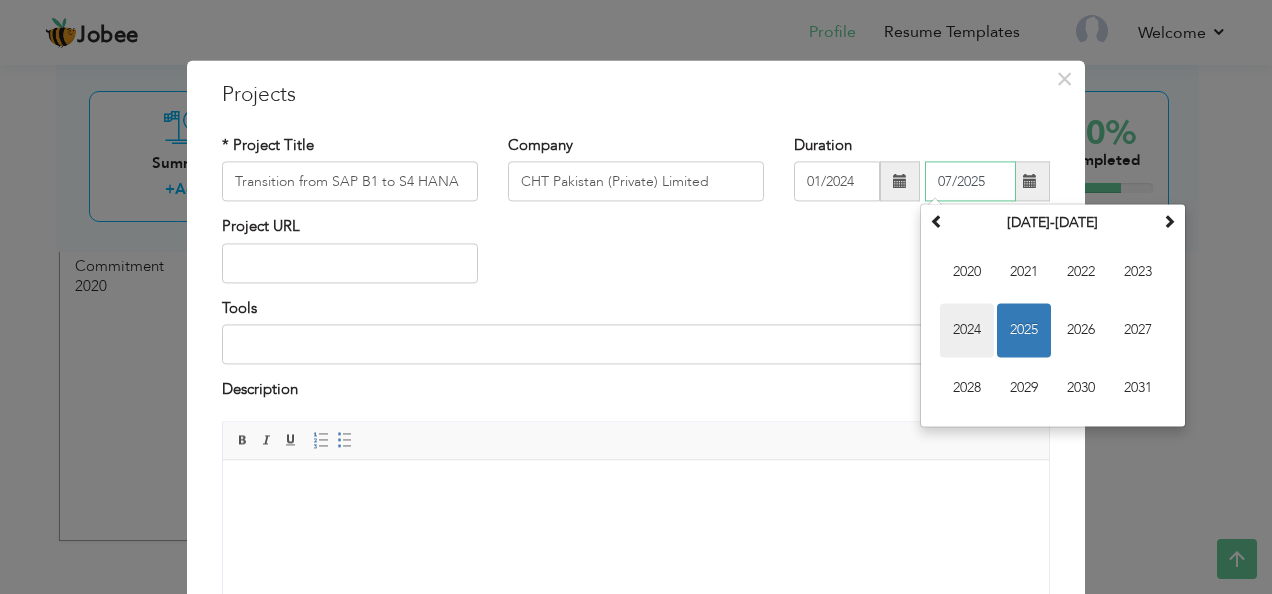 click on "2024" at bounding box center (967, 331) 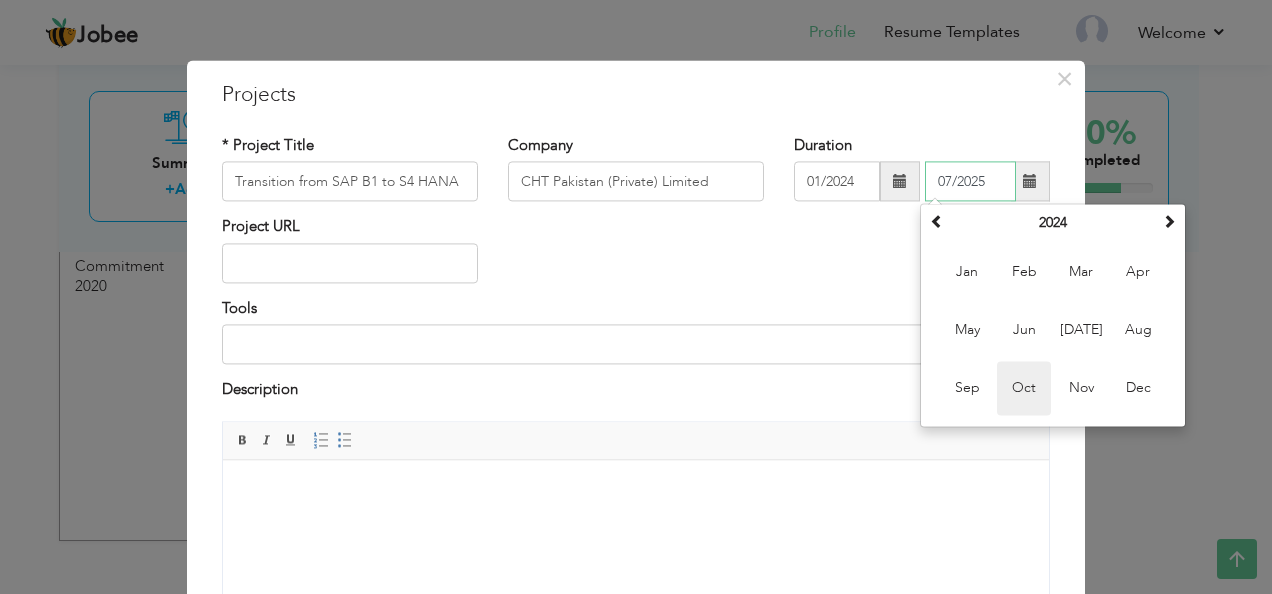 click on "Oct" at bounding box center [1024, 389] 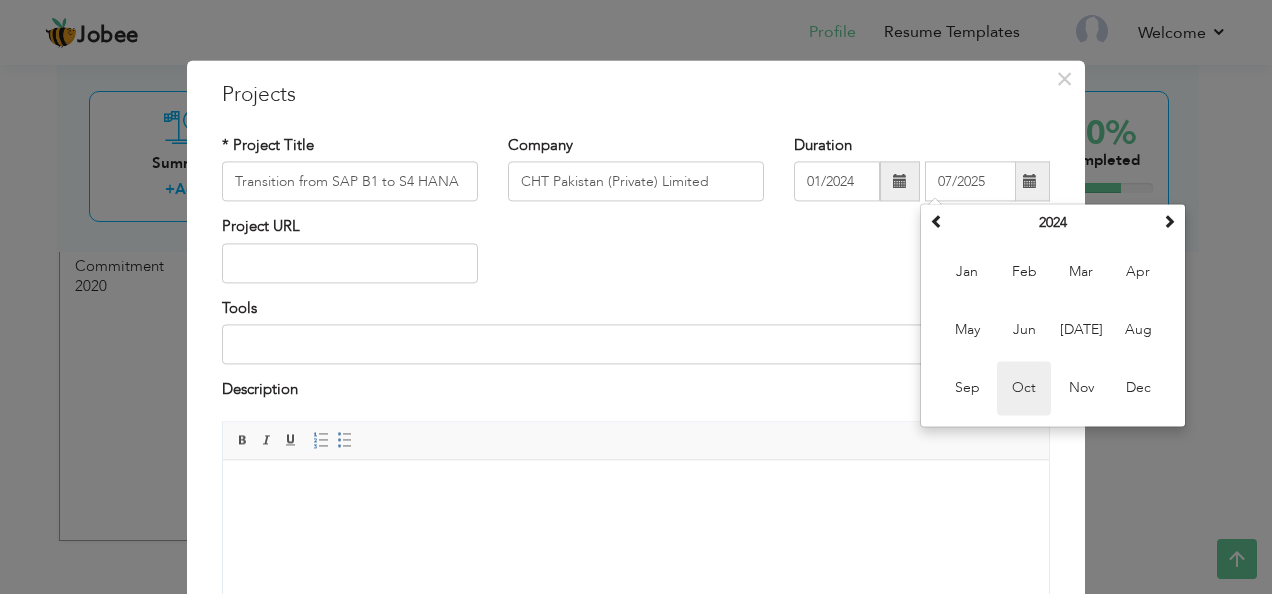 type on "10/2024" 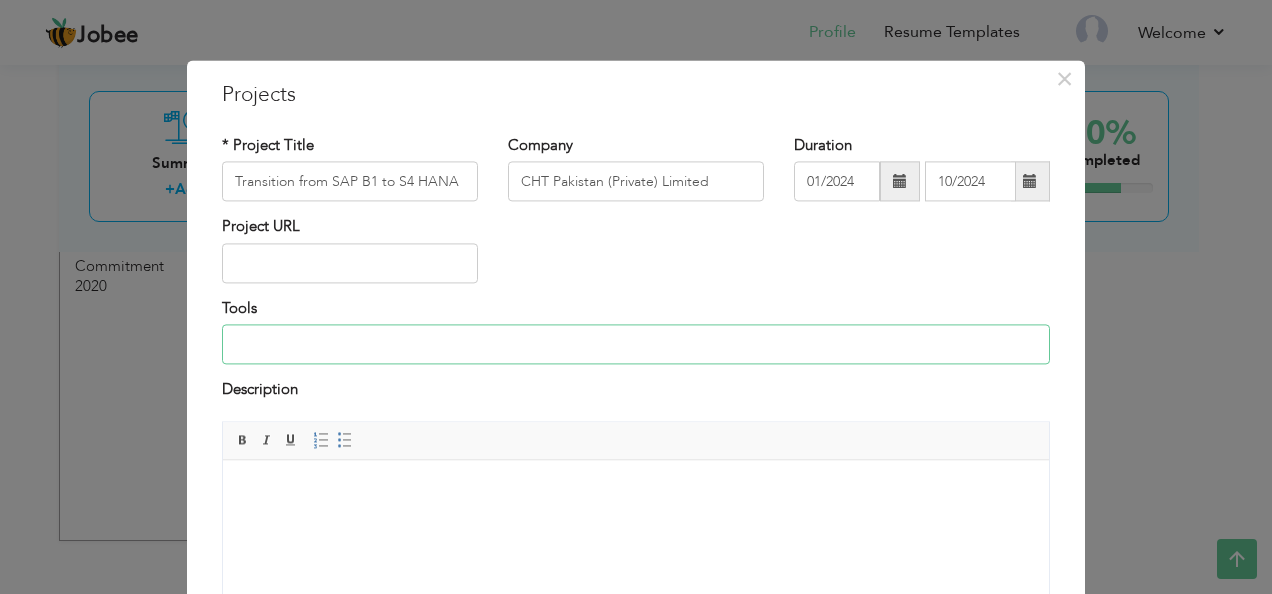click at bounding box center [636, 345] 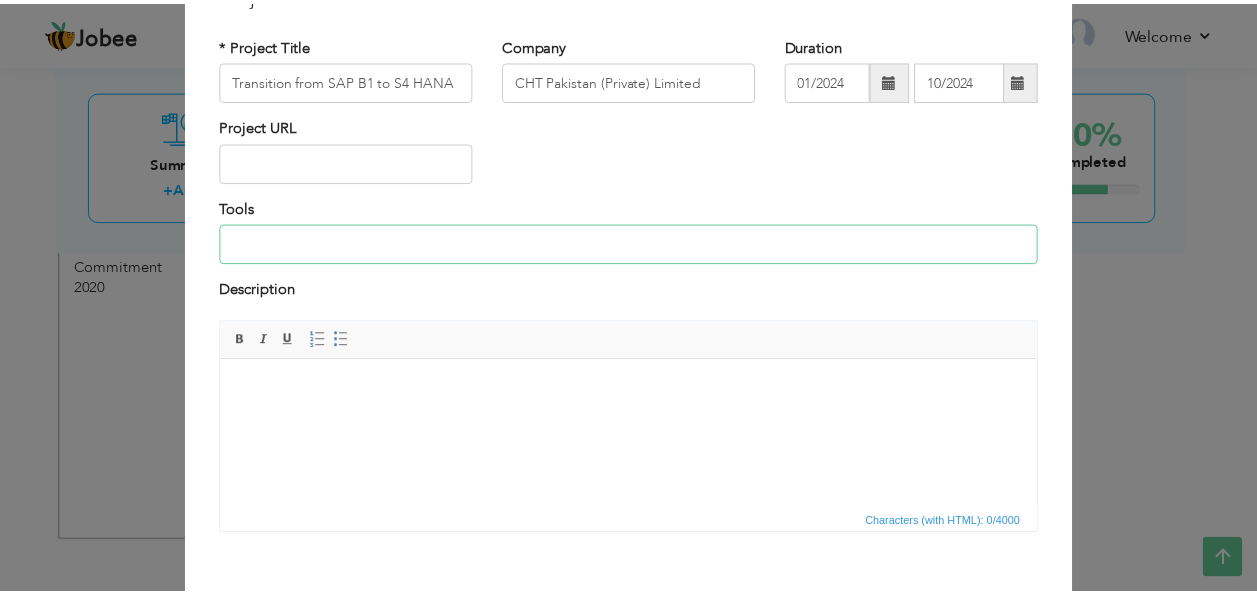 scroll, scrollTop: 202, scrollLeft: 0, axis: vertical 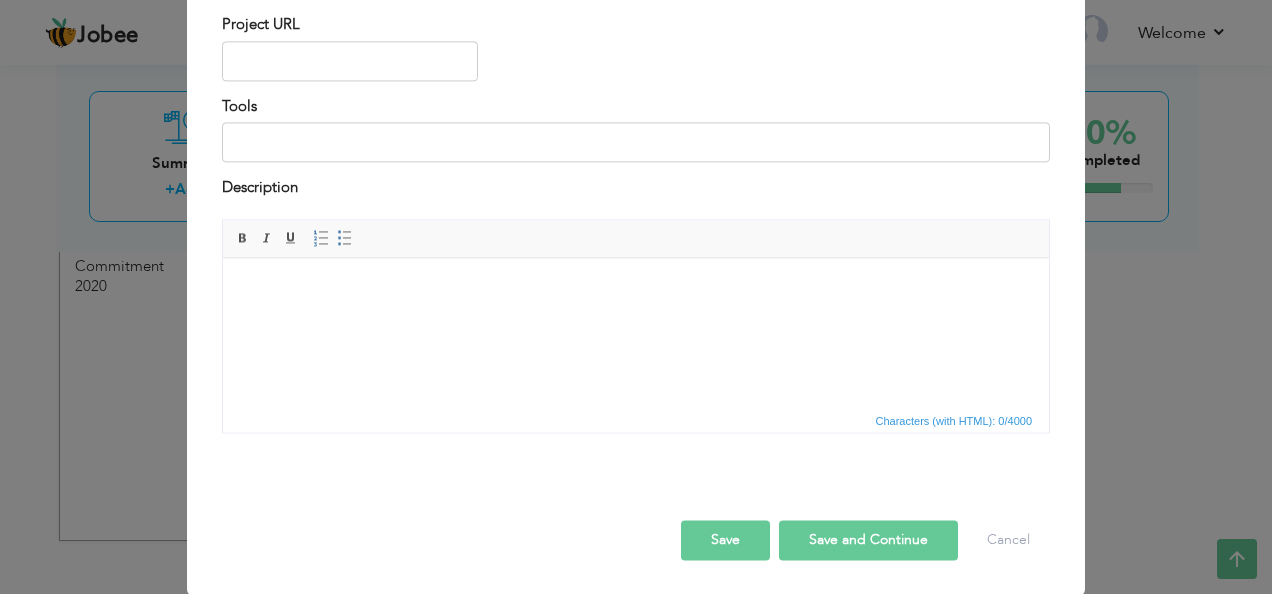 click on "Save" at bounding box center [725, 540] 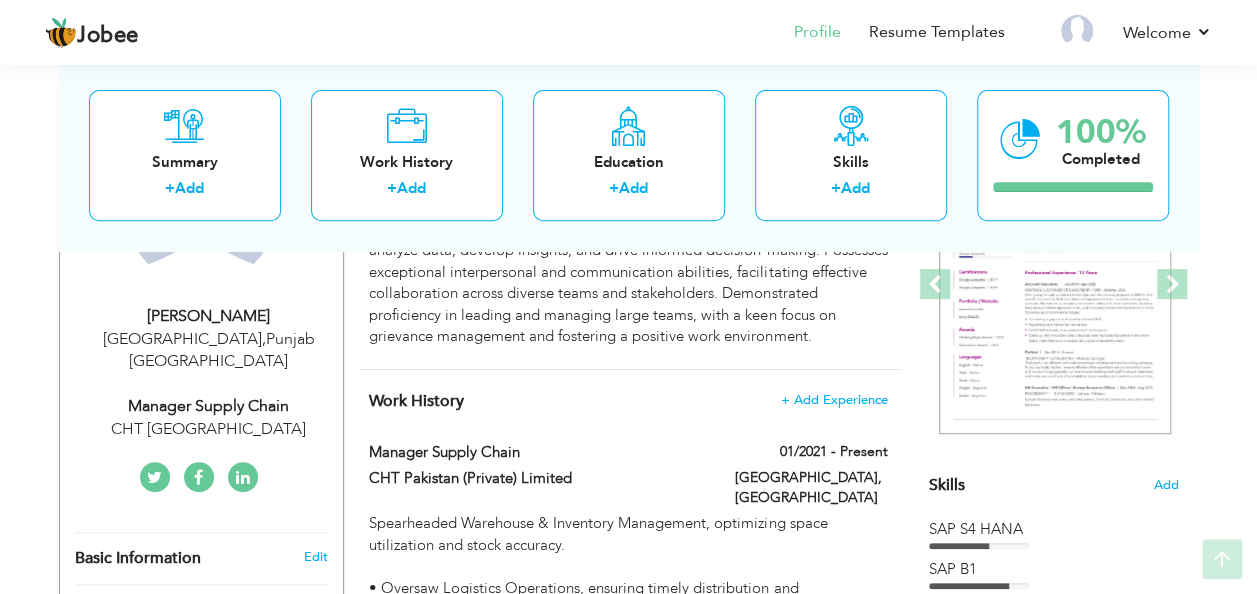 scroll, scrollTop: 300, scrollLeft: 0, axis: vertical 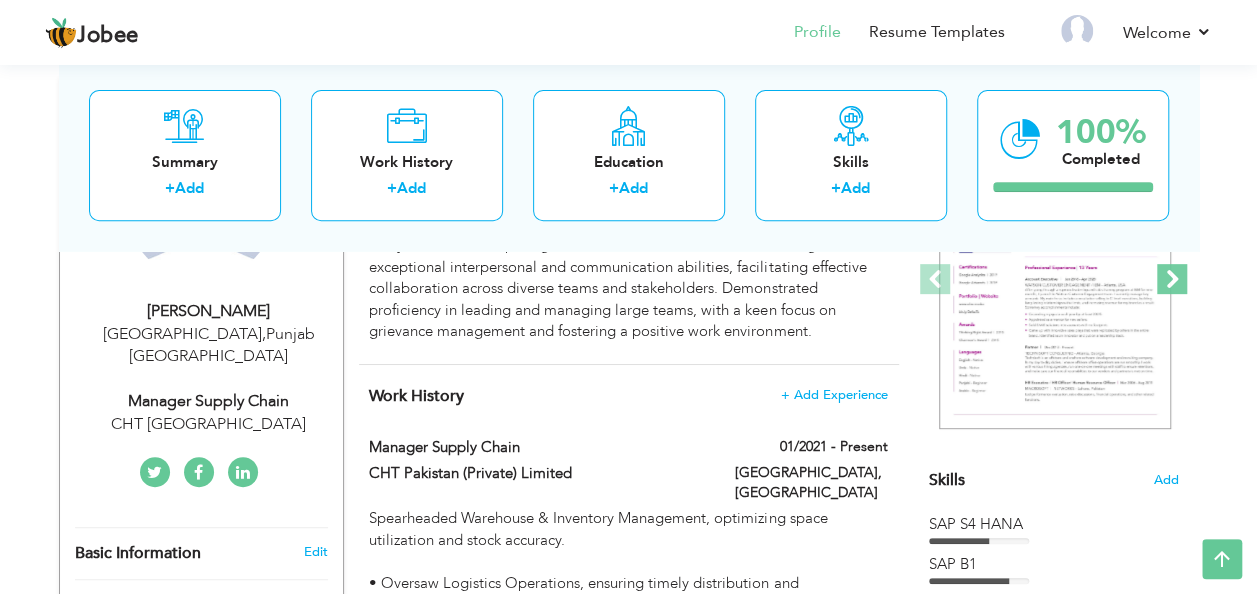click at bounding box center [1172, 279] 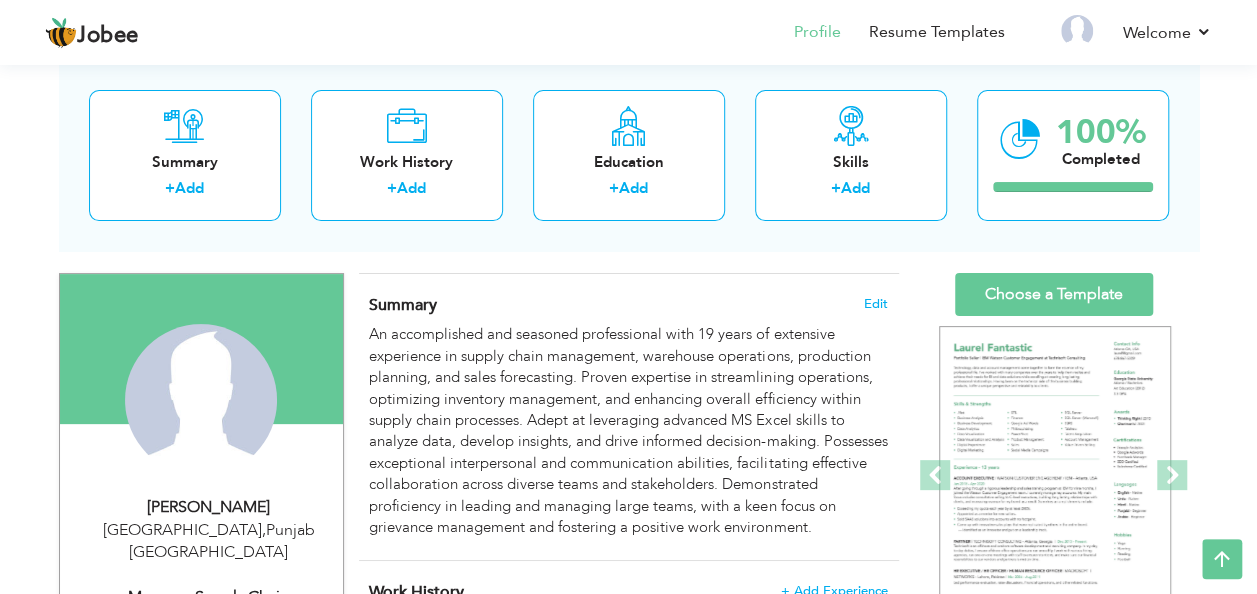 scroll, scrollTop: 100, scrollLeft: 0, axis: vertical 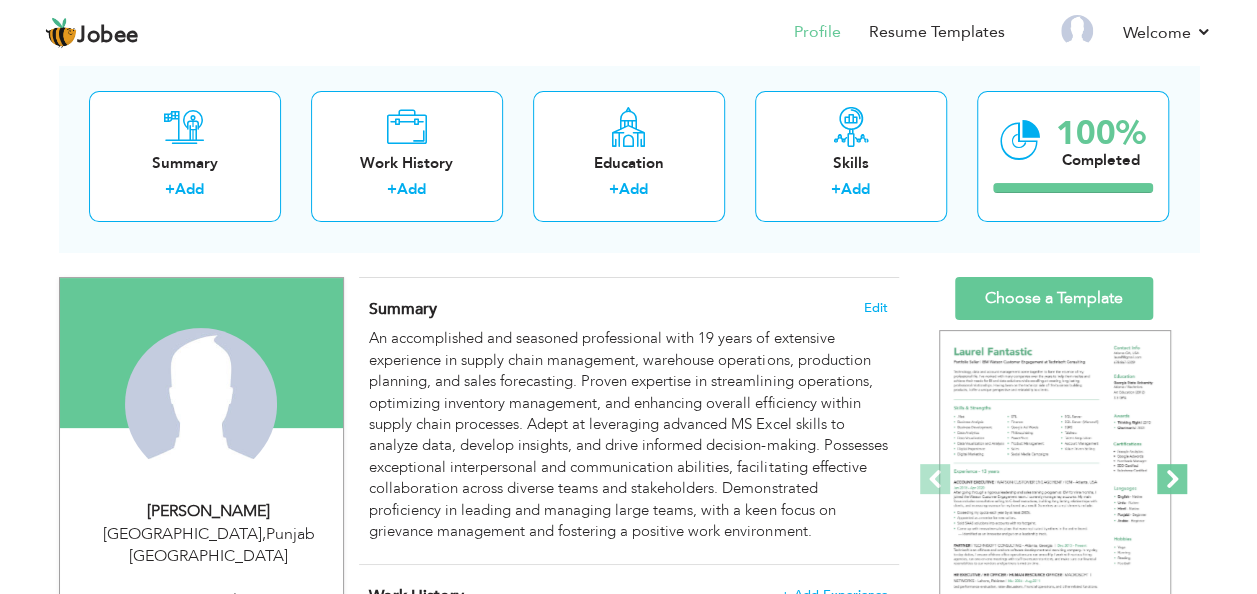 click at bounding box center [1172, 479] 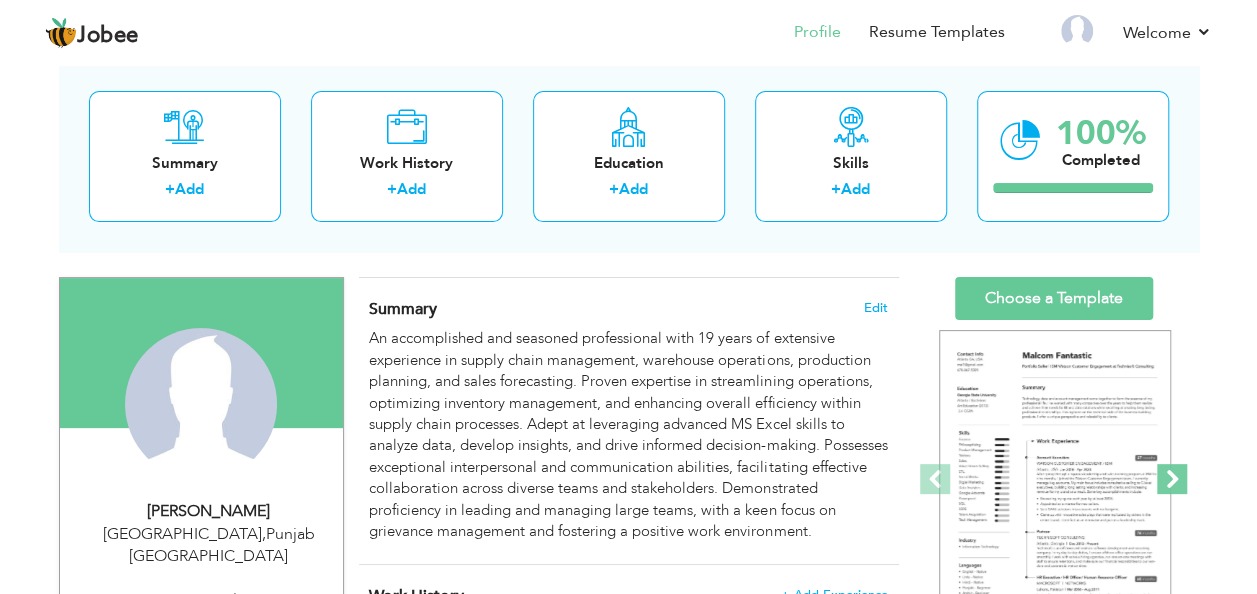 click at bounding box center [1172, 479] 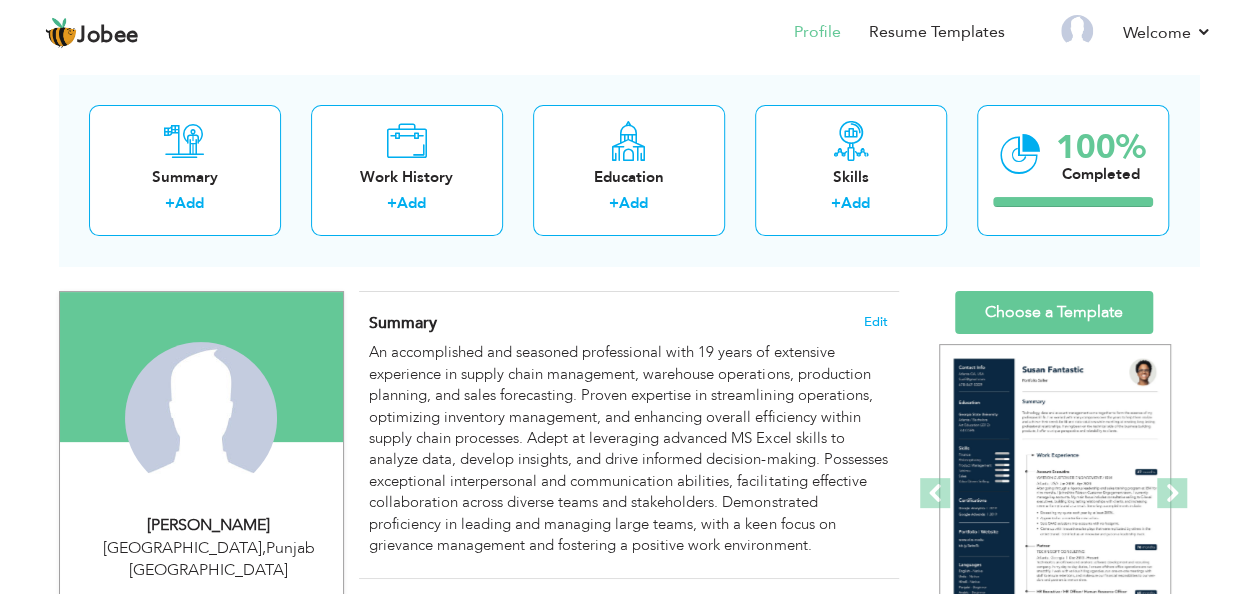 scroll, scrollTop: 0, scrollLeft: 0, axis: both 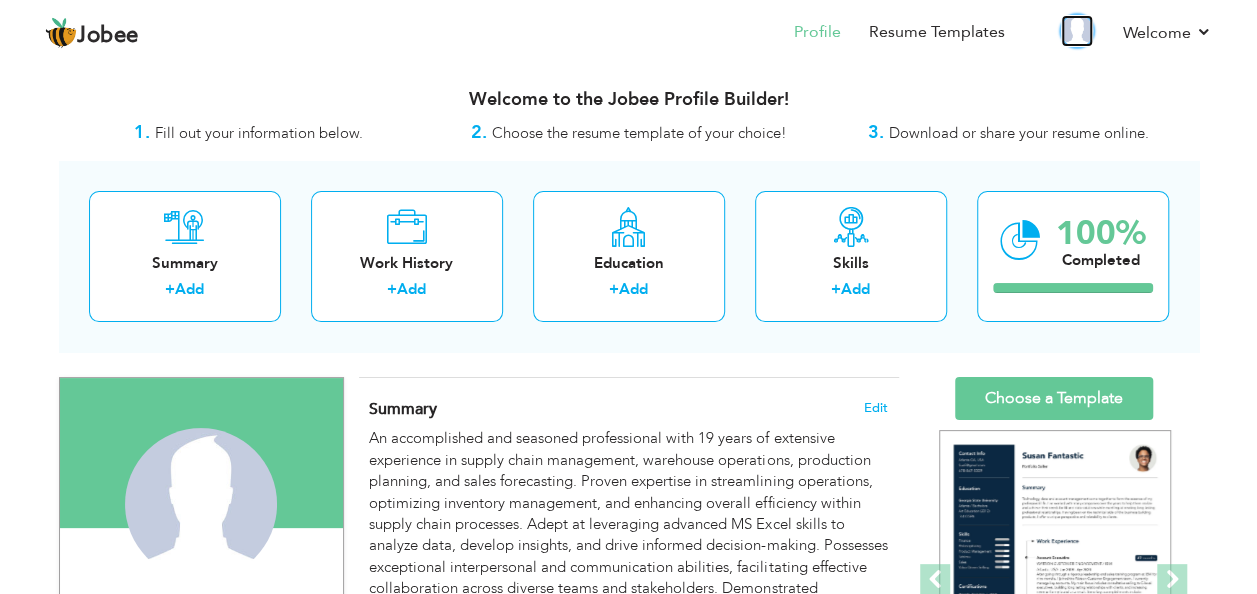 click at bounding box center (1077, 31) 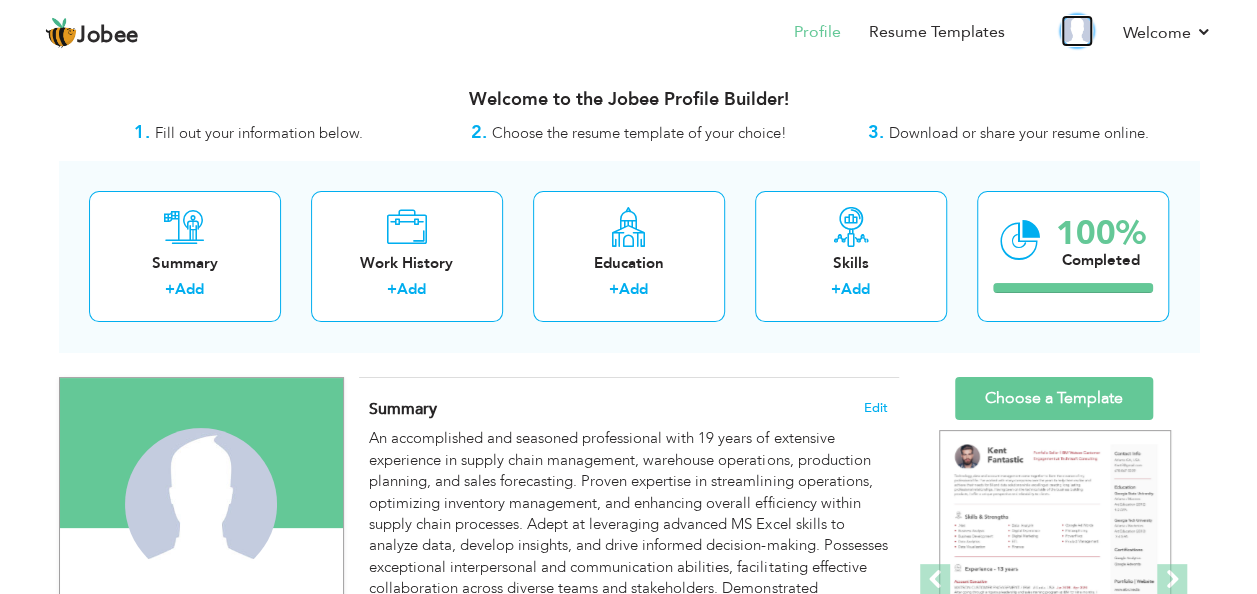 click at bounding box center (1077, 31) 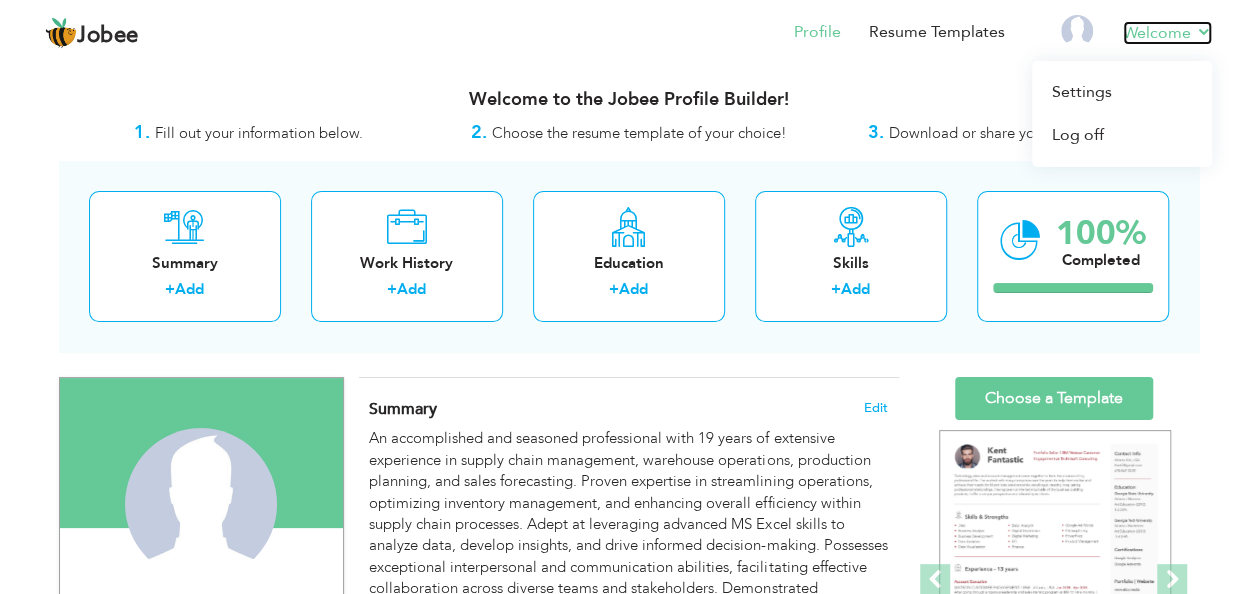 click on "Welcome" at bounding box center (1167, 33) 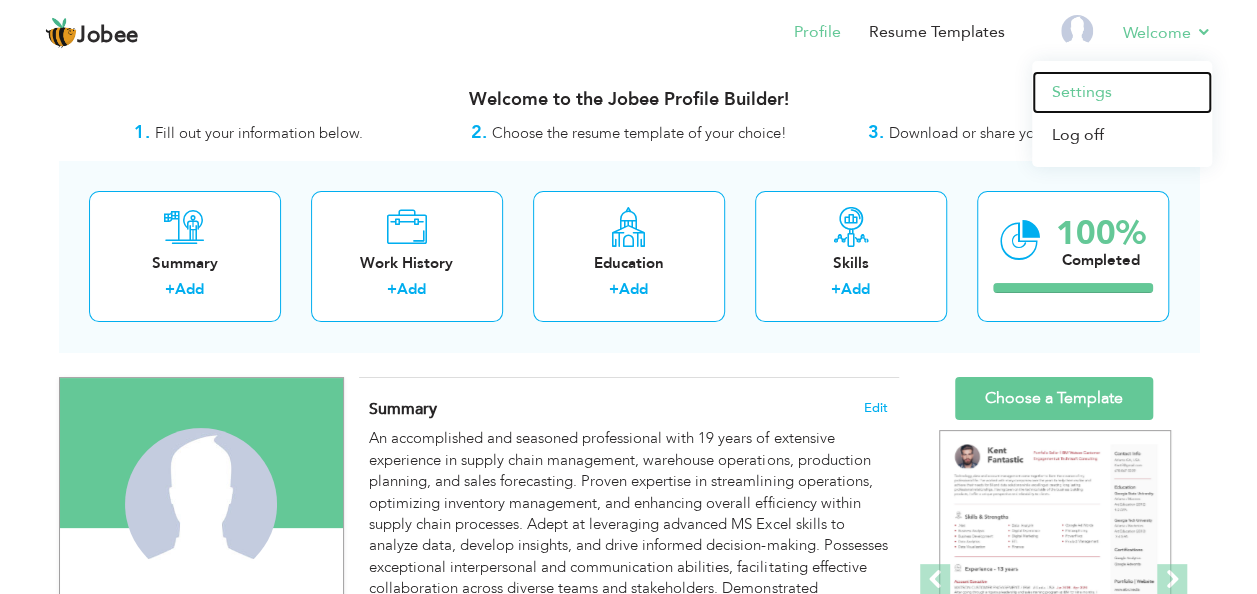 click on "Settings" at bounding box center (1122, 92) 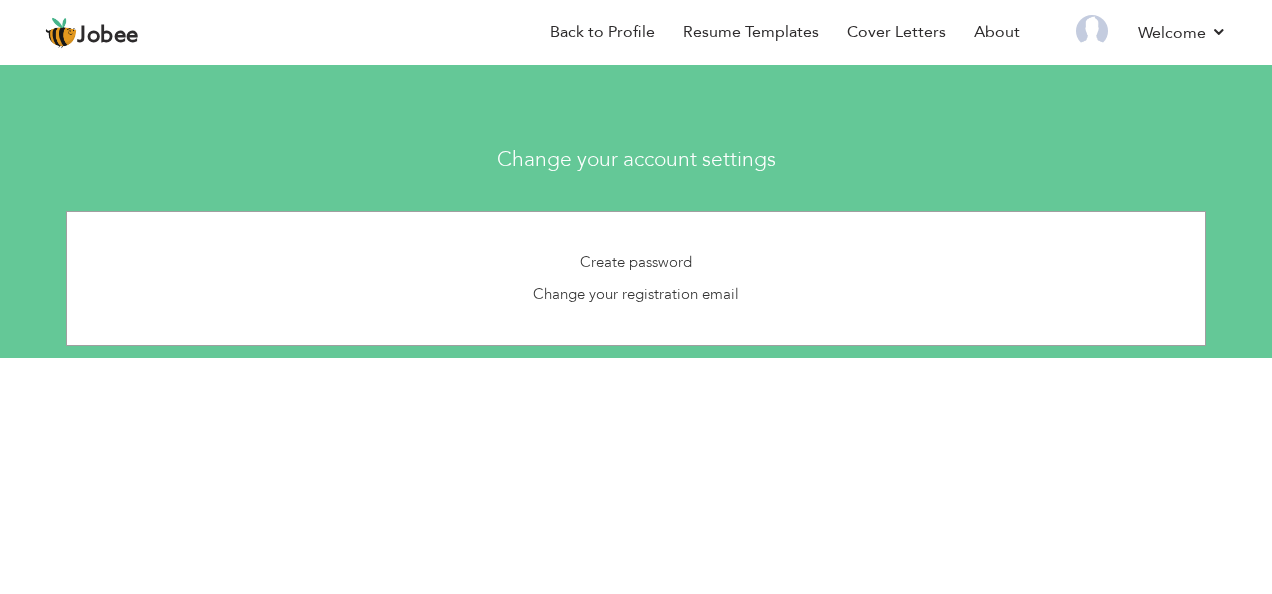 scroll, scrollTop: 0, scrollLeft: 0, axis: both 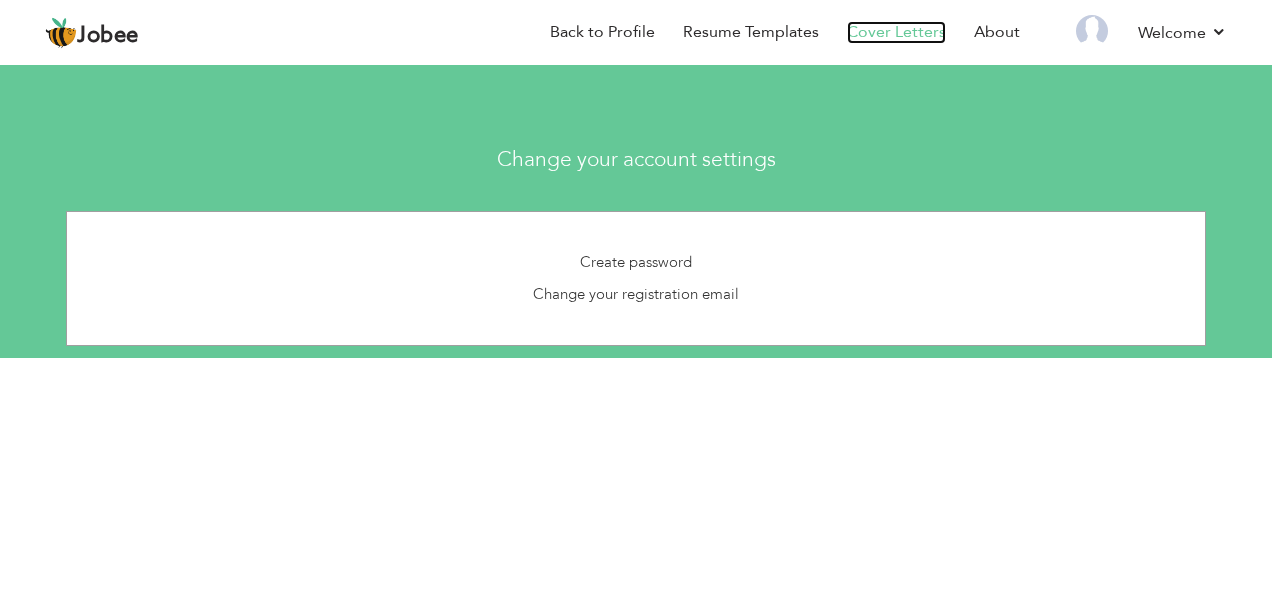 click on "Cover Letters" at bounding box center (896, 32) 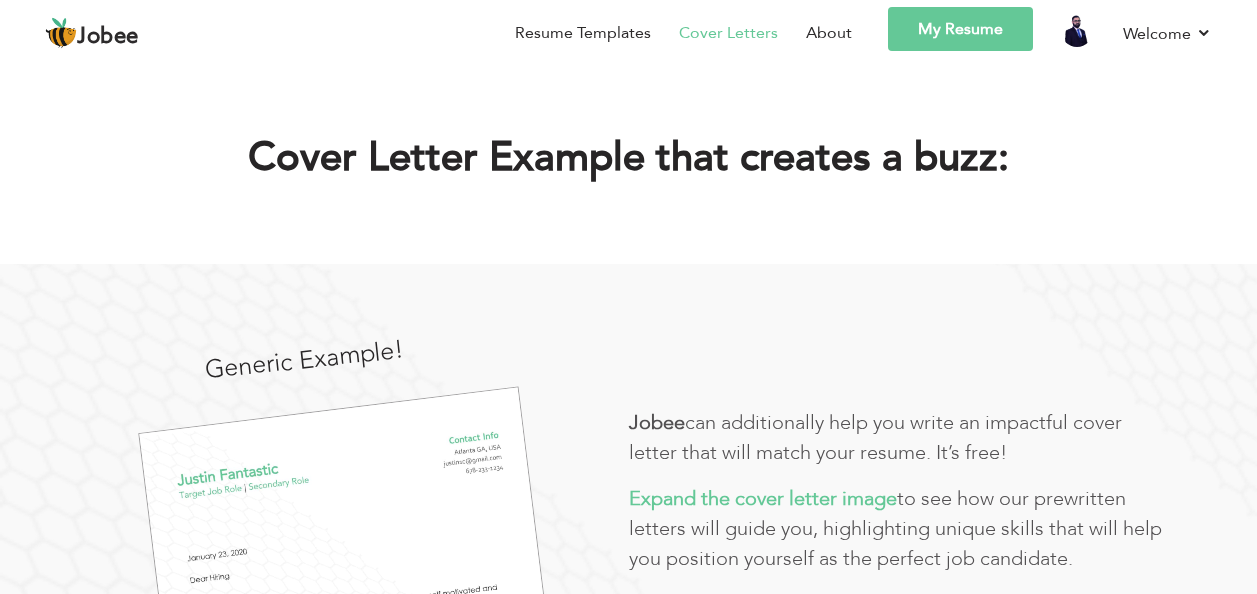 scroll, scrollTop: 0, scrollLeft: 0, axis: both 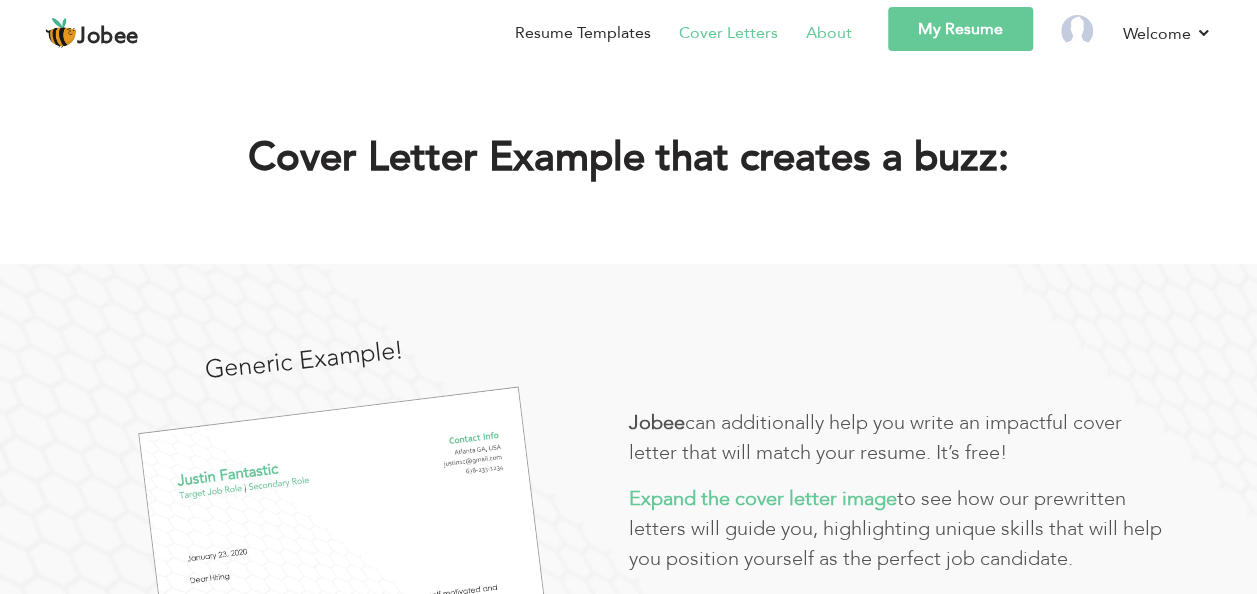 click on "About" at bounding box center [829, 33] 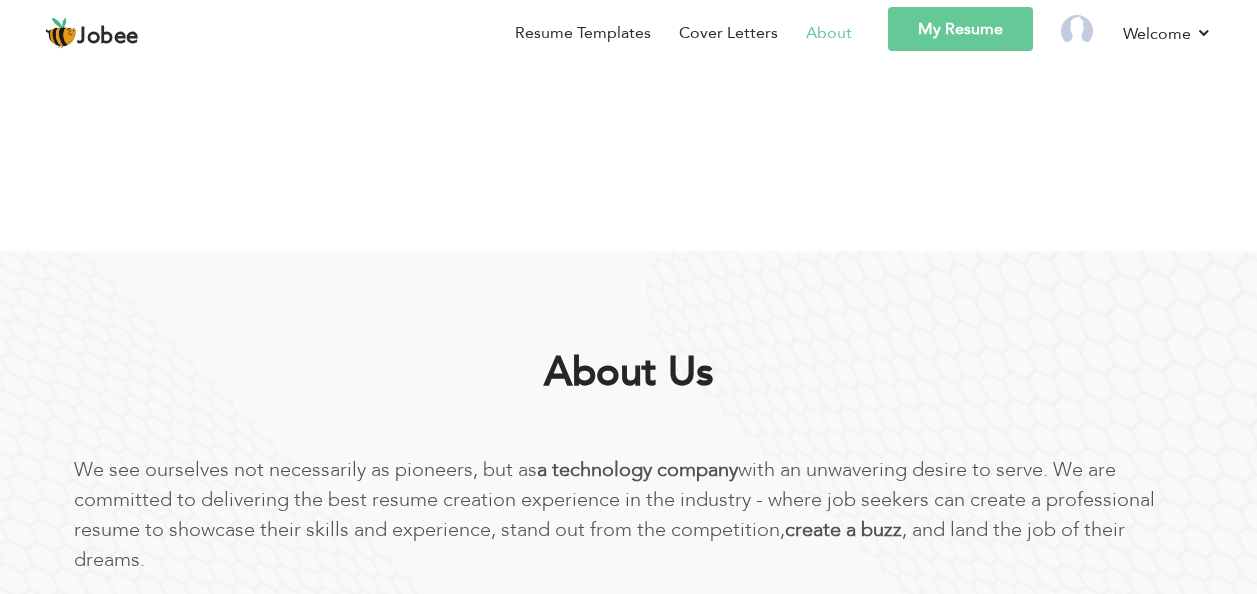 scroll, scrollTop: 0, scrollLeft: 0, axis: both 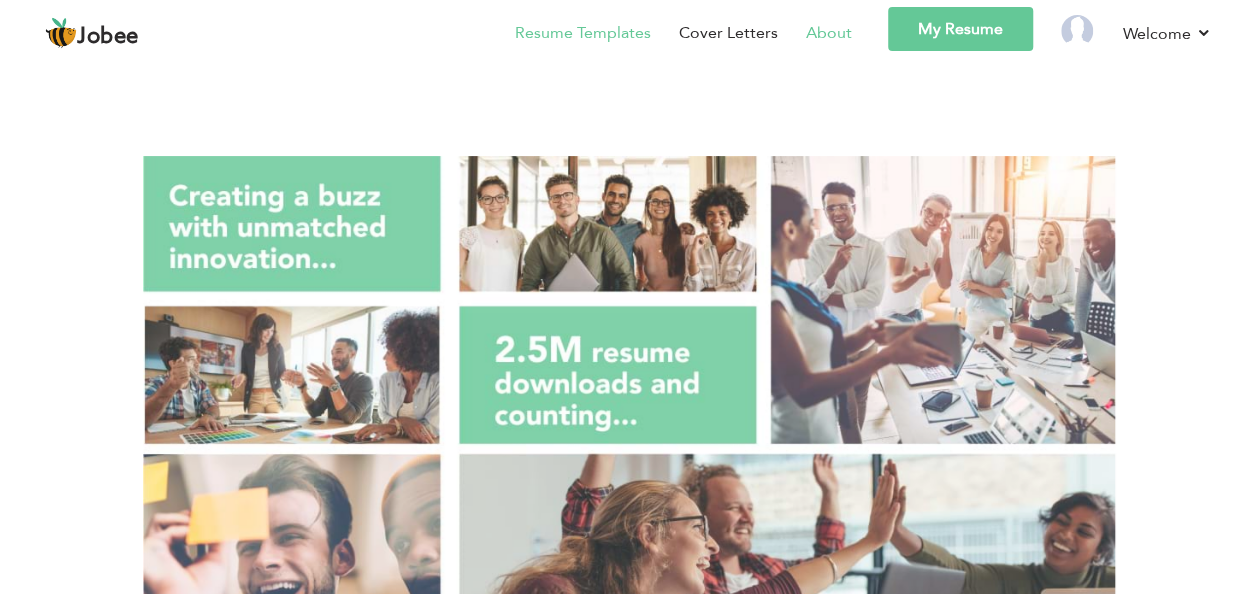click on "Resume Templates" at bounding box center [583, 33] 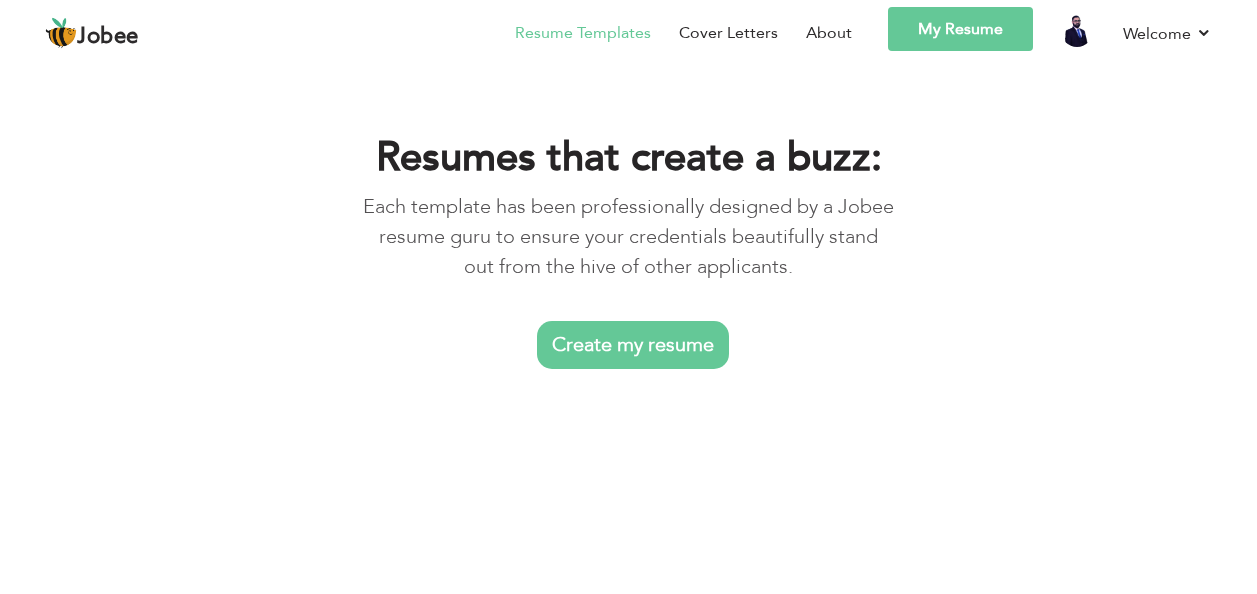 scroll, scrollTop: 0, scrollLeft: 0, axis: both 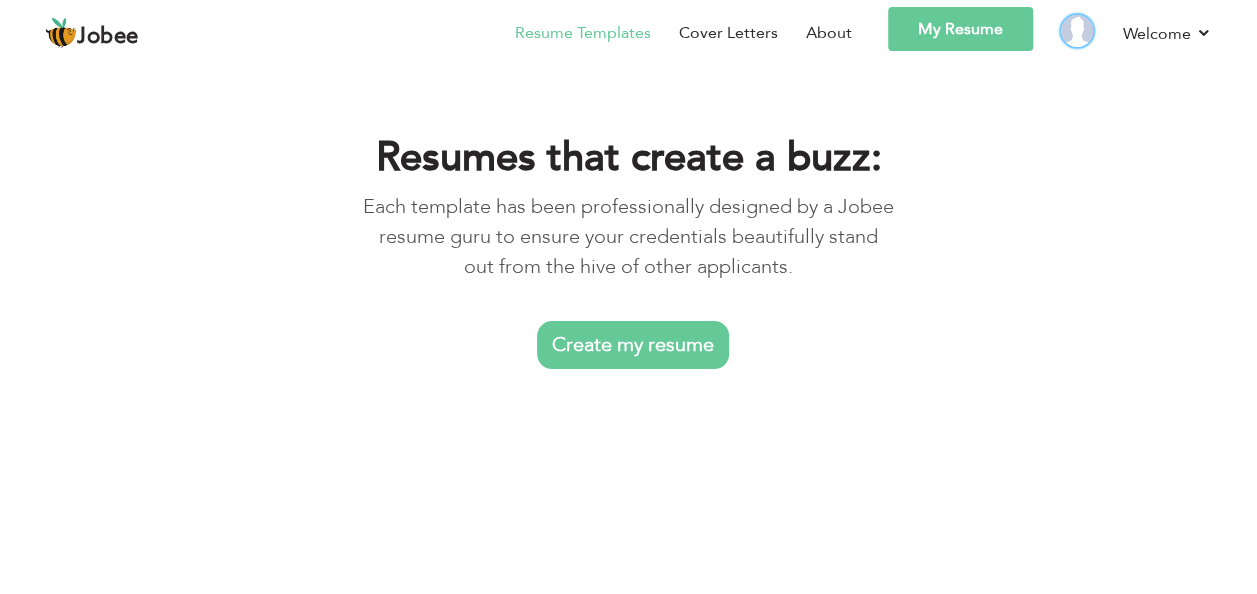click at bounding box center (1077, 31) 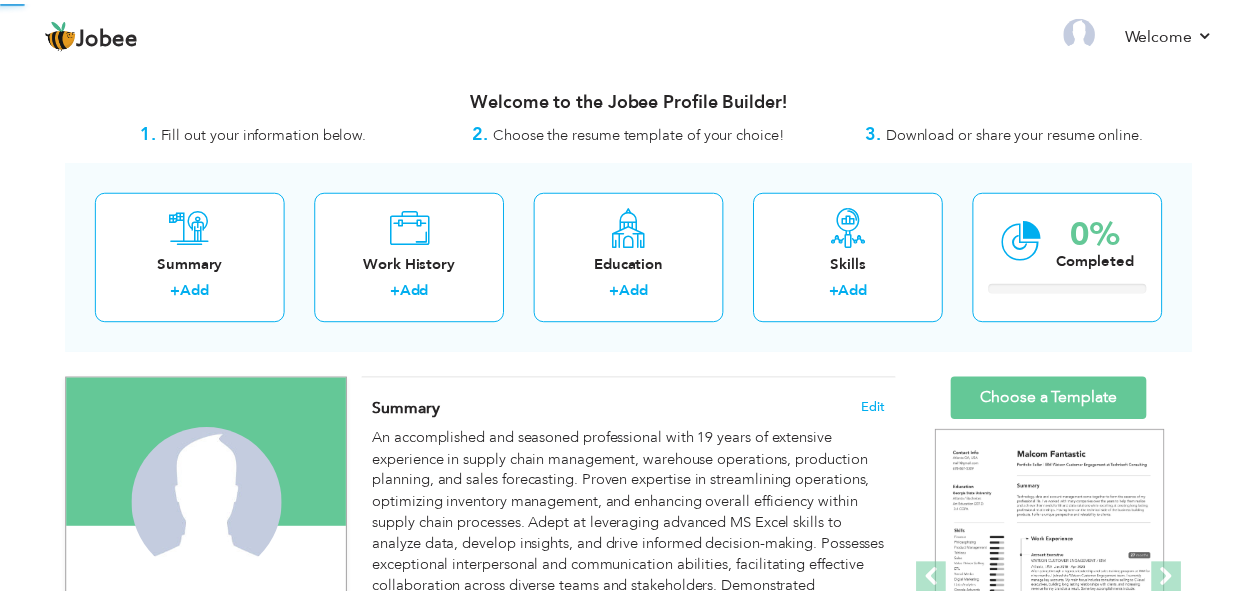 scroll, scrollTop: 0, scrollLeft: 0, axis: both 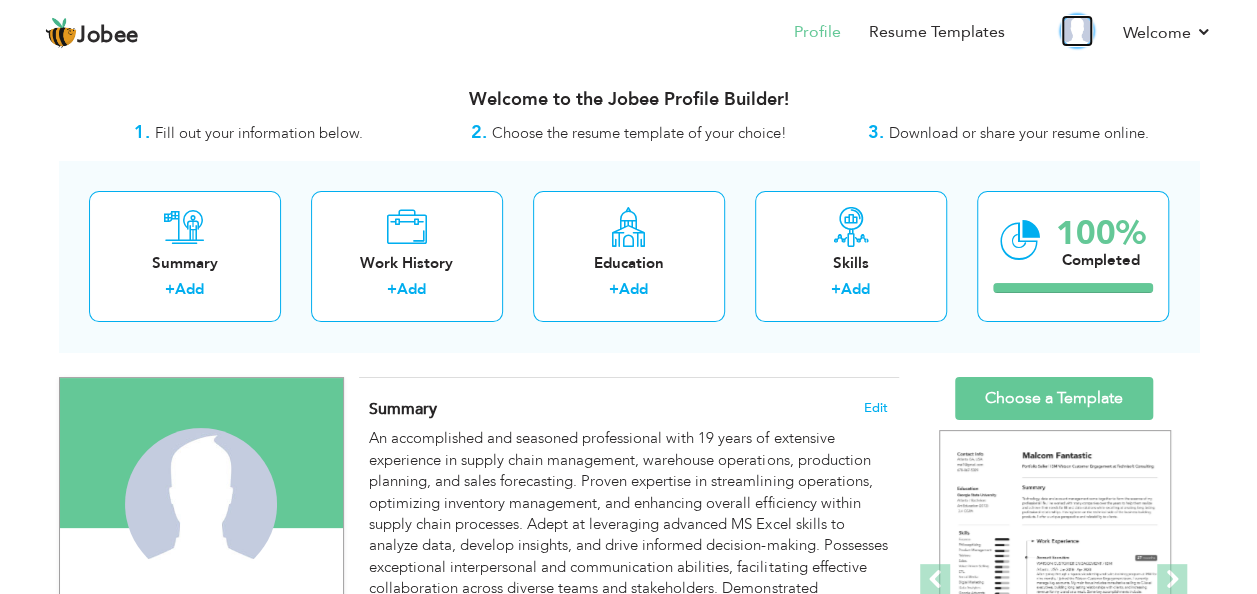click at bounding box center (1077, 31) 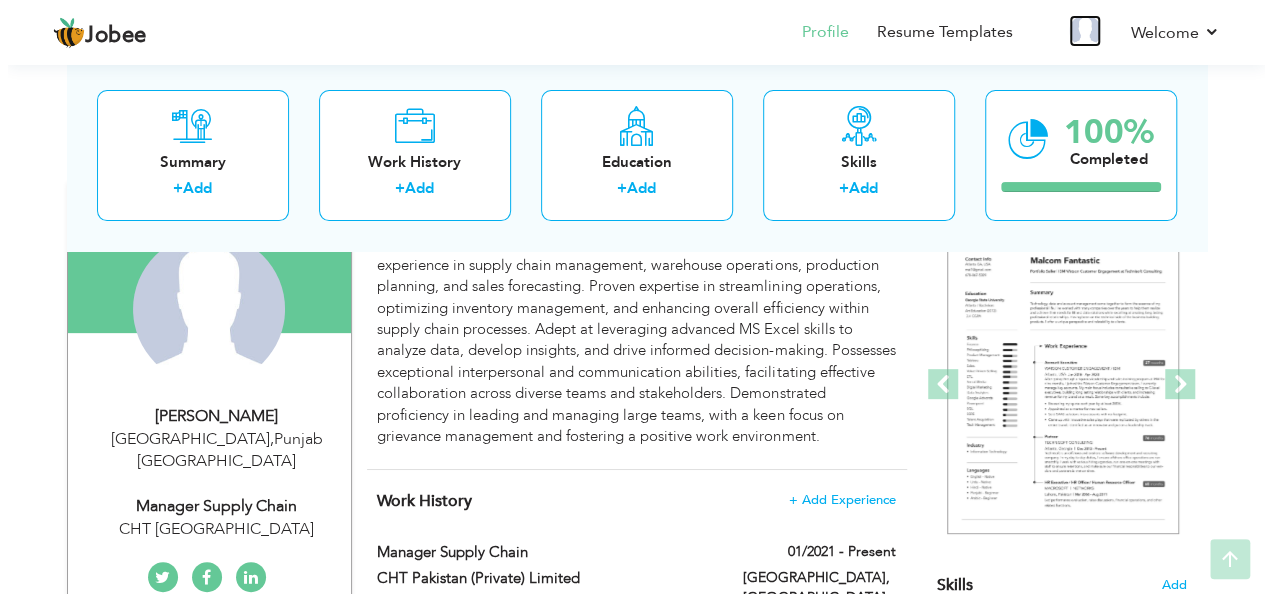 scroll, scrollTop: 200, scrollLeft: 0, axis: vertical 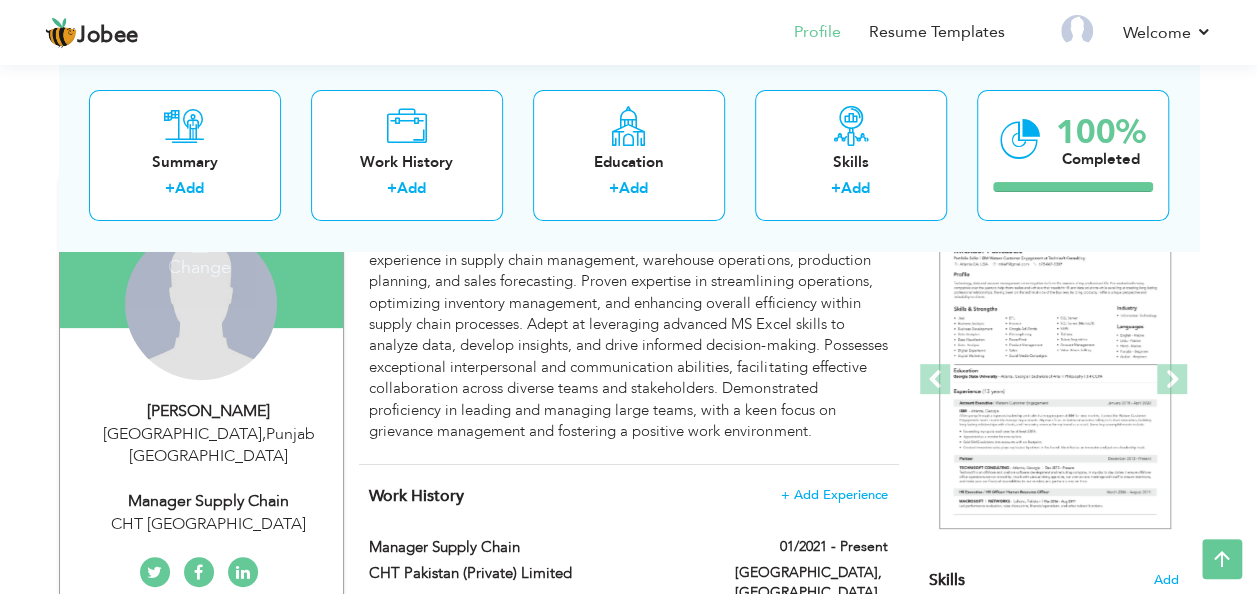click on "Change
Remove" at bounding box center (201, 304) 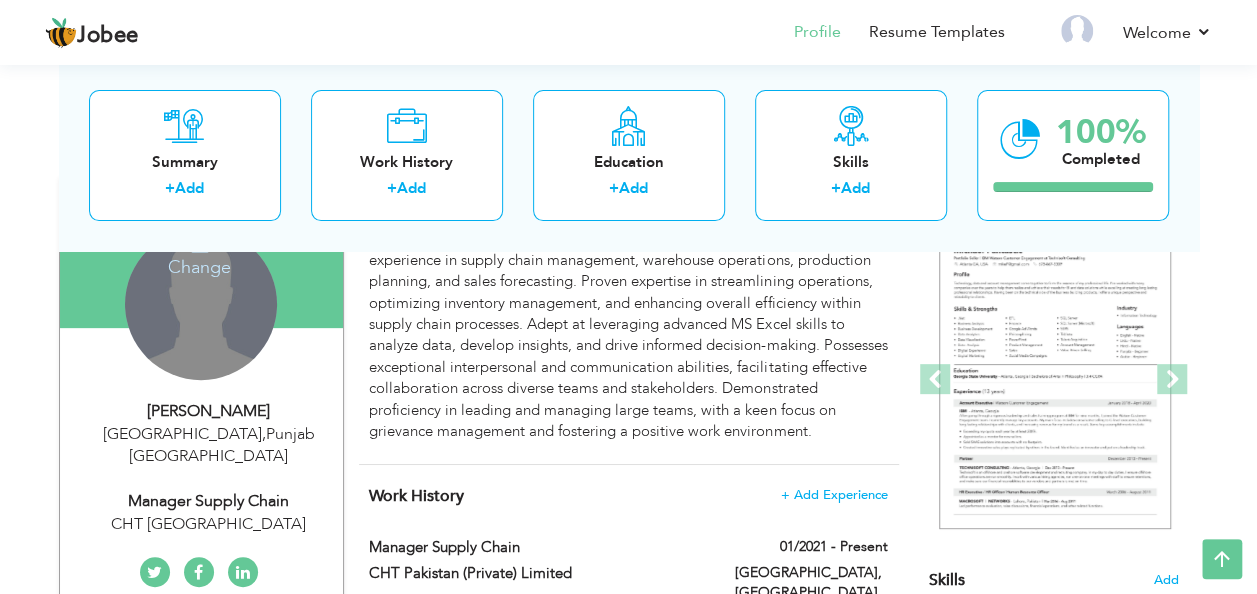 click on "Change" at bounding box center (199, 254) 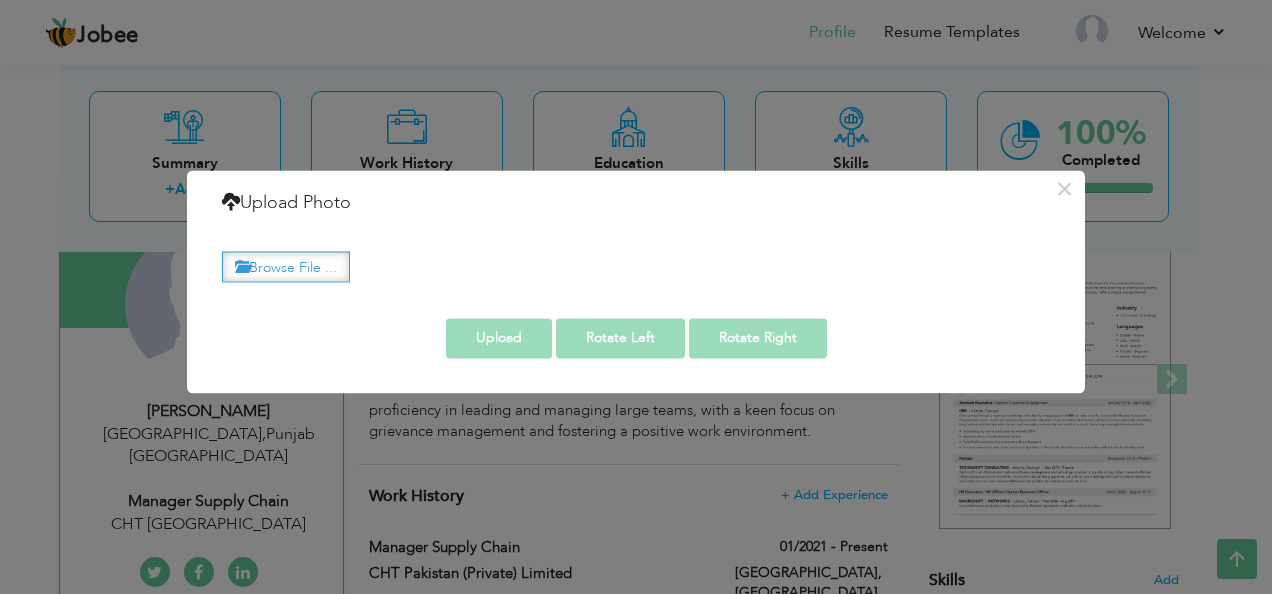 click on "Browse File ..." at bounding box center [286, 266] 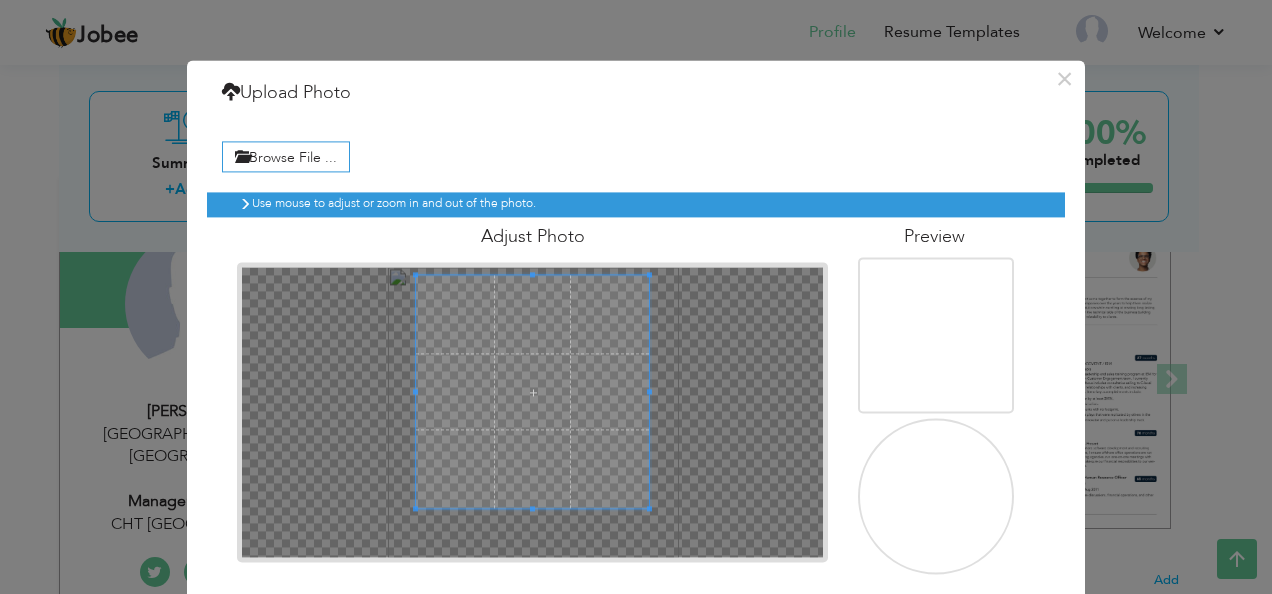 click at bounding box center (532, 392) 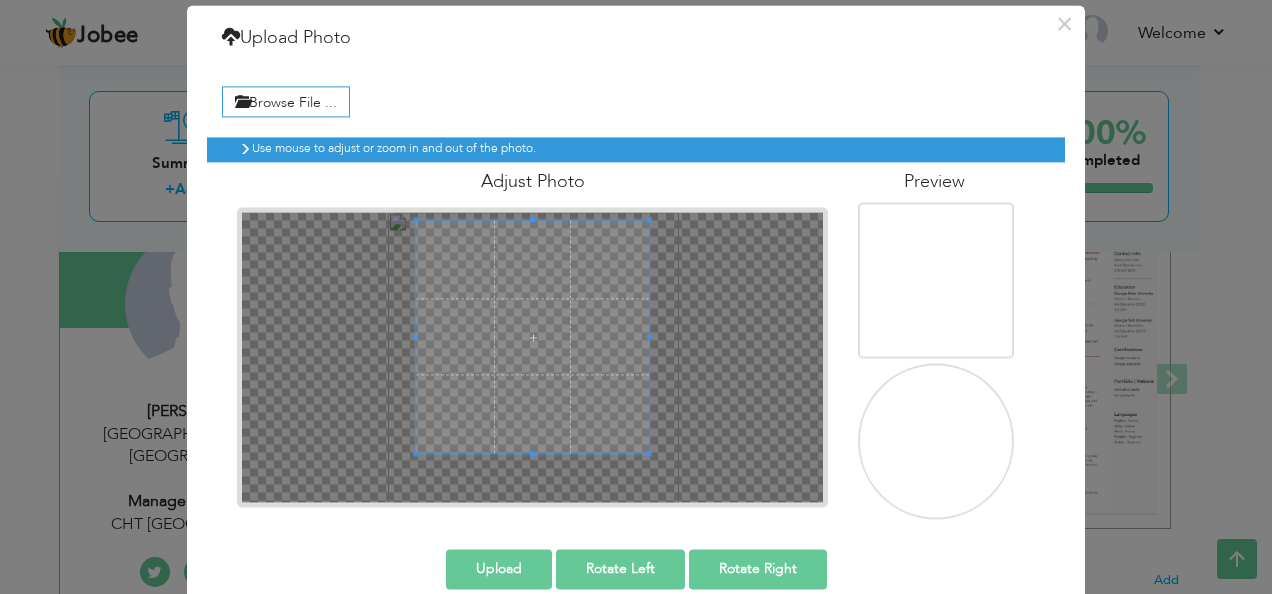 scroll, scrollTop: 84, scrollLeft: 0, axis: vertical 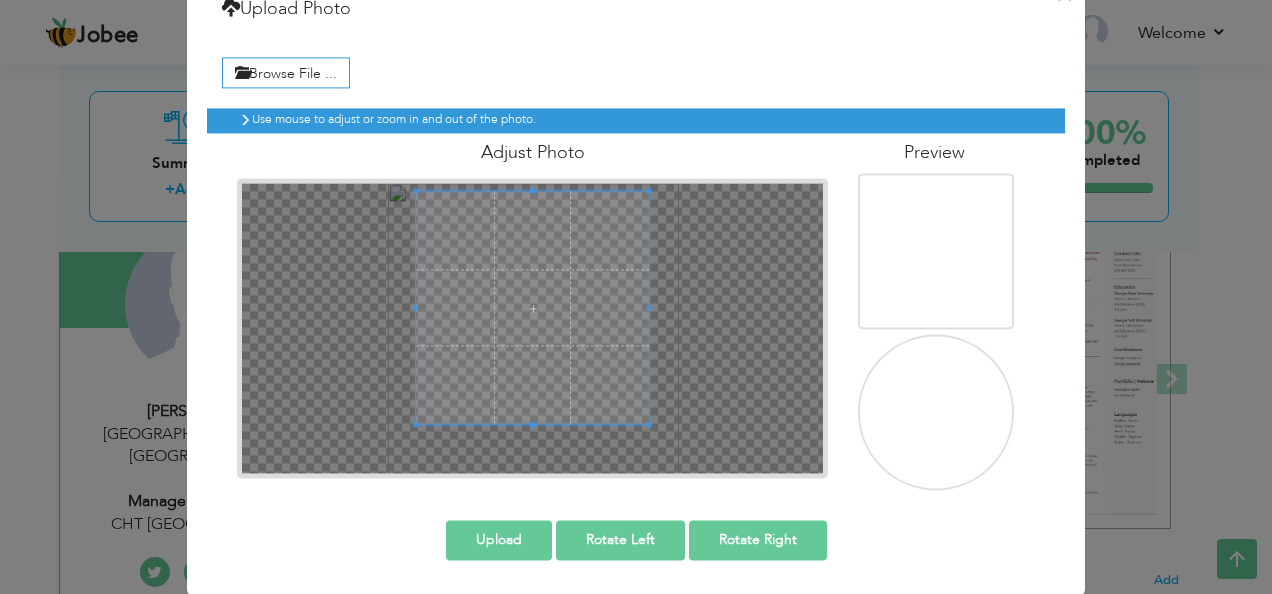 click on "Upload" at bounding box center [499, 540] 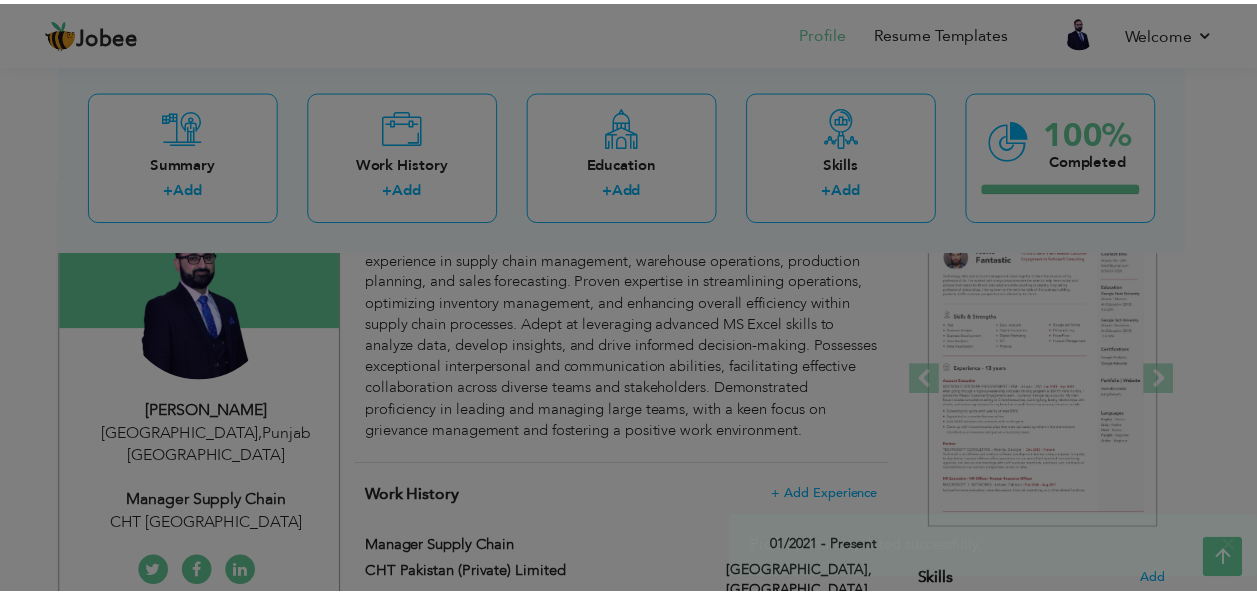 scroll, scrollTop: 0, scrollLeft: 0, axis: both 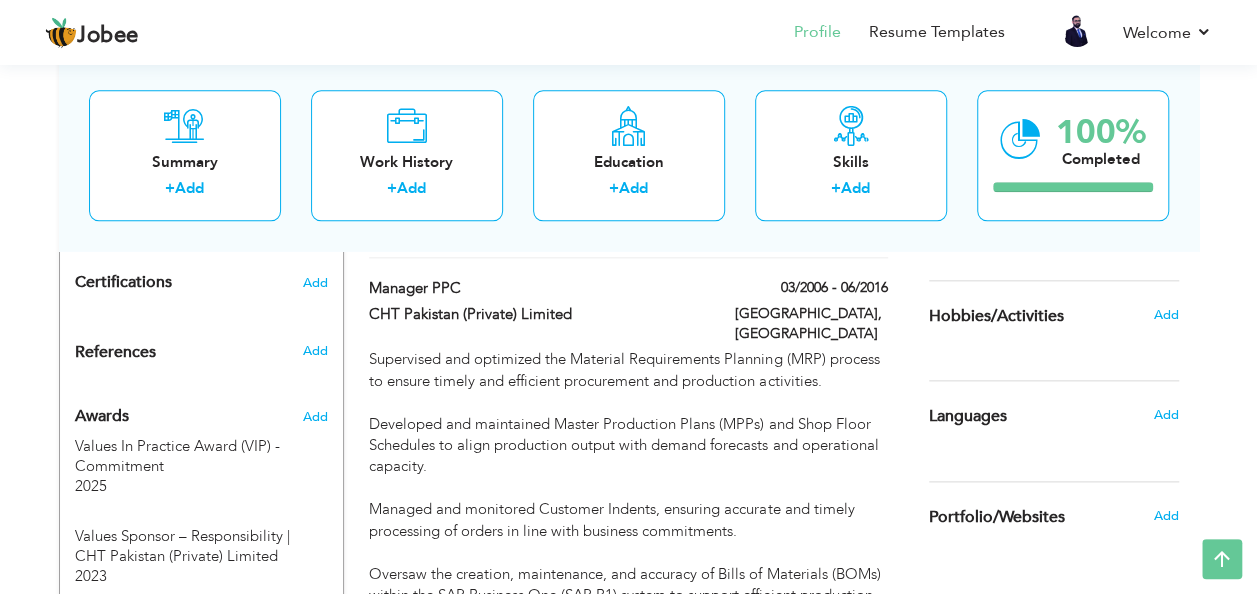 click on "Change
Remove
[PERSON_NAME]
[GEOGRAPHIC_DATA] ,  [GEOGRAPHIC_DATA] [GEOGRAPHIC_DATA]
Manager Supply Chain CHT [GEOGRAPHIC_DATA]
×" at bounding box center [201, 179] 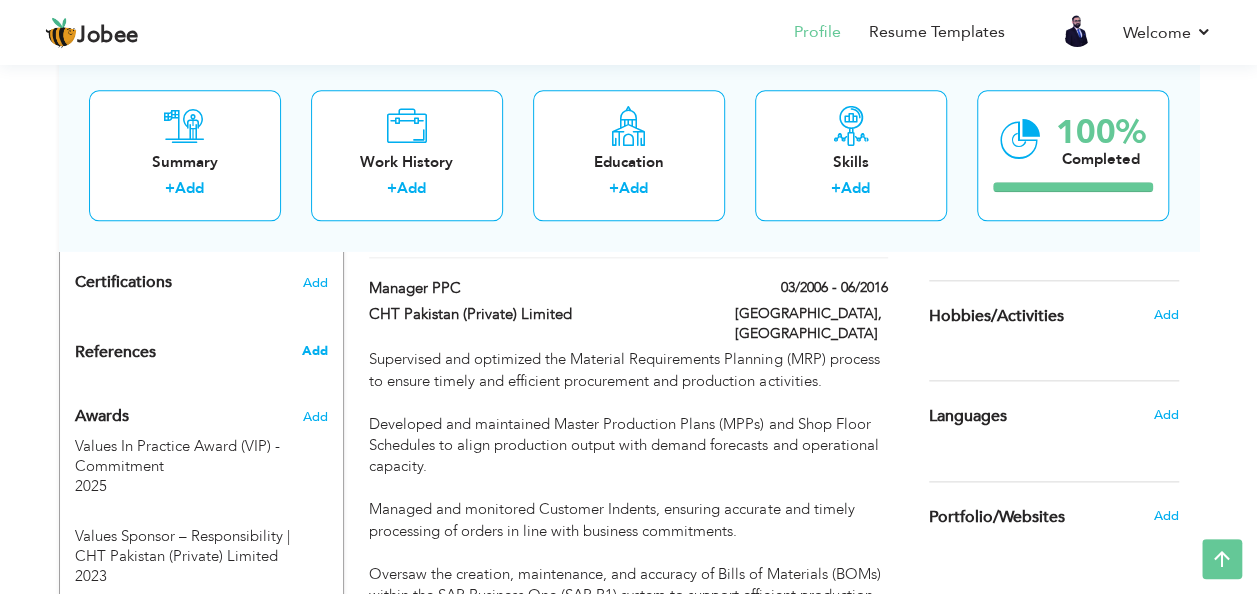 click on "Add" at bounding box center [314, 351] 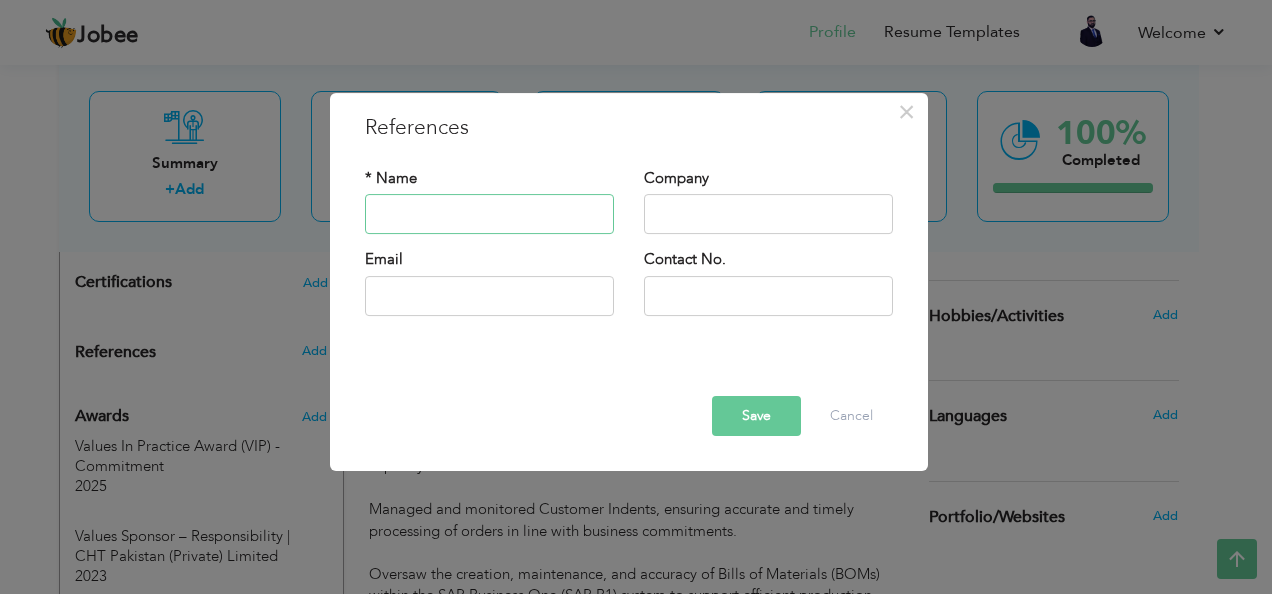 click at bounding box center (489, 215) 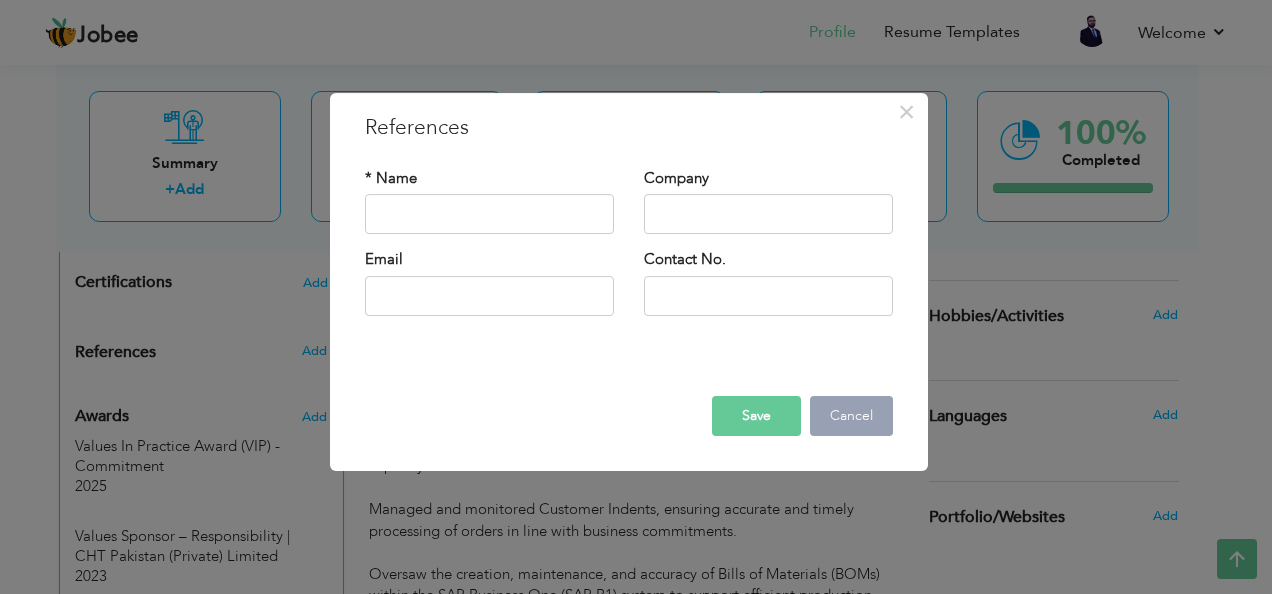 click on "Cancel" at bounding box center (851, 416) 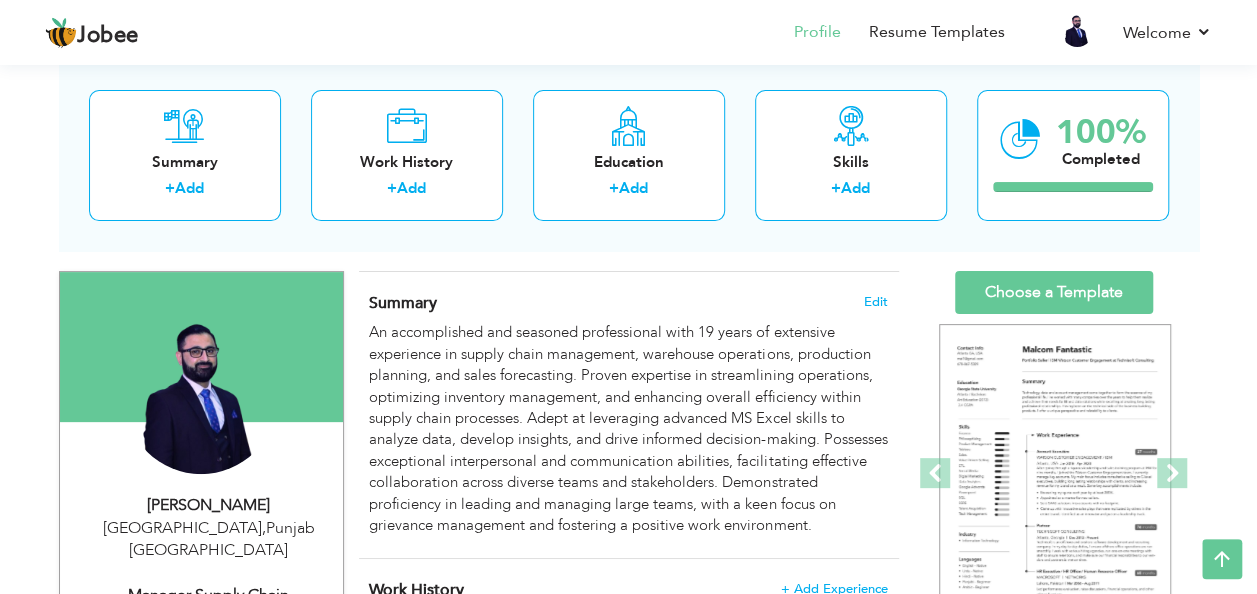 scroll, scrollTop: 0, scrollLeft: 0, axis: both 